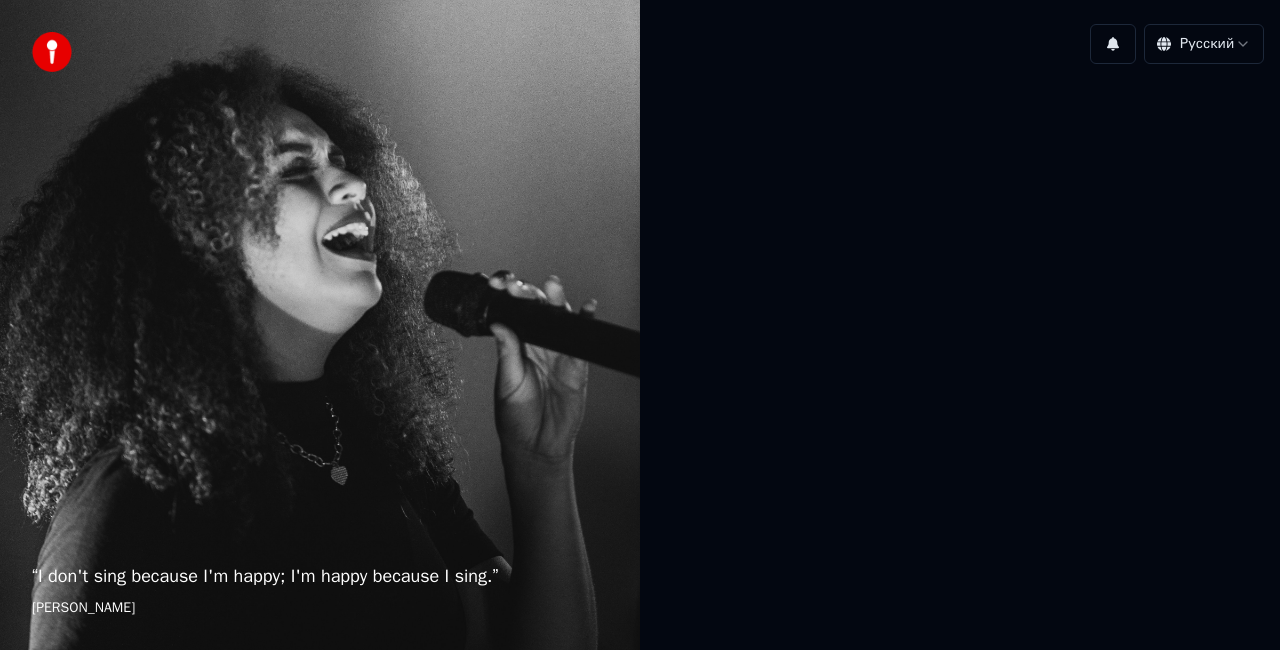 scroll, scrollTop: 0, scrollLeft: 0, axis: both 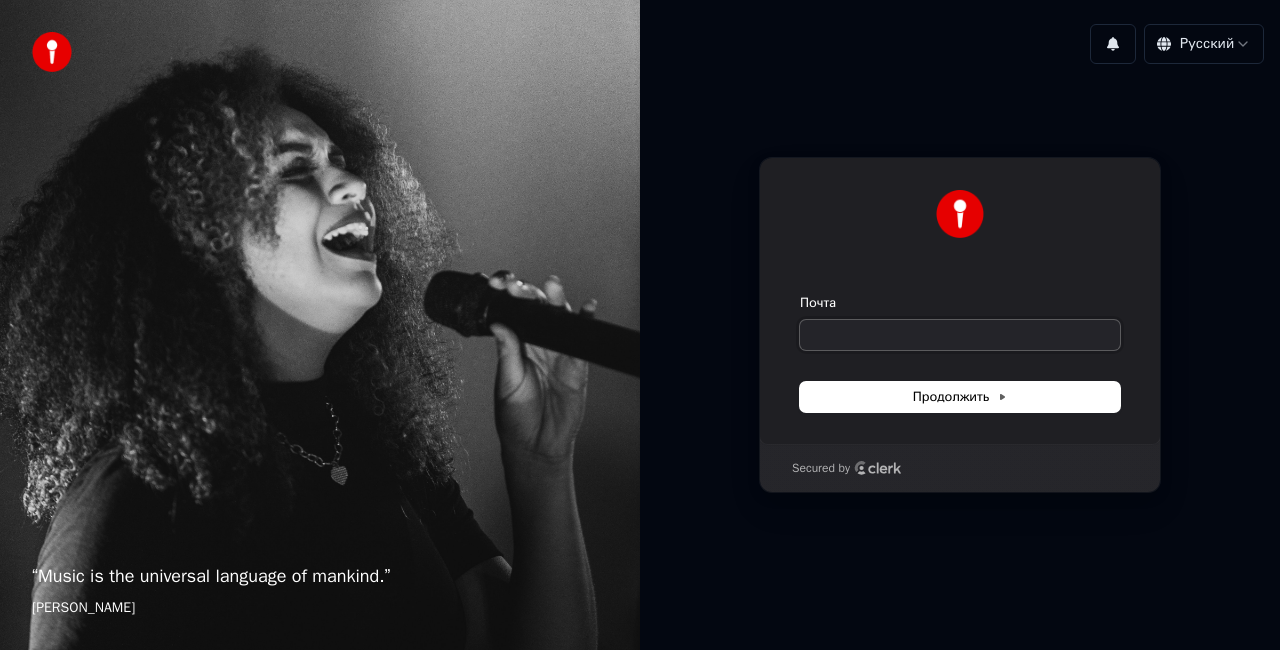 click on "Почта" at bounding box center (960, 335) 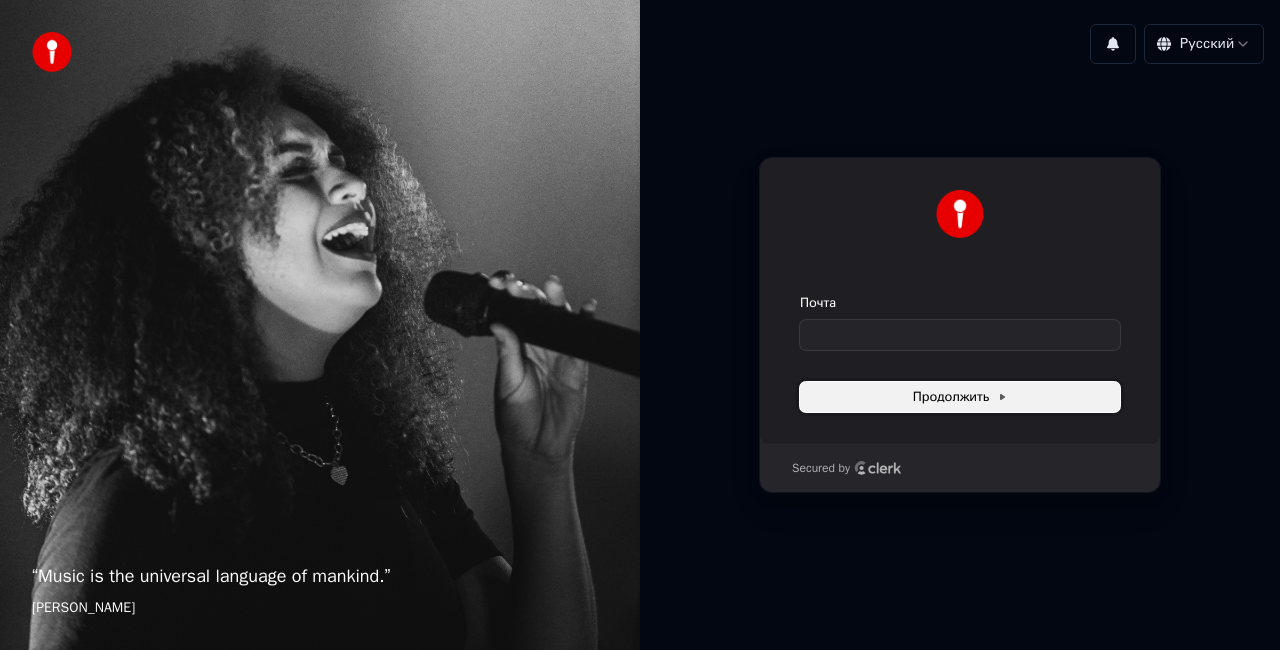 click on "Продолжить" at bounding box center [960, 397] 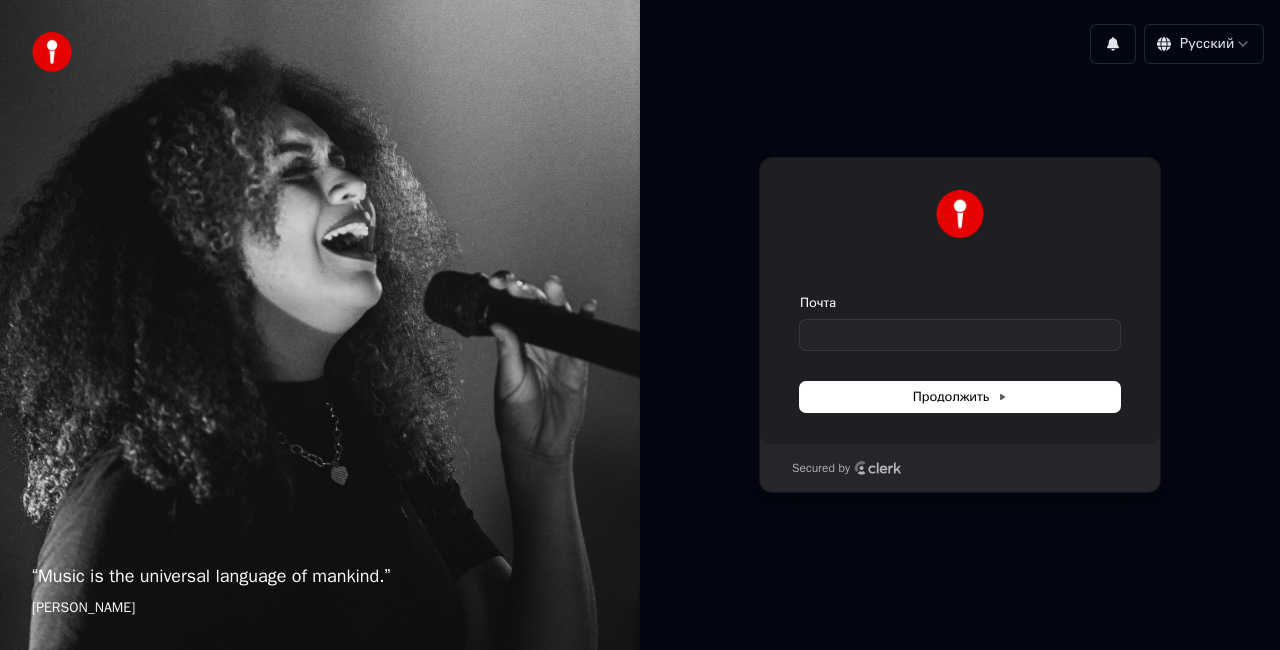 type 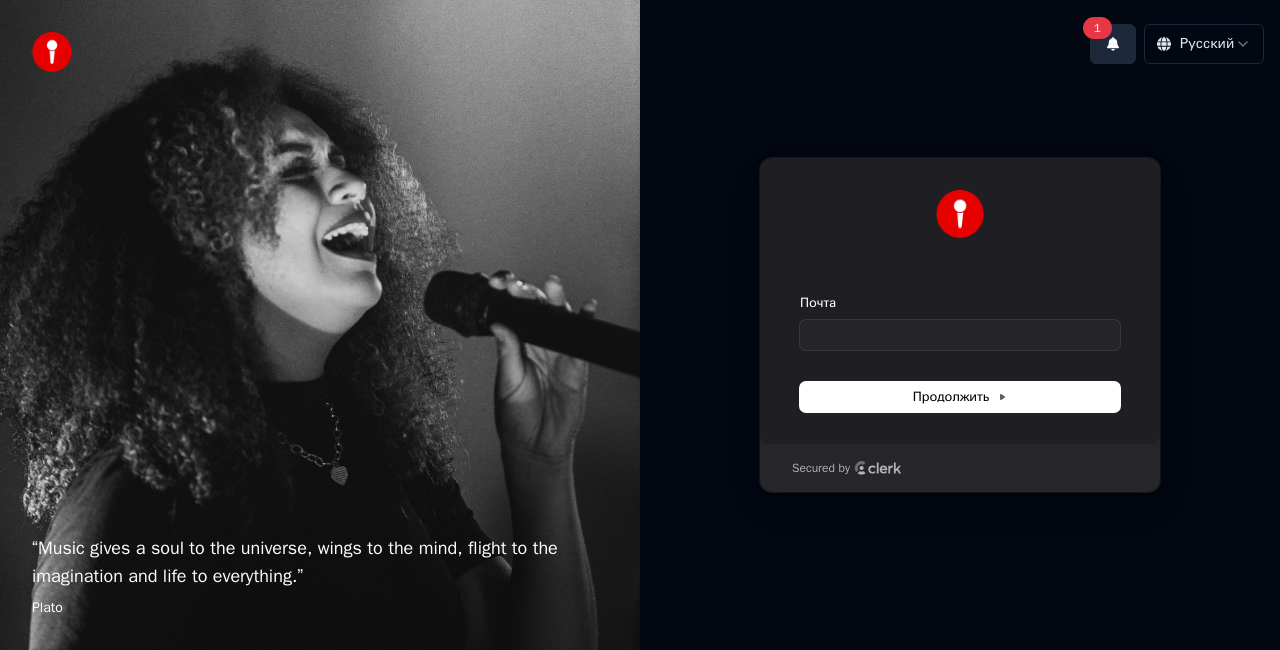 click on "1" at bounding box center [1113, 44] 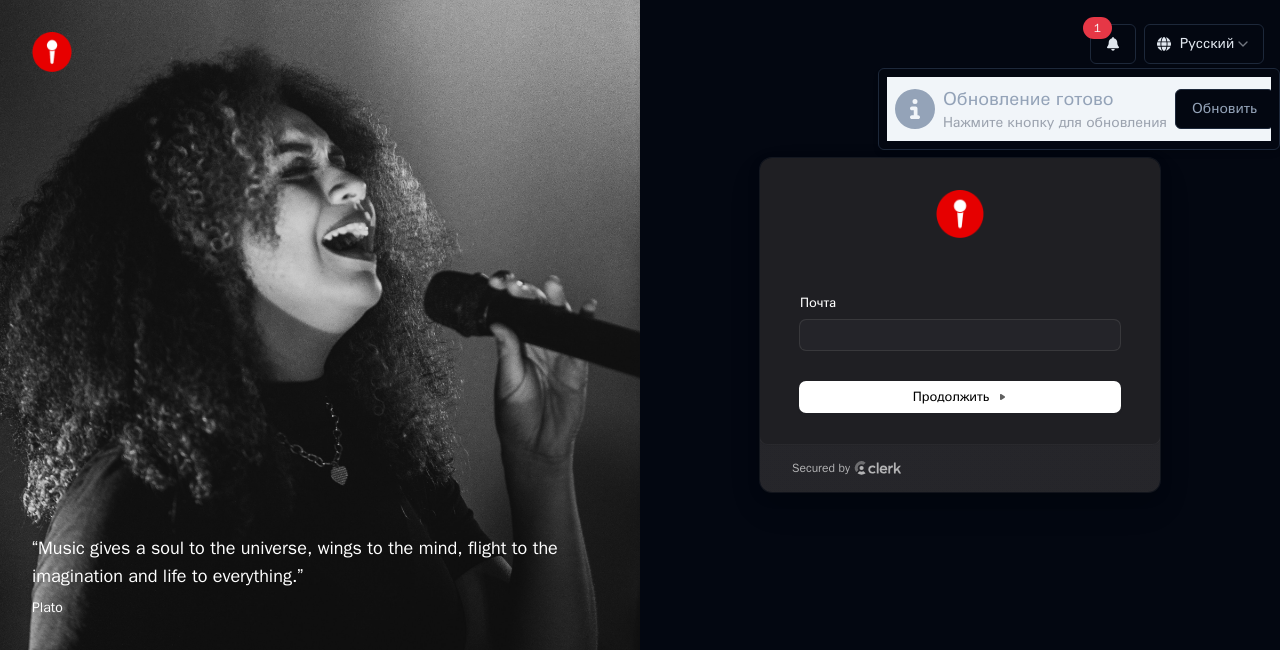 click on "Обновление готово Нажмите кнопку для обновления Обновить" at bounding box center [1079, 109] 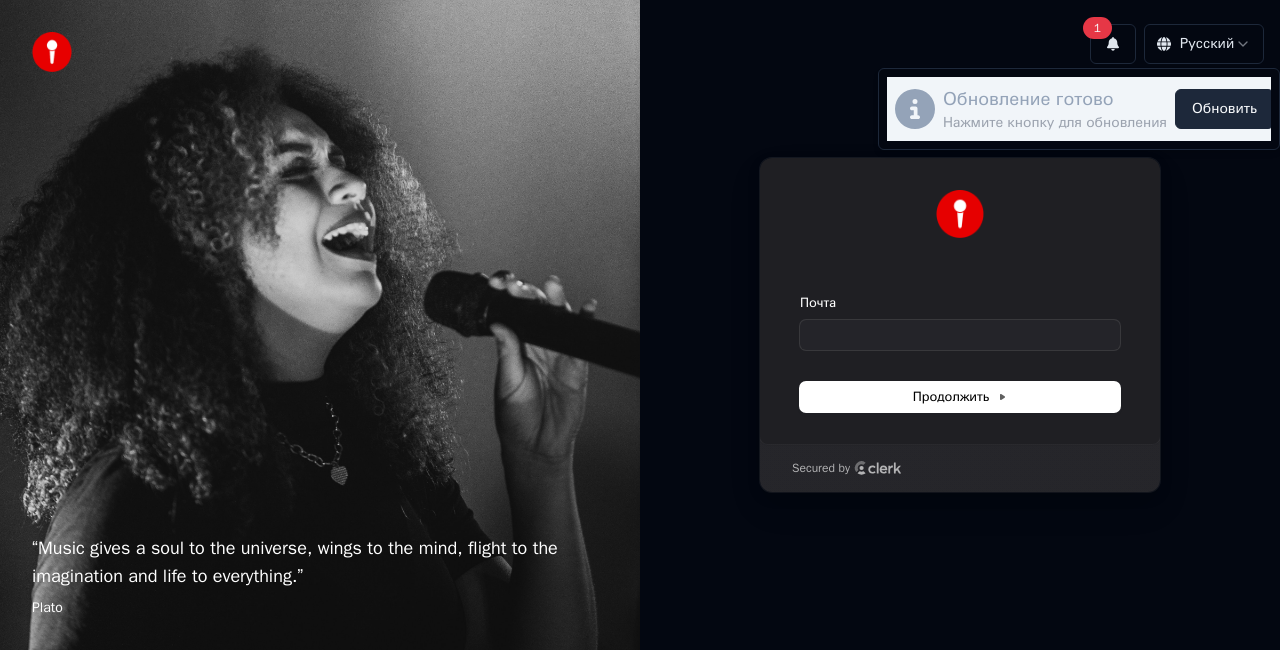 click on "Обновить" at bounding box center (1224, 109) 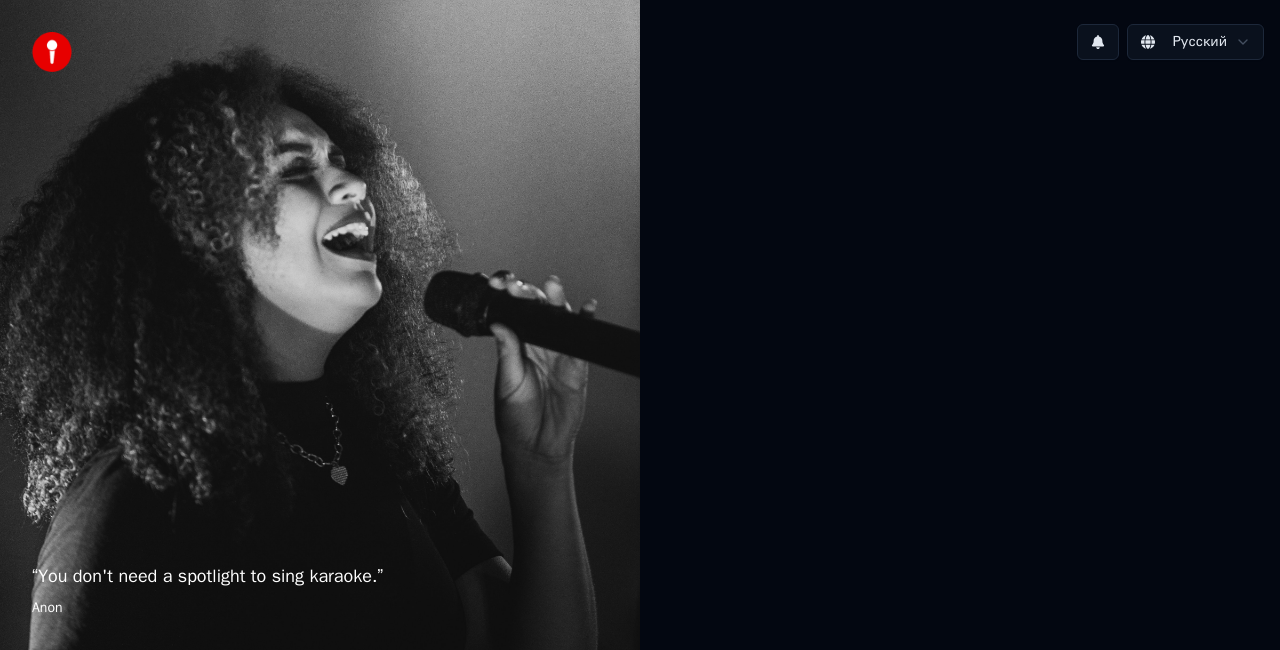 scroll, scrollTop: 0, scrollLeft: 0, axis: both 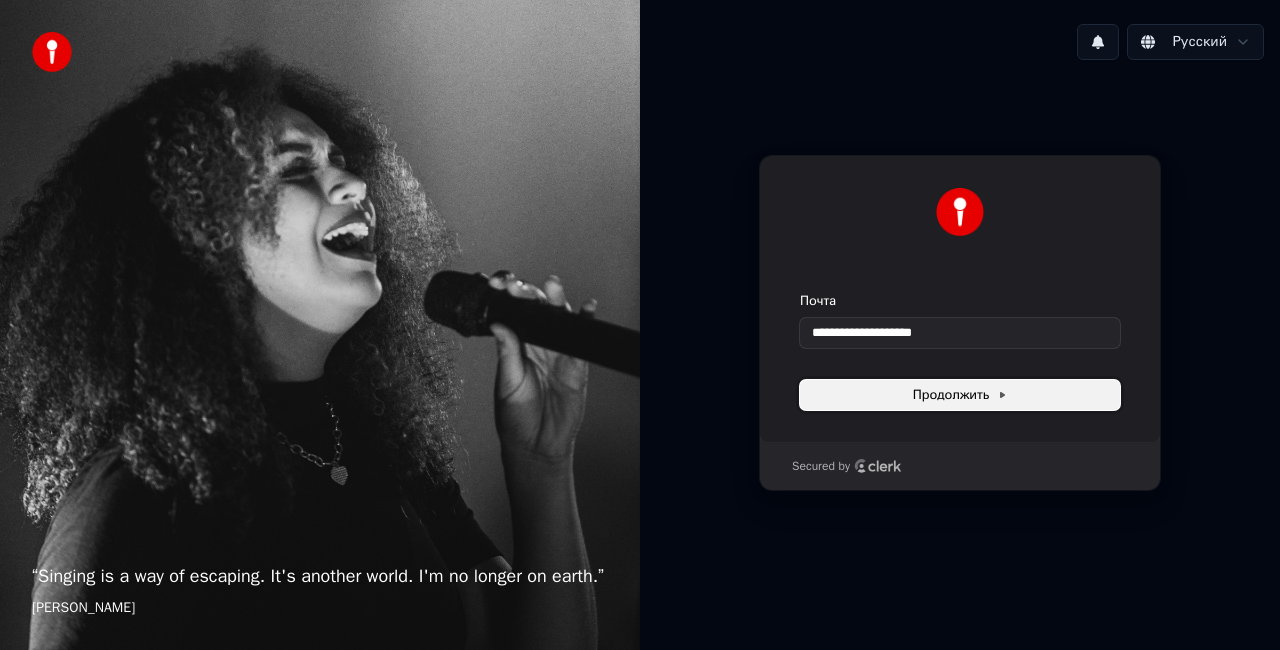 click on "Продолжить" at bounding box center (960, 395) 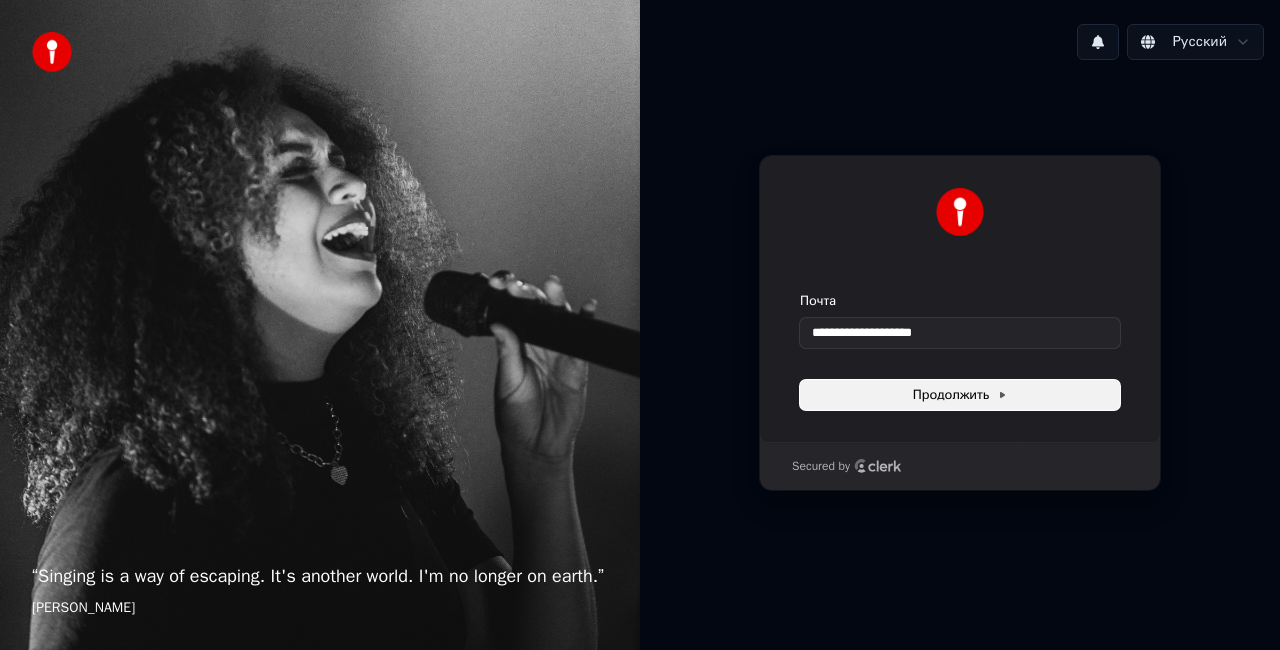 type on "**********" 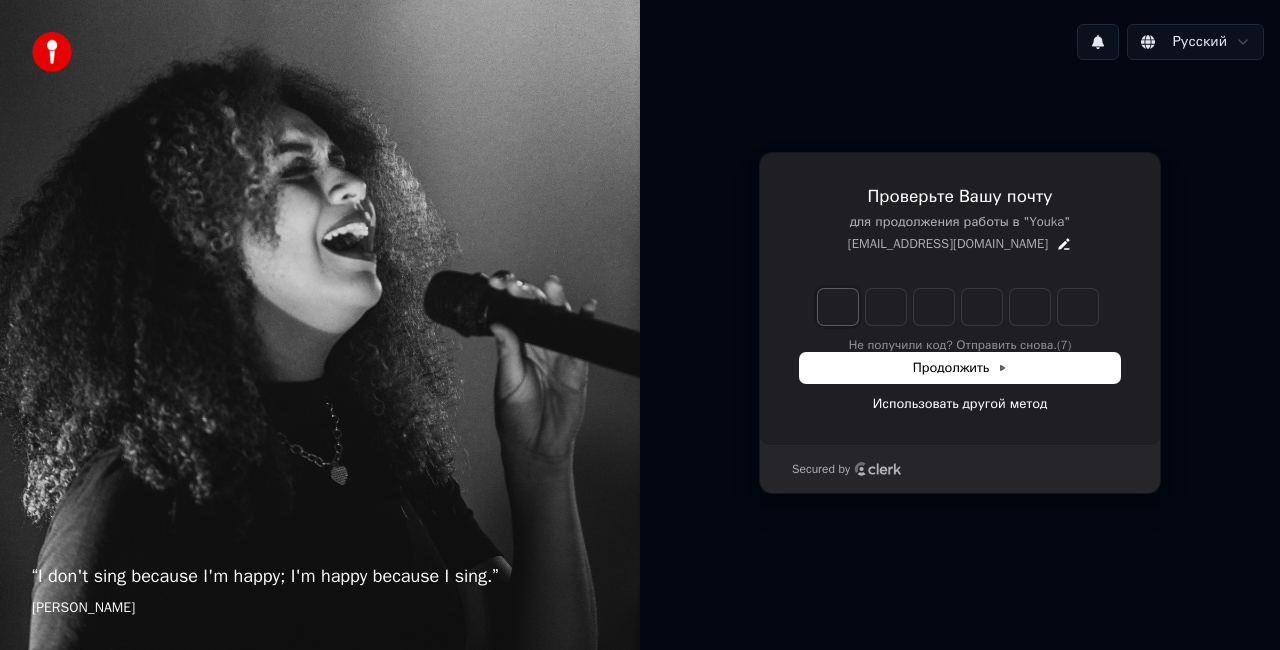 type on "*" 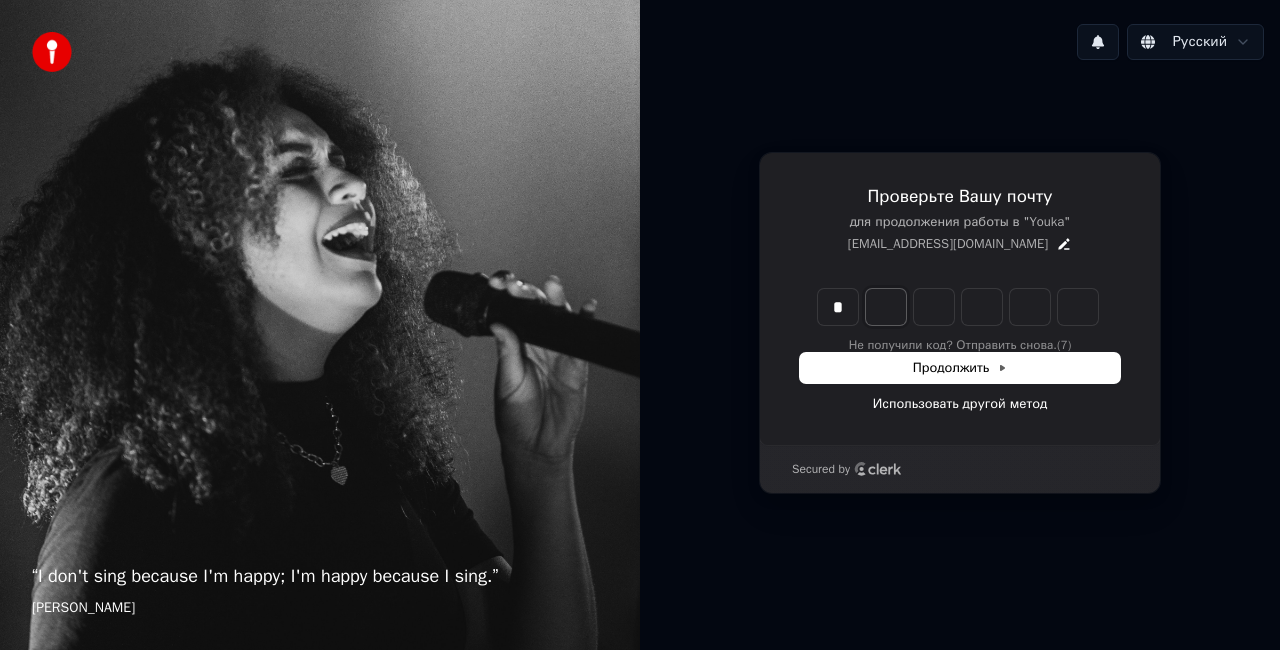 type on "*" 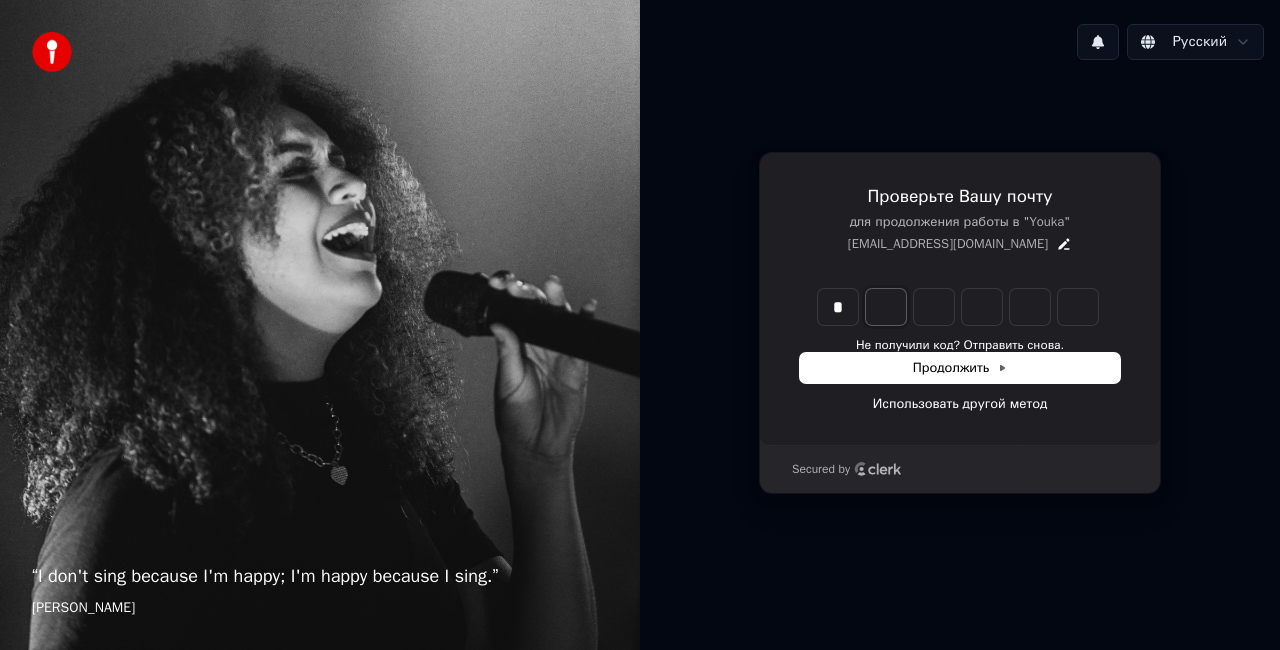 type on "*" 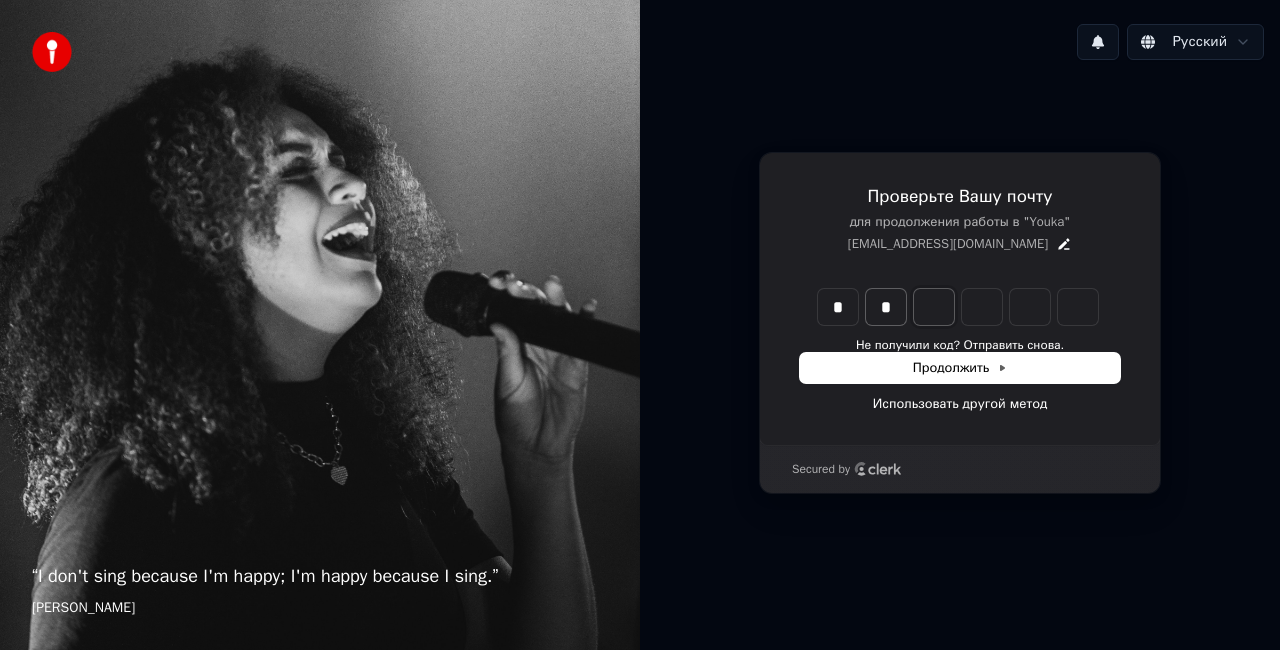 type on "*" 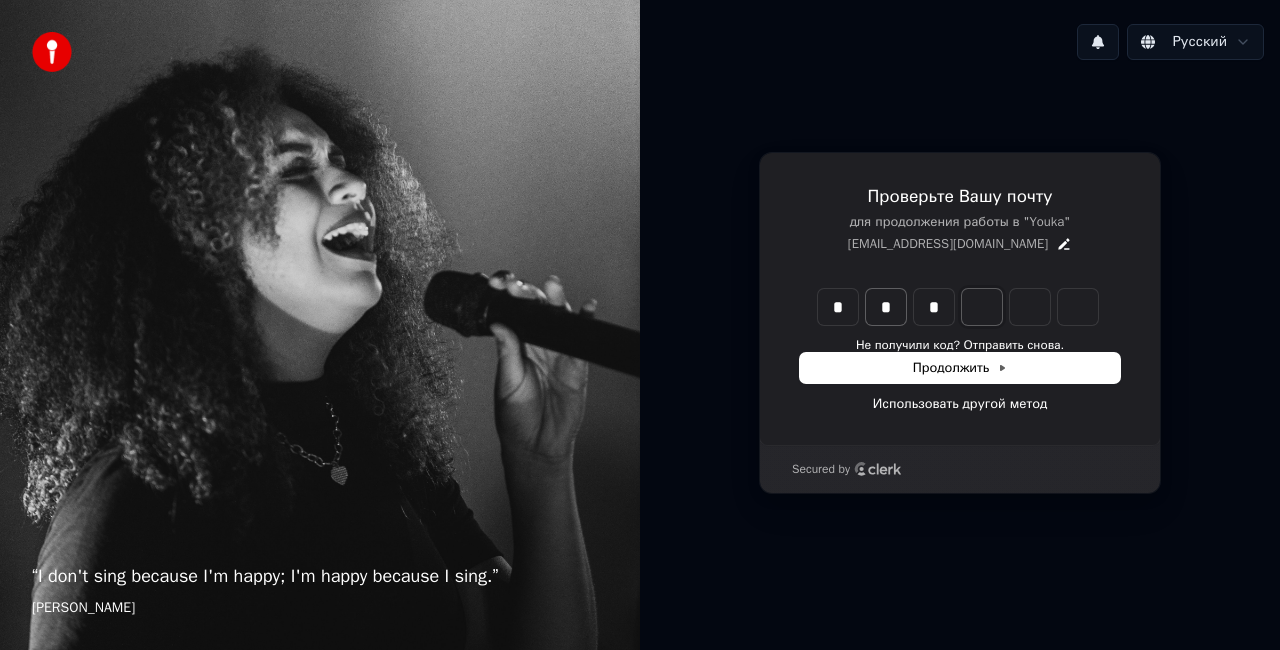 type on "***" 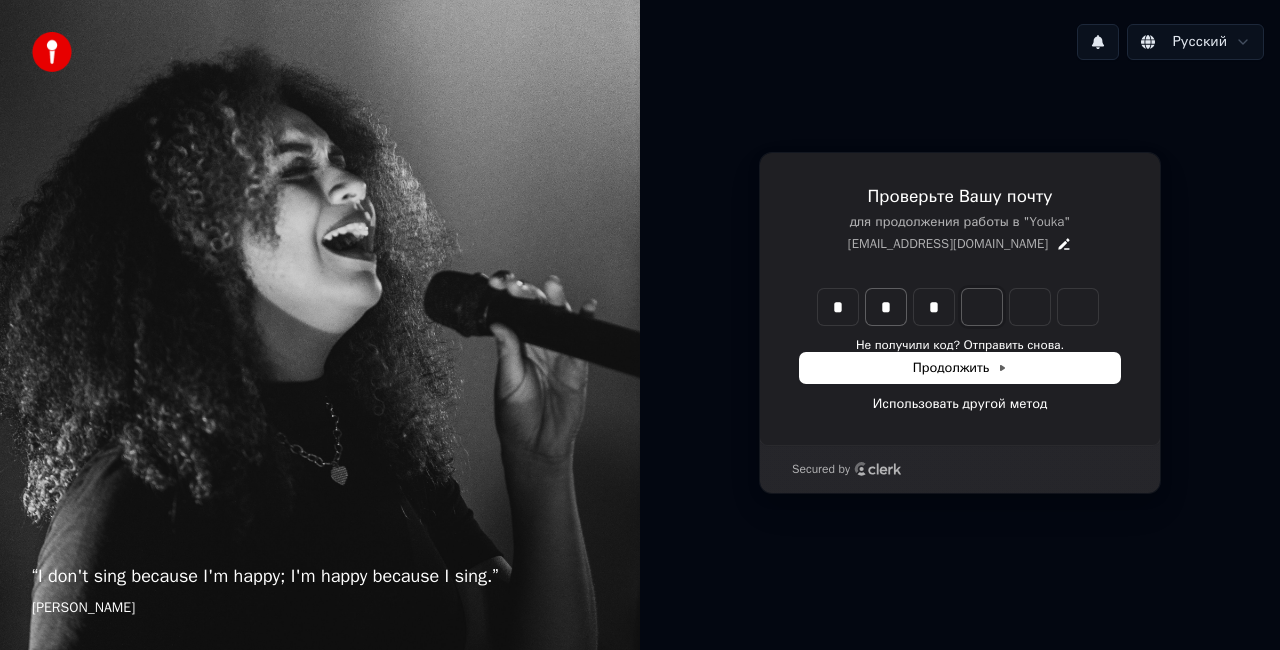 type on "*" 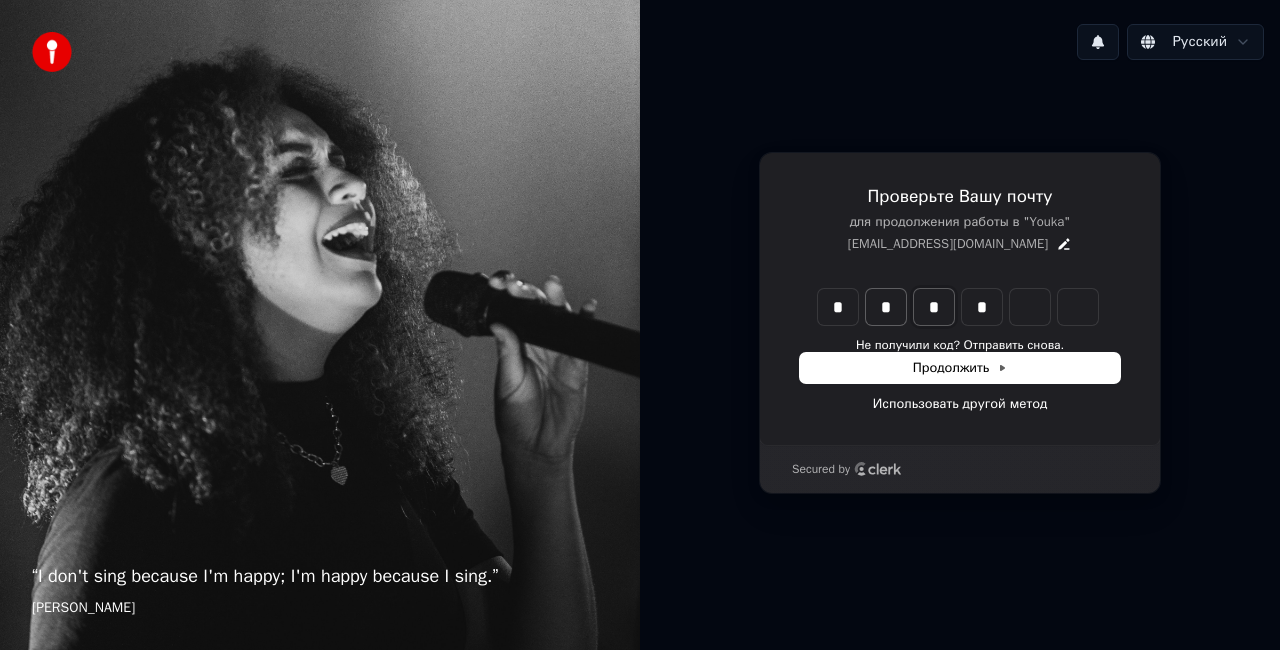 type on "***" 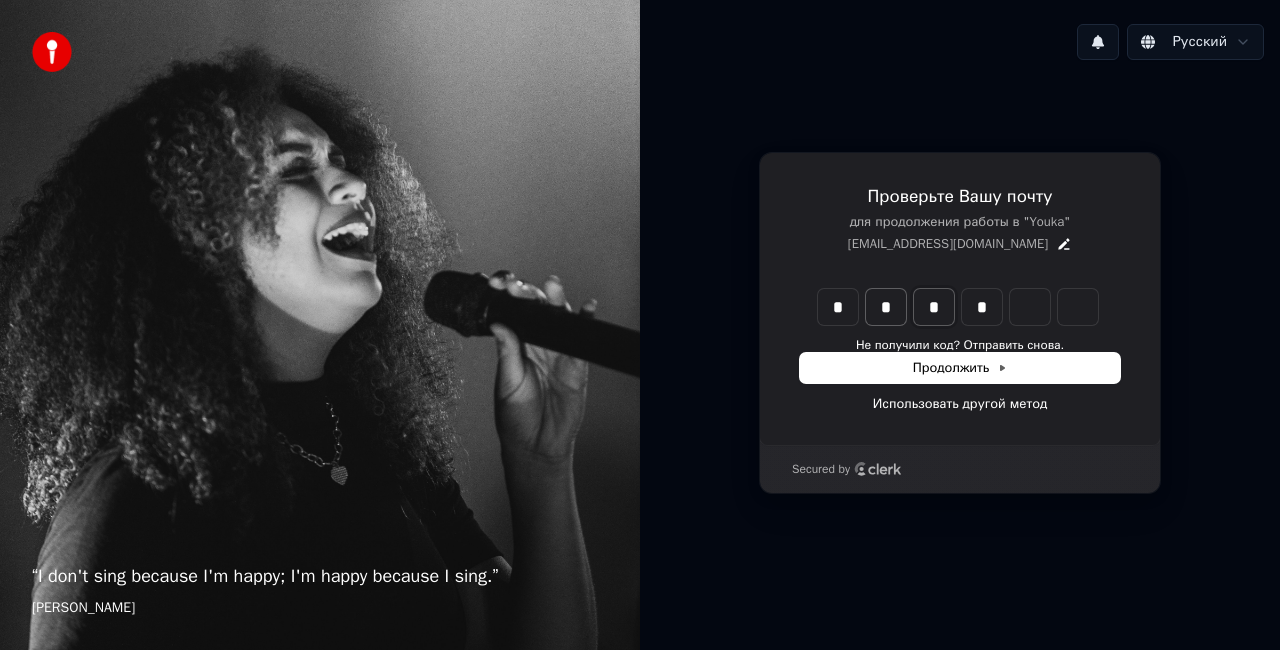 type 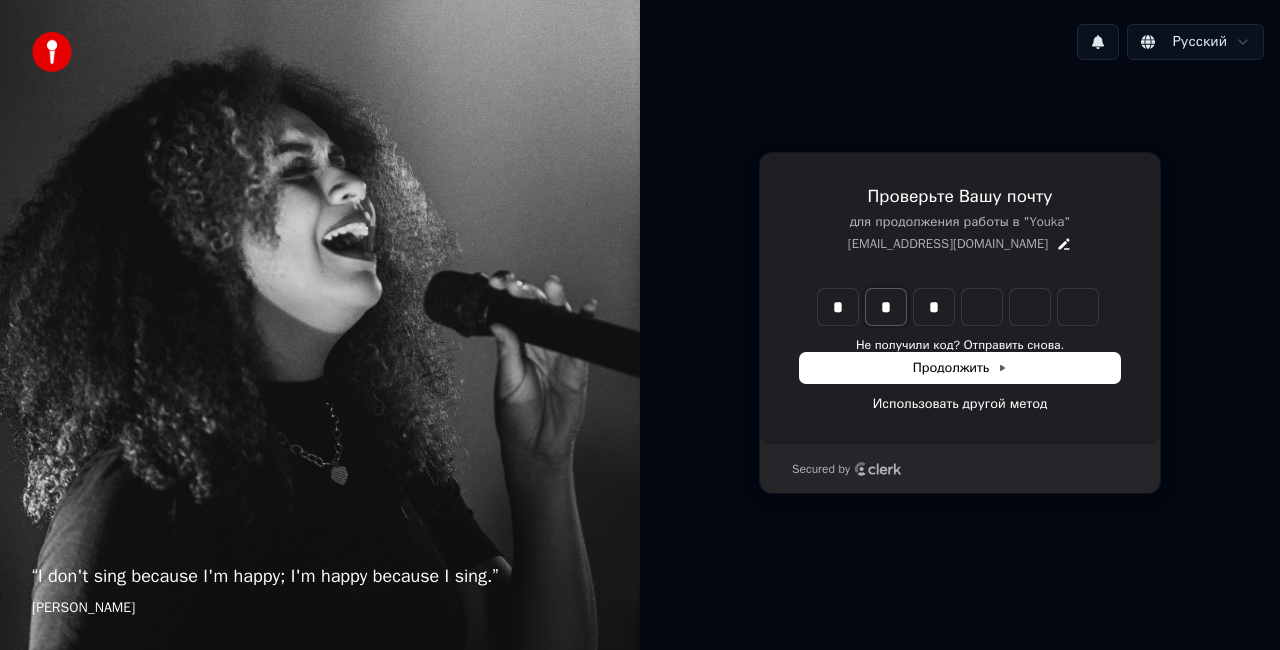 type on "**" 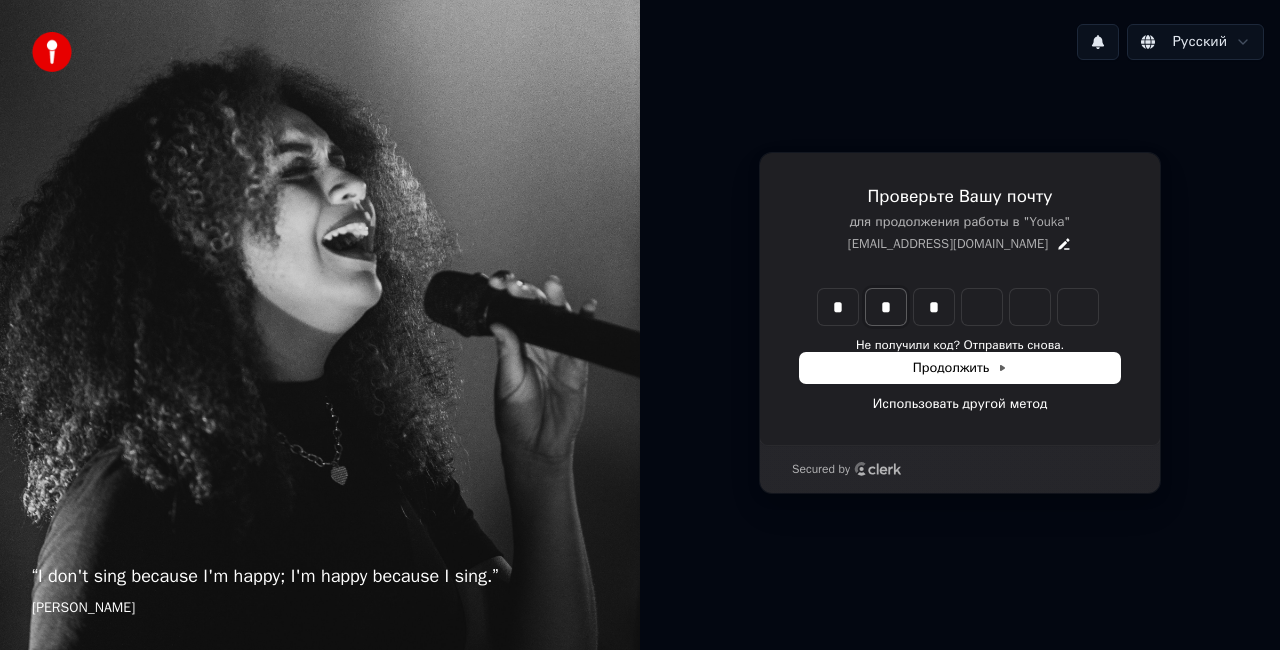 type 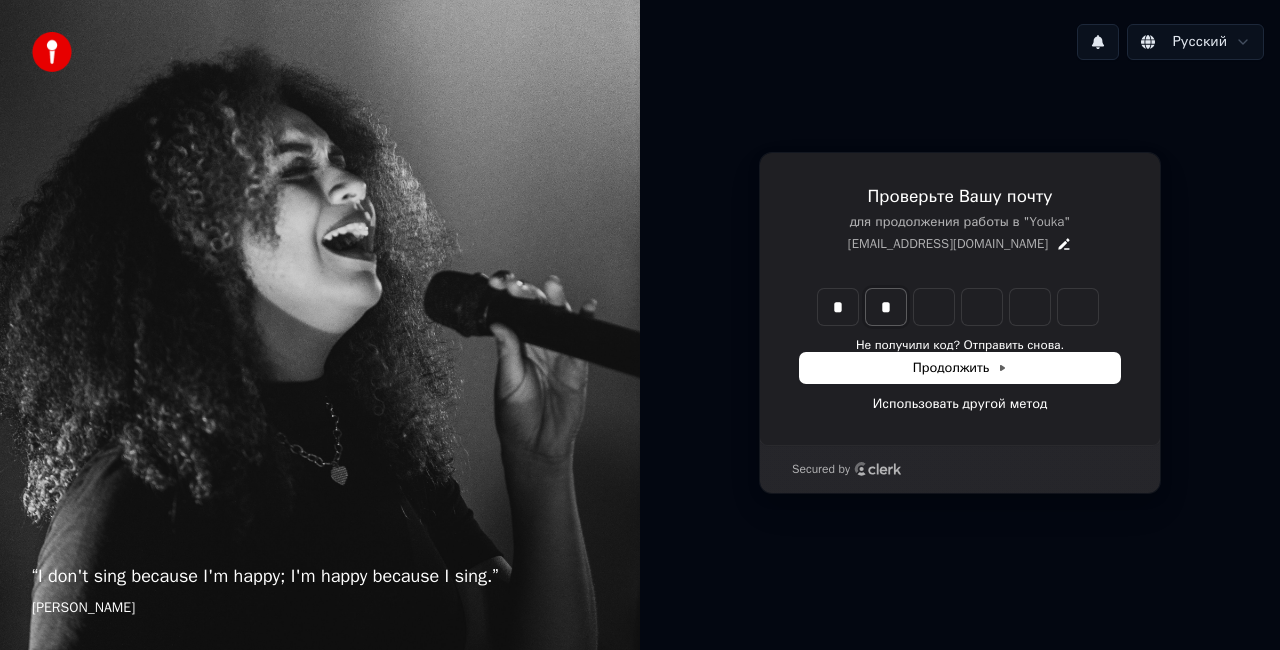 type on "*" 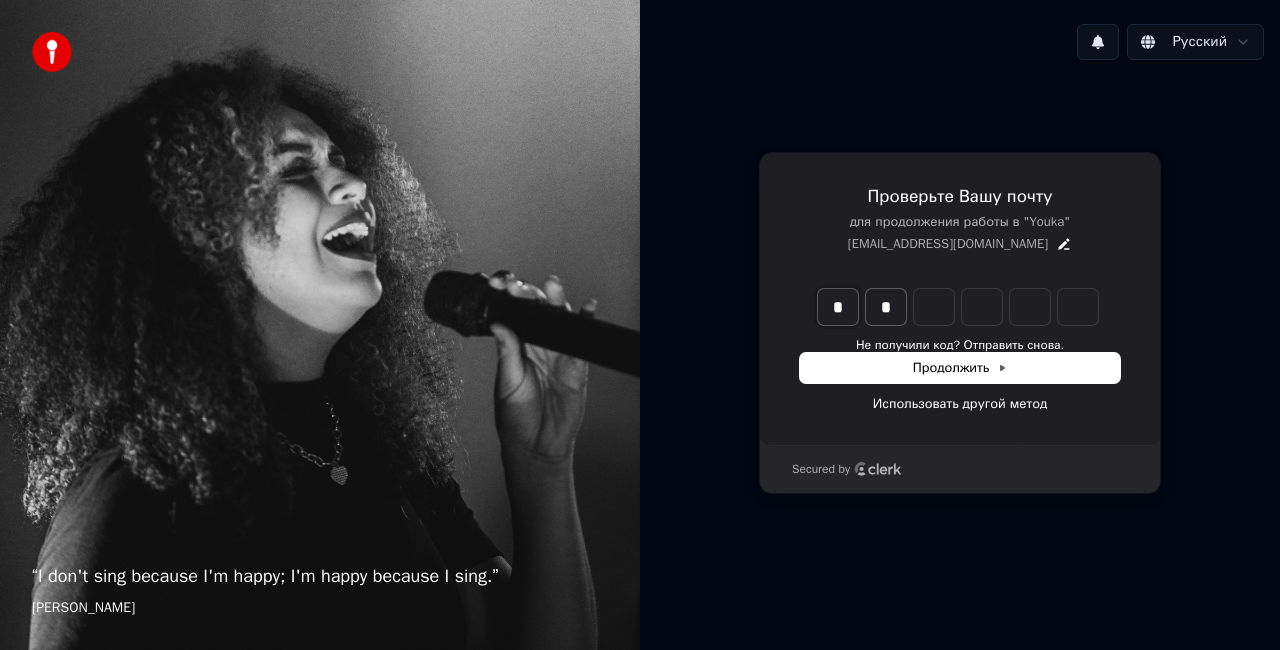 type on "*" 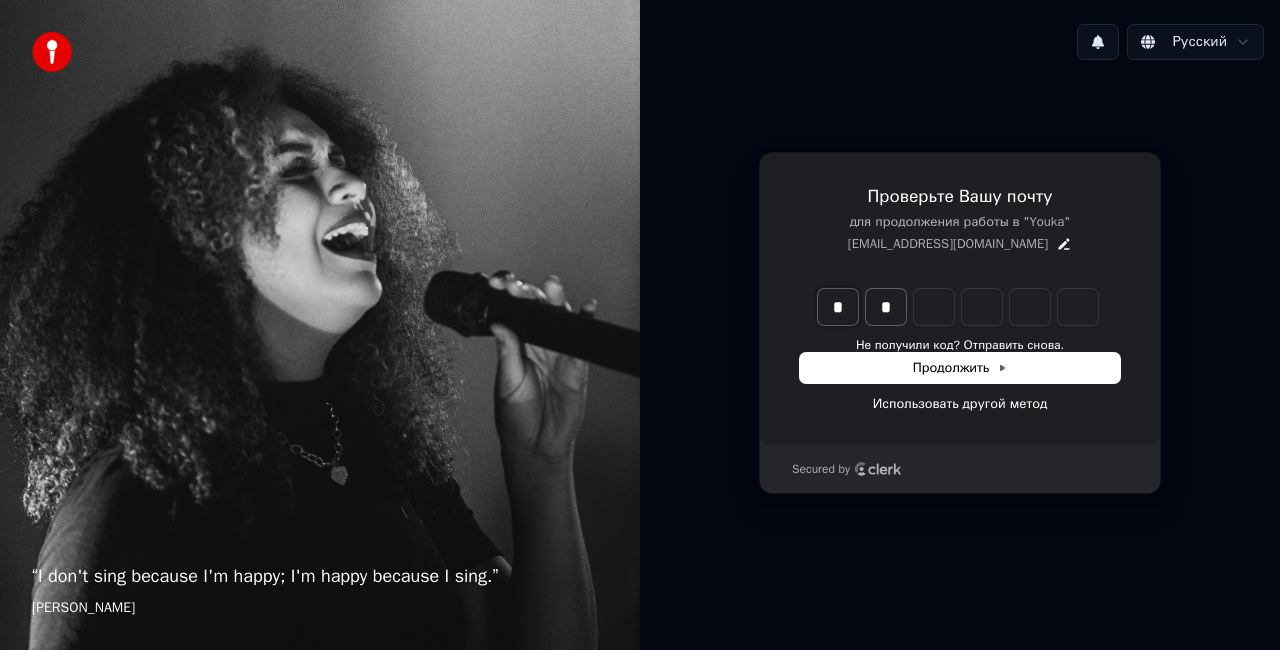 type 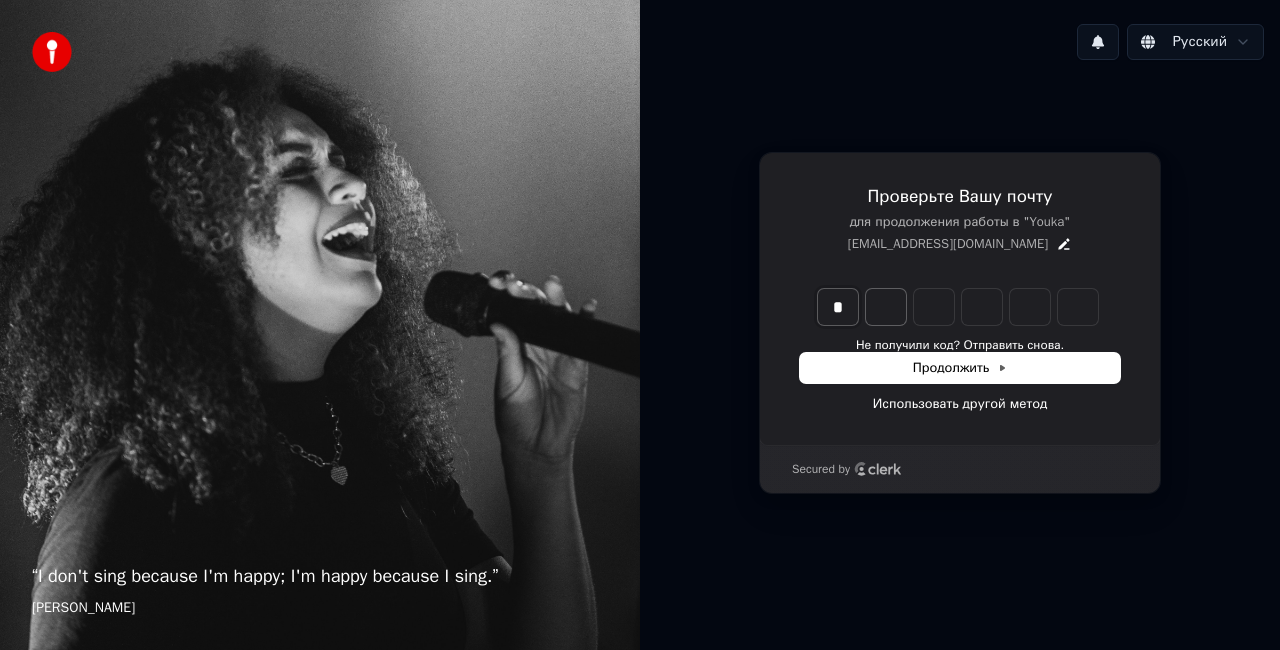 type 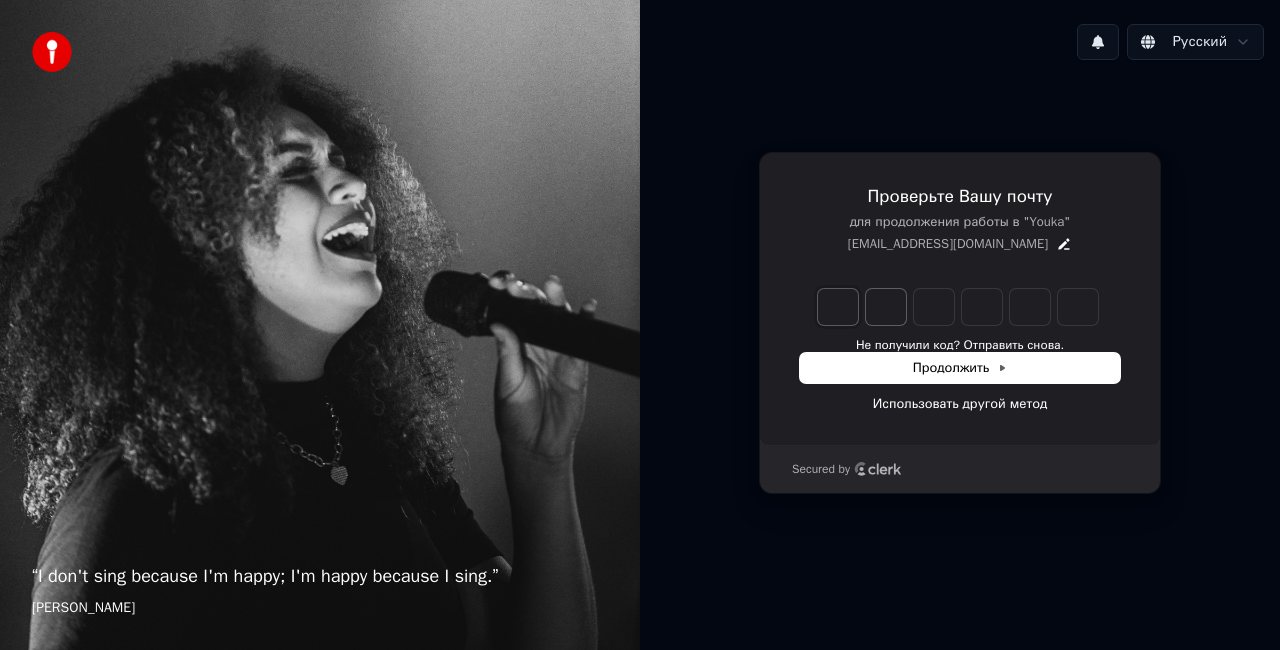 type on "*" 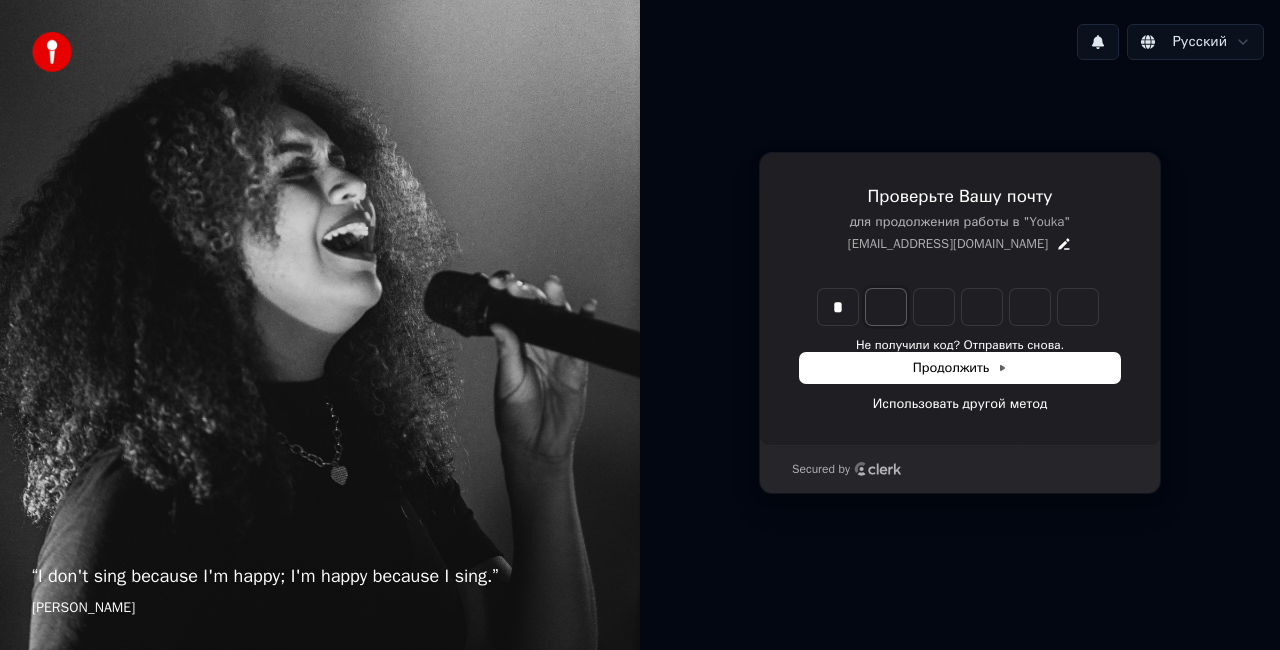 type on "*" 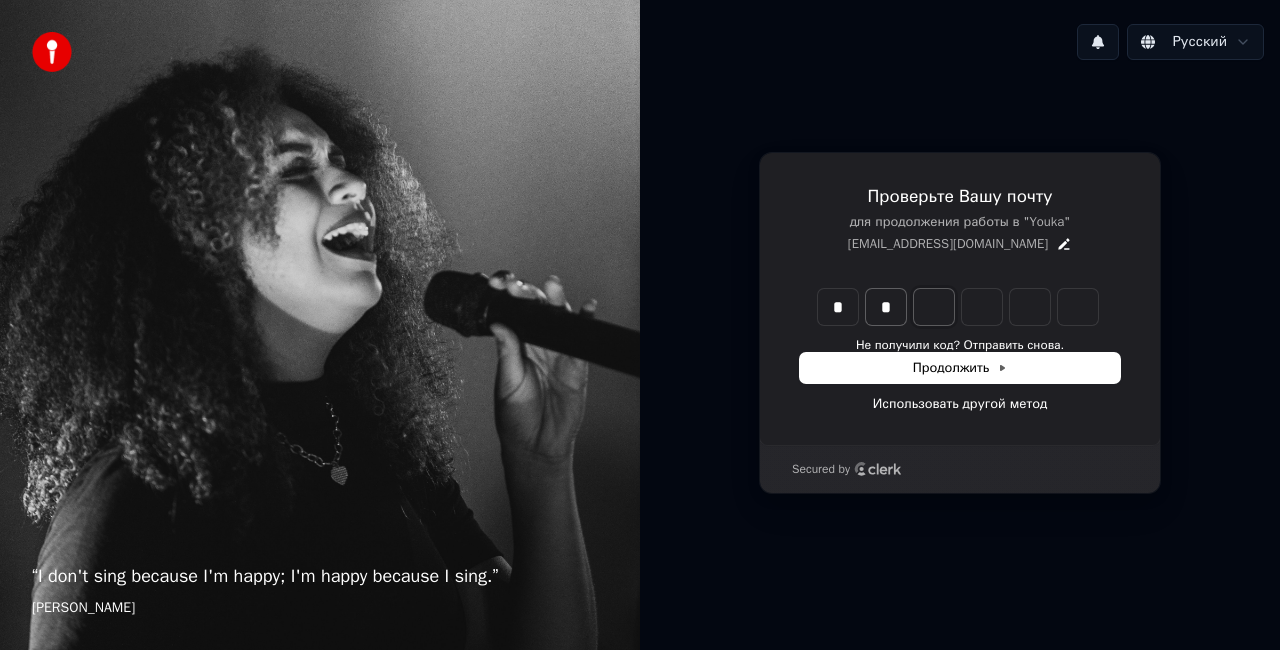 type on "**" 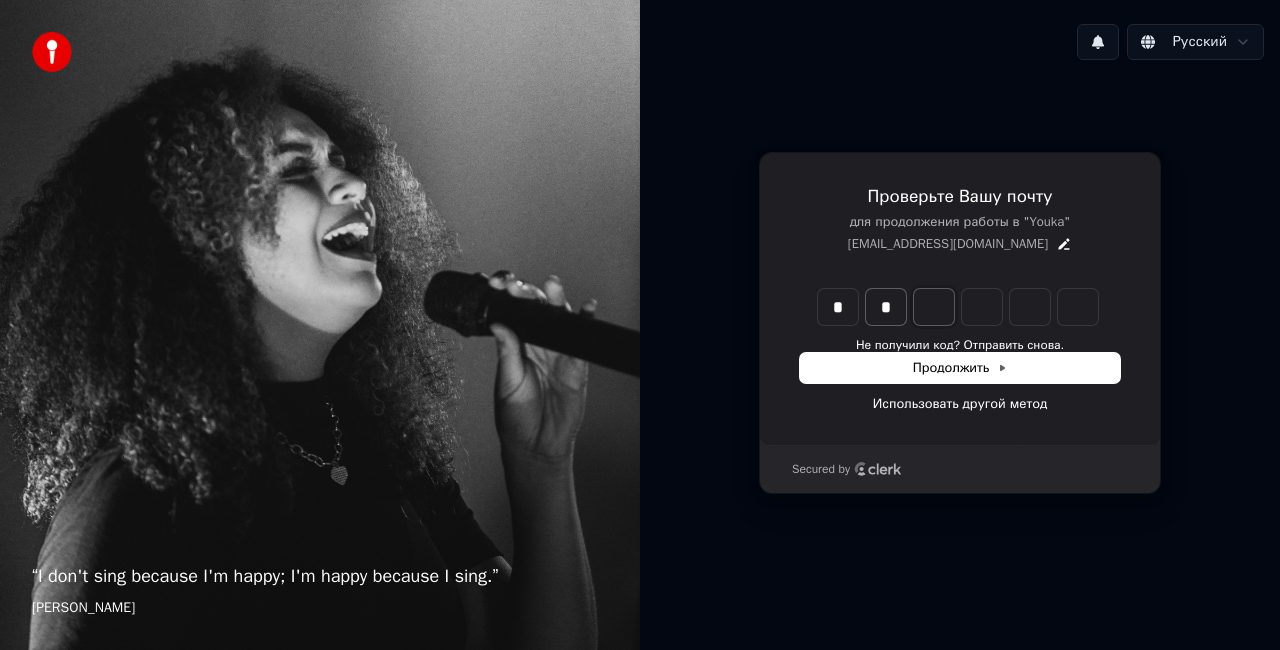 type on "*" 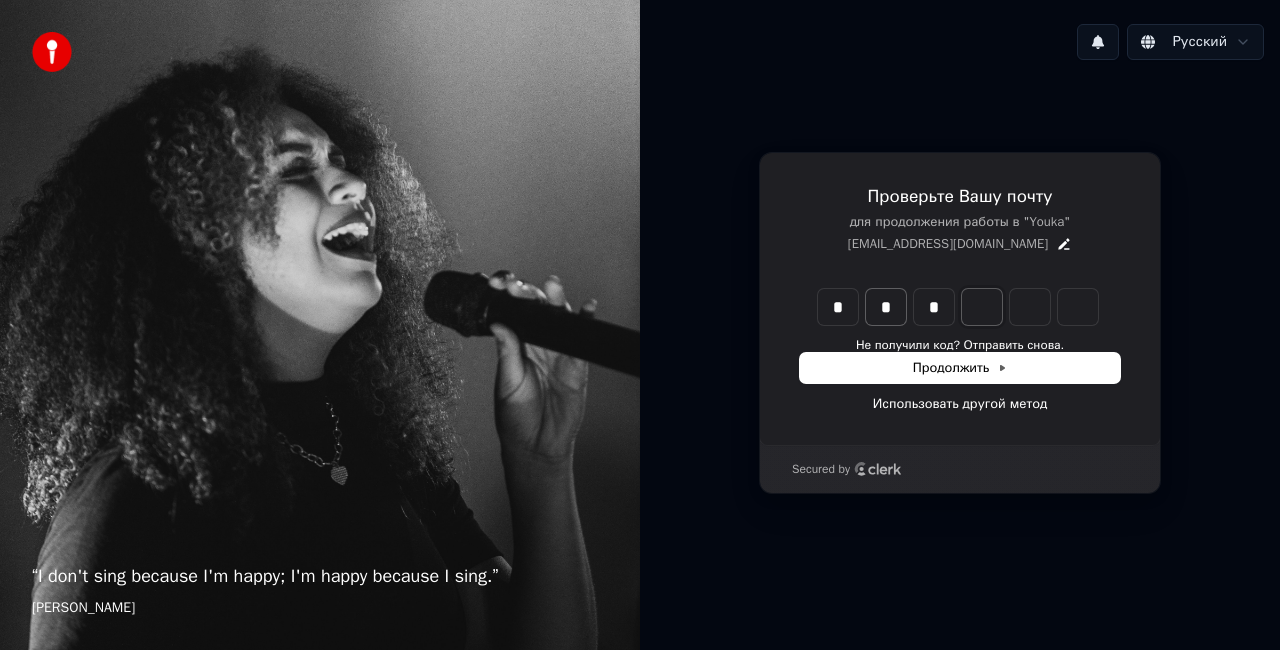 type on "***" 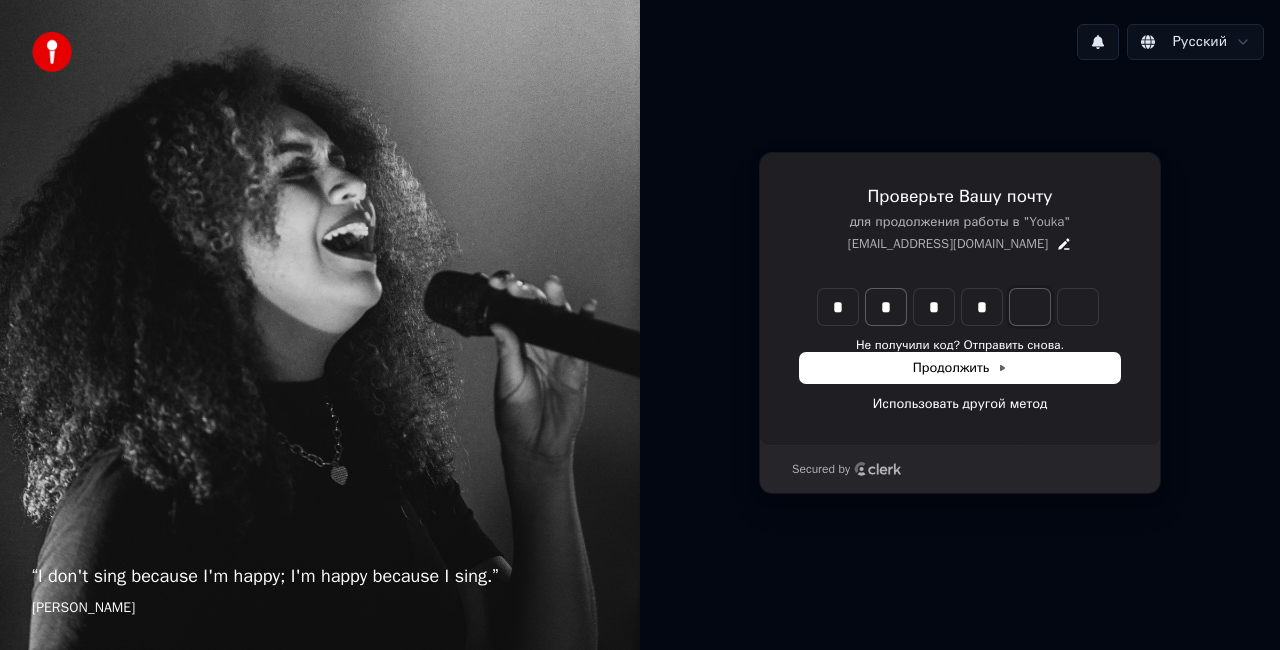 type on "****" 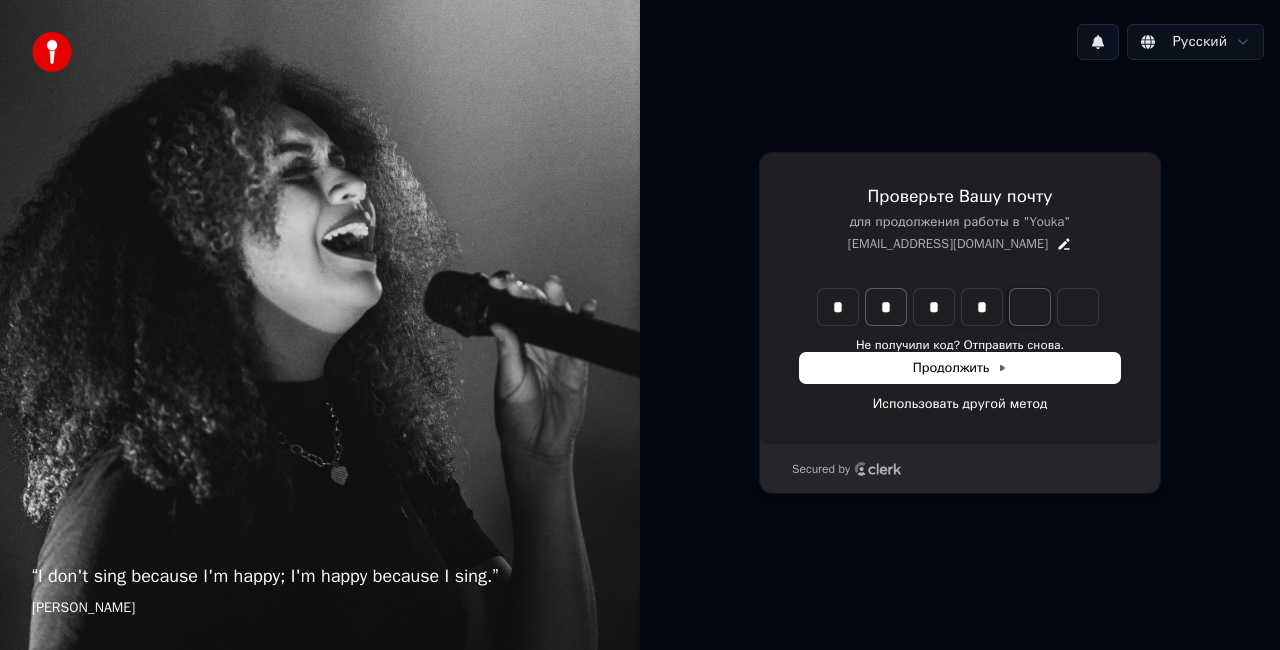 type on "*" 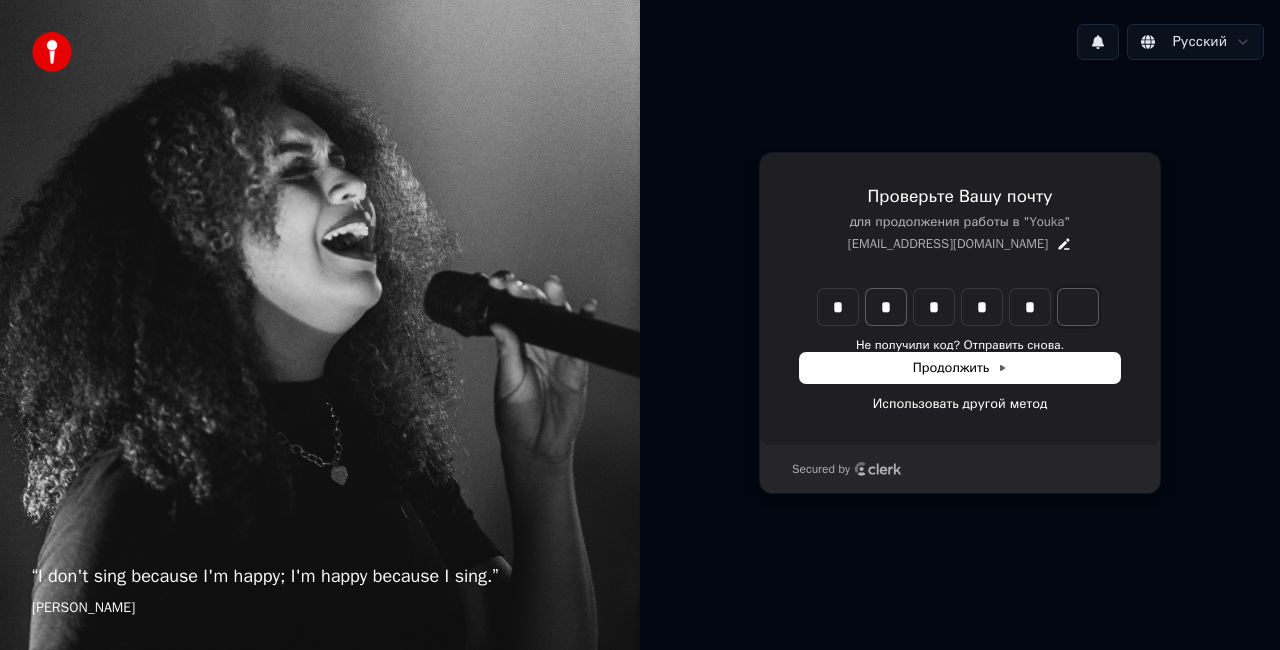 type on "******" 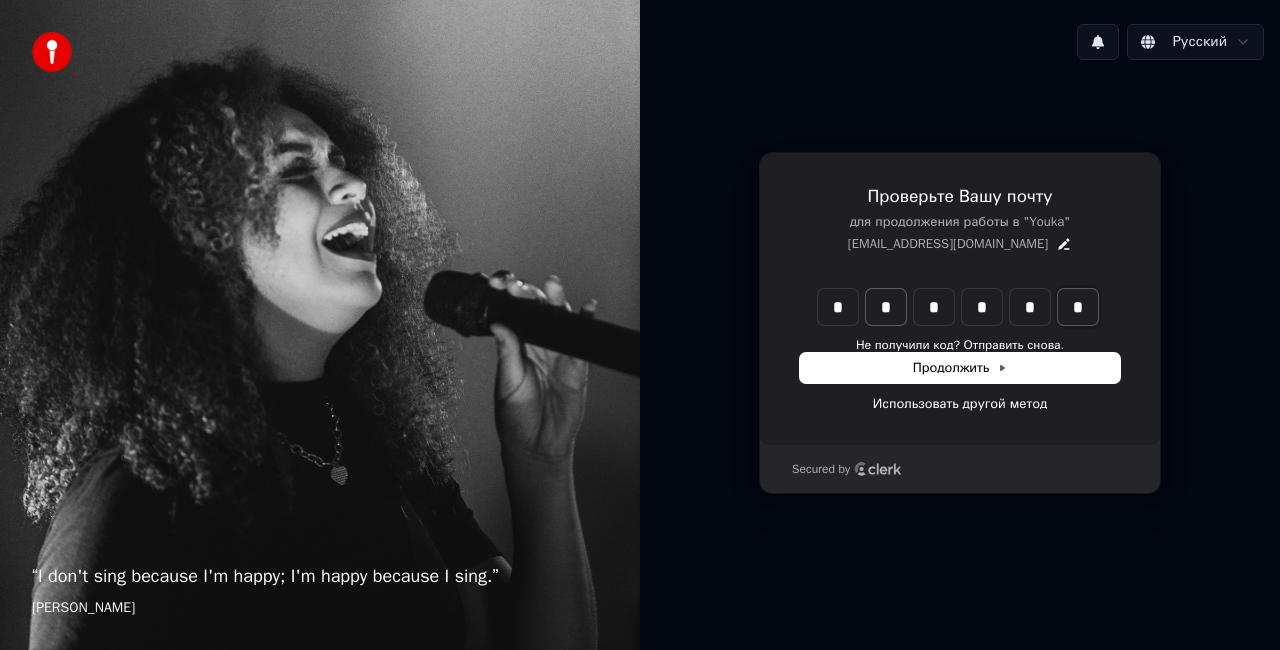 type on "*" 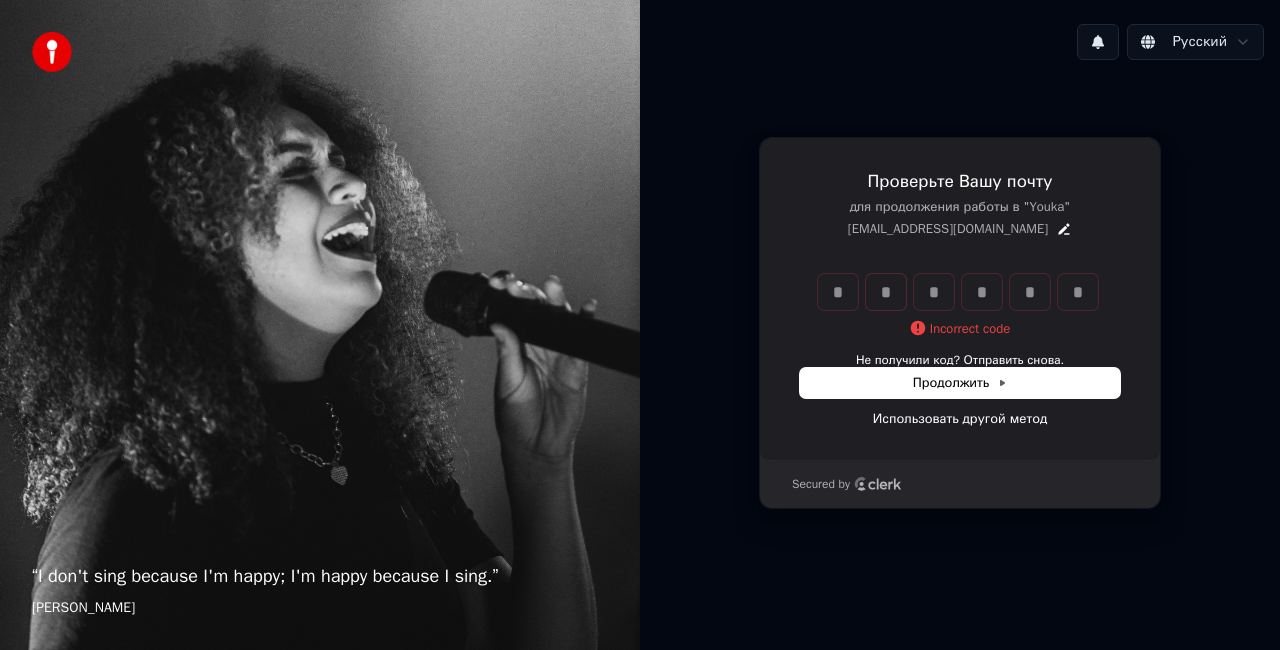 type 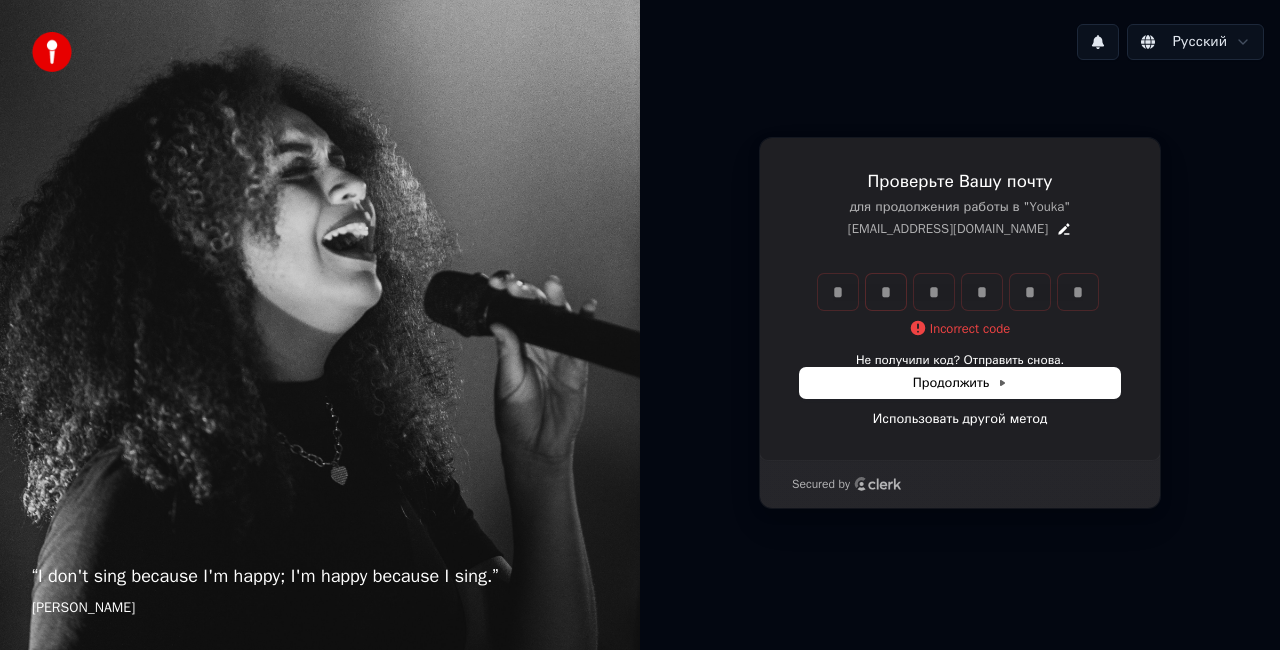 type 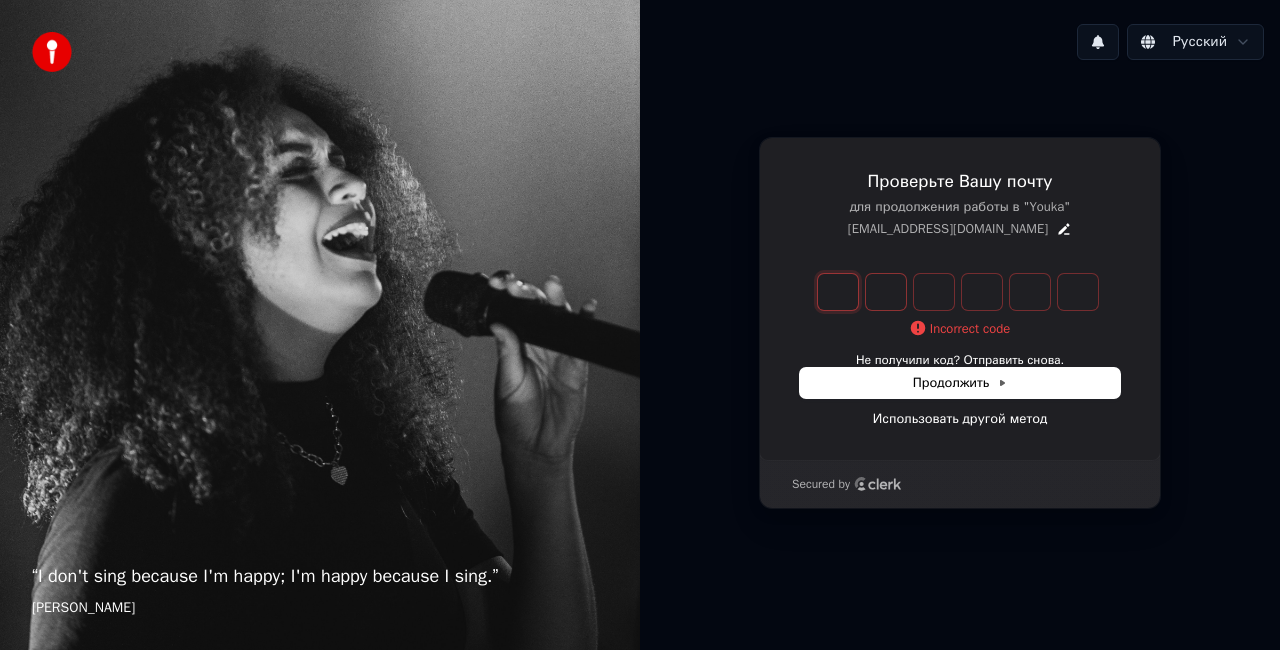 type on "*" 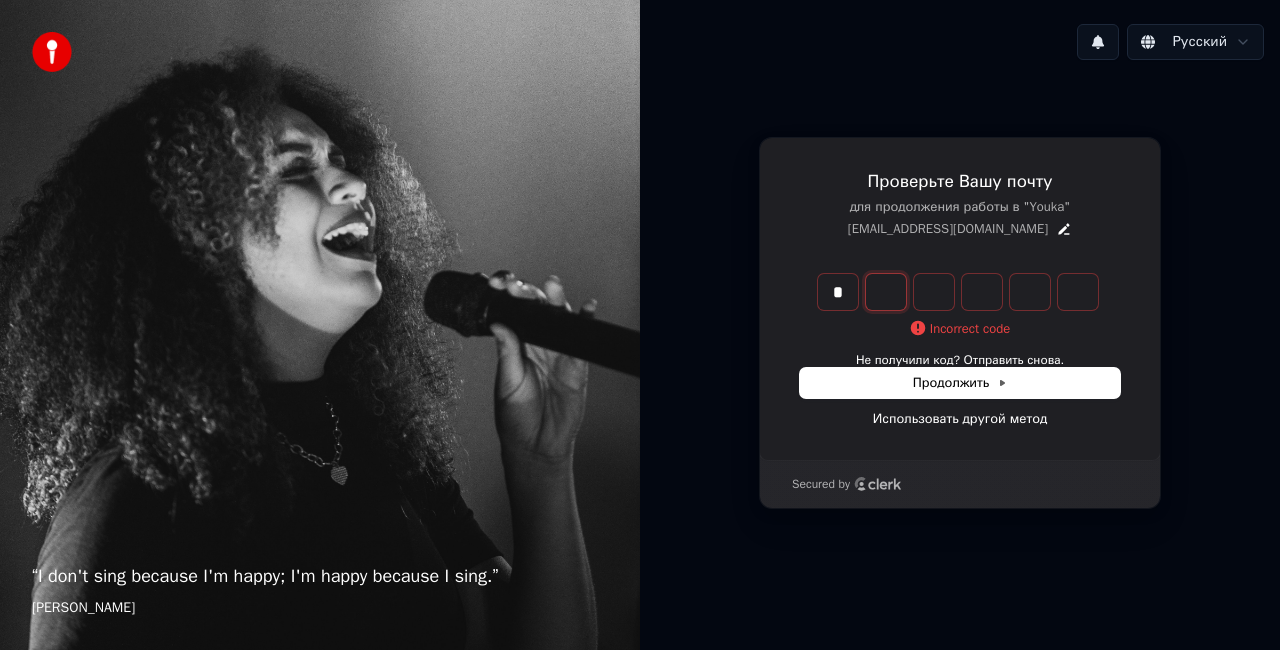 type on "*" 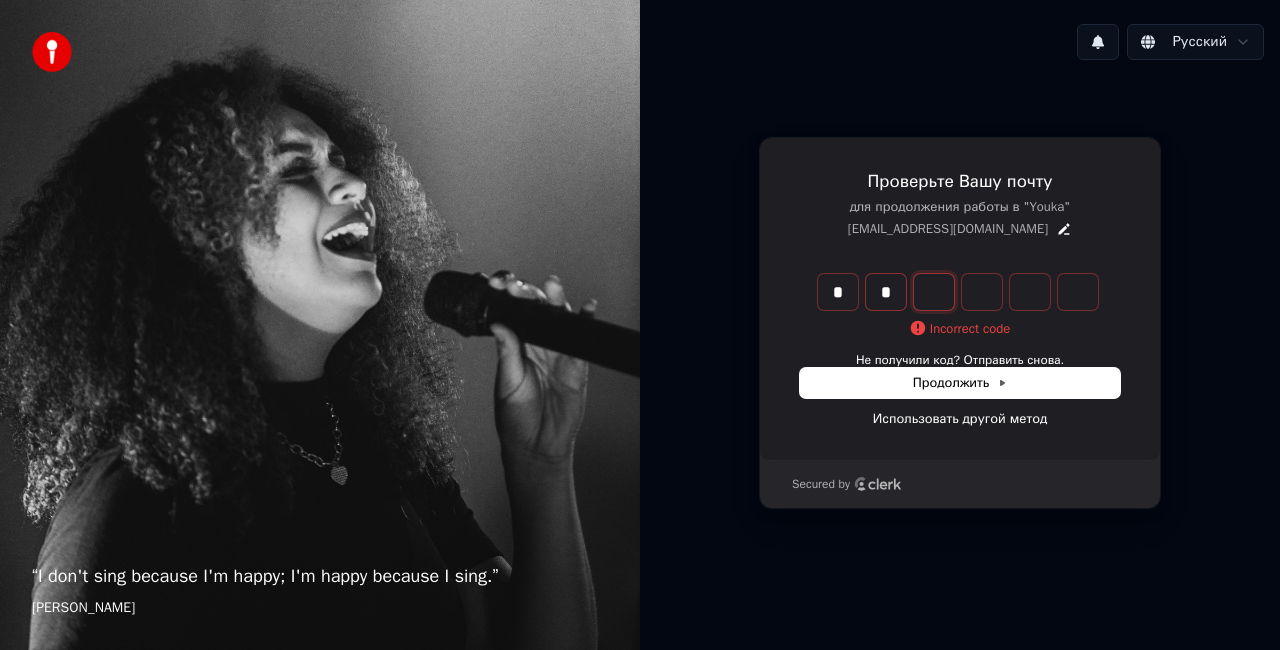 type on "**" 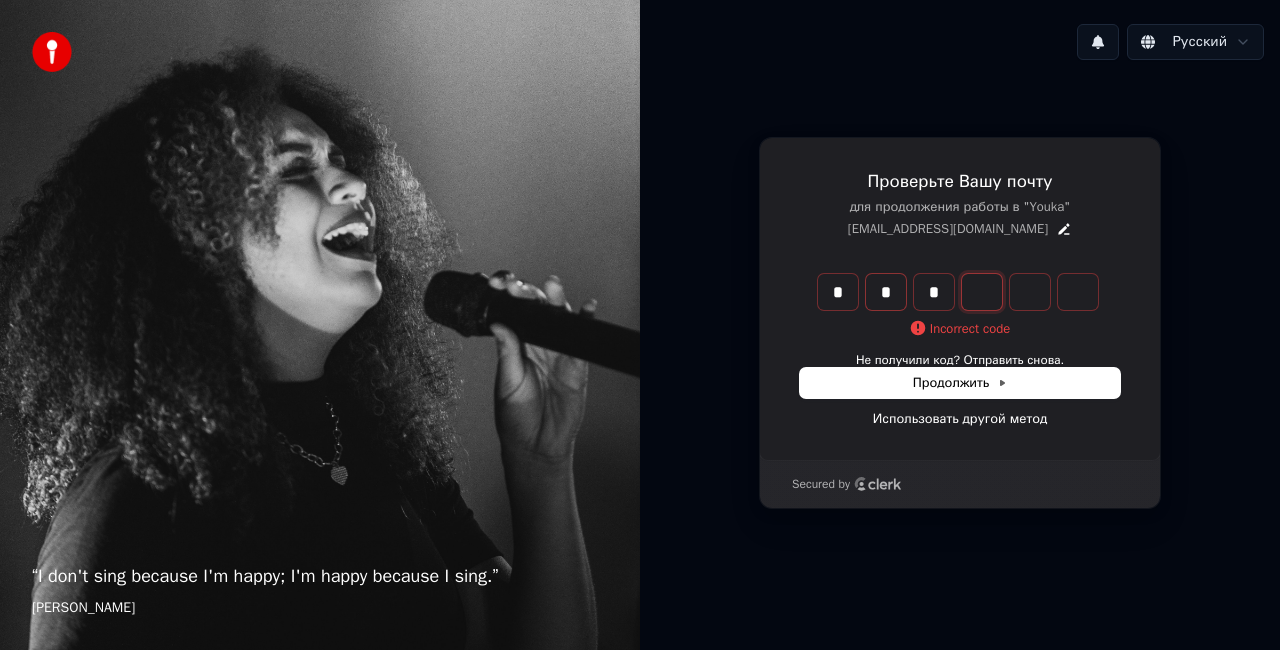 type on "***" 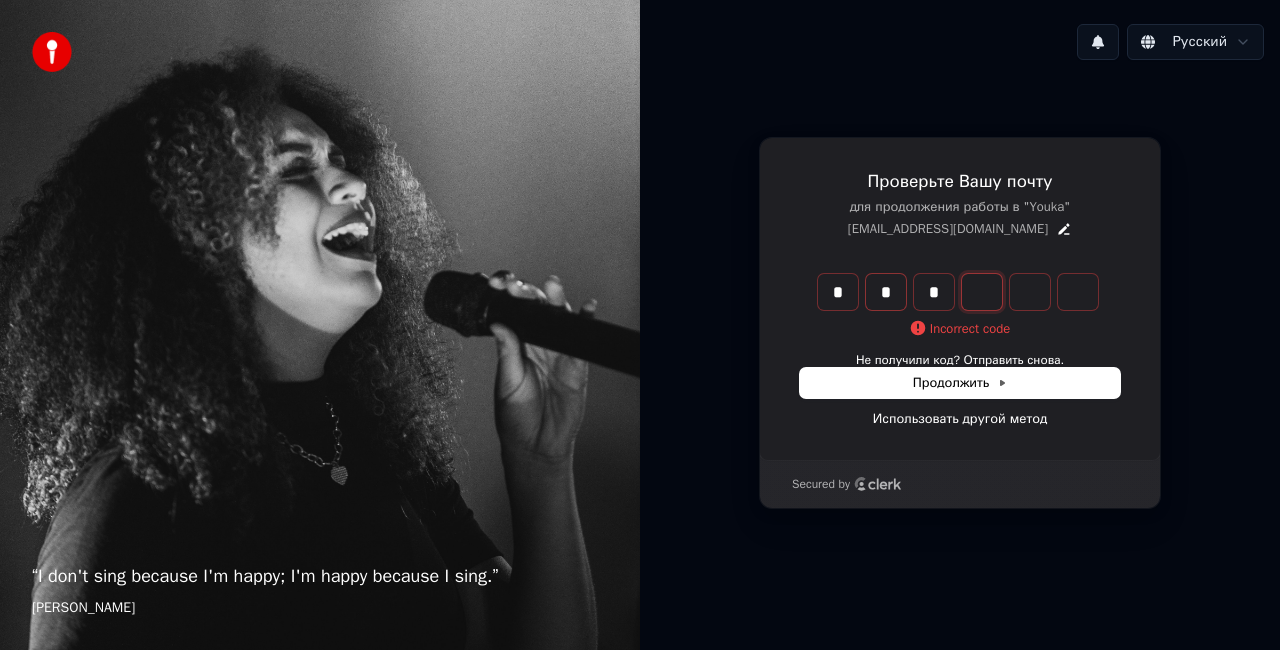 type on "*" 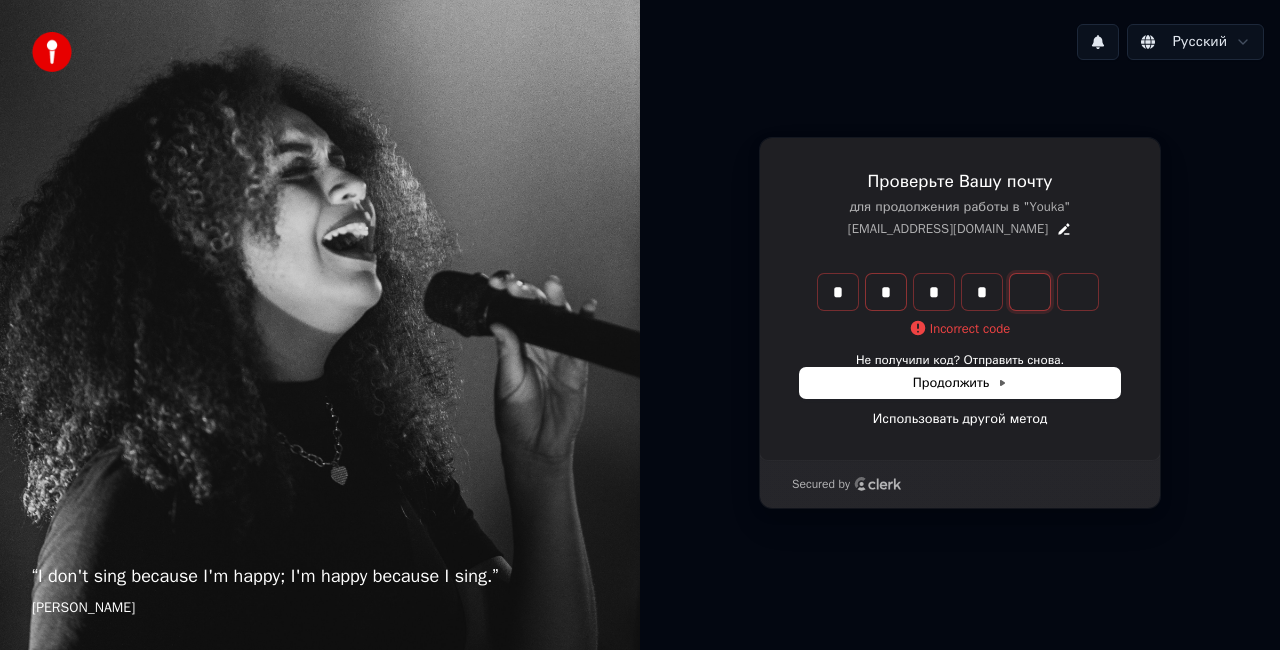 type on "****" 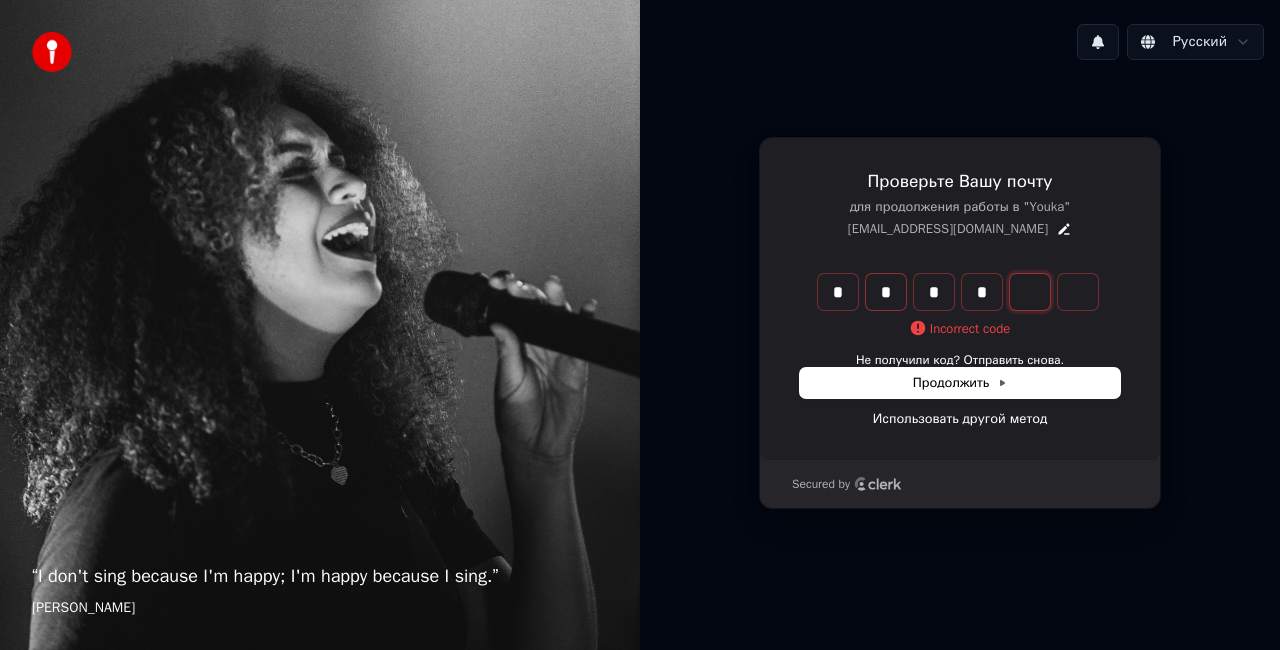 type on "*" 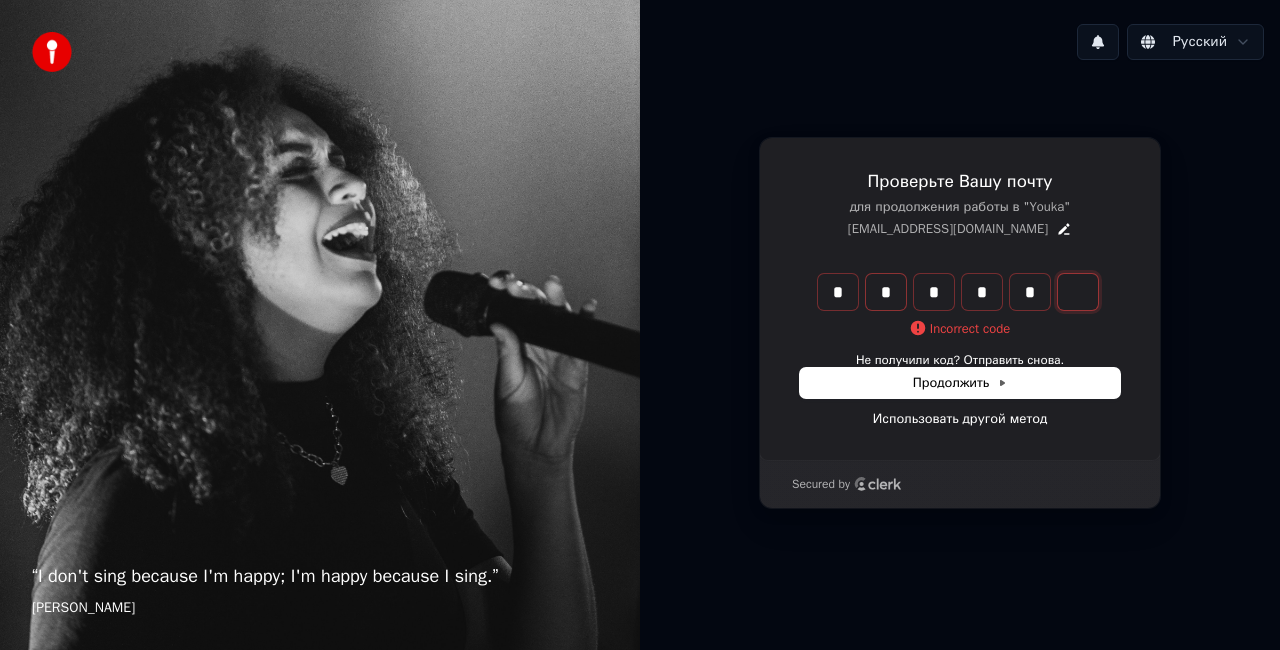 type on "******" 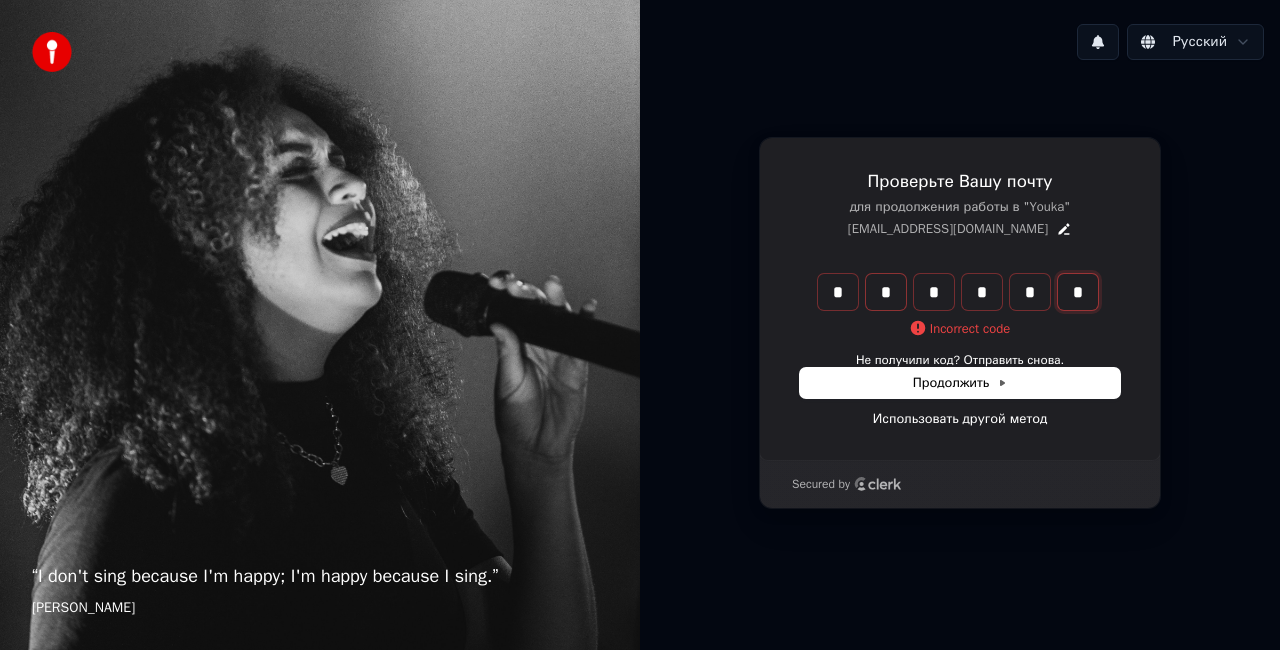 type on "*" 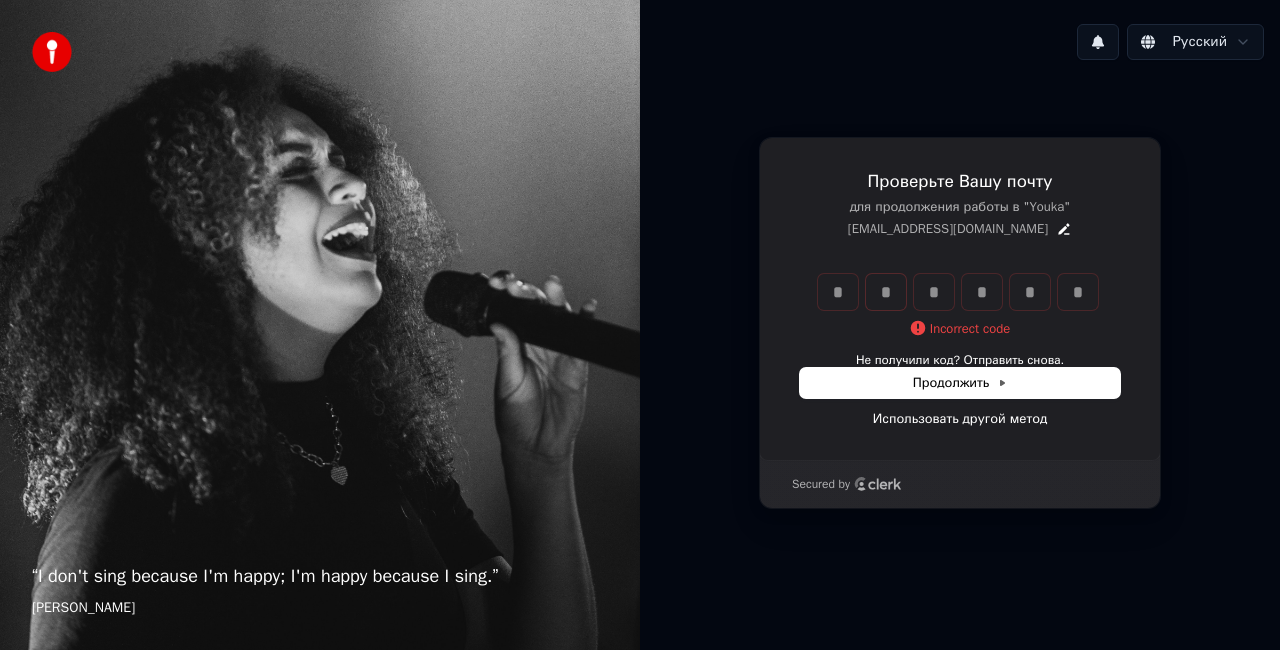 type 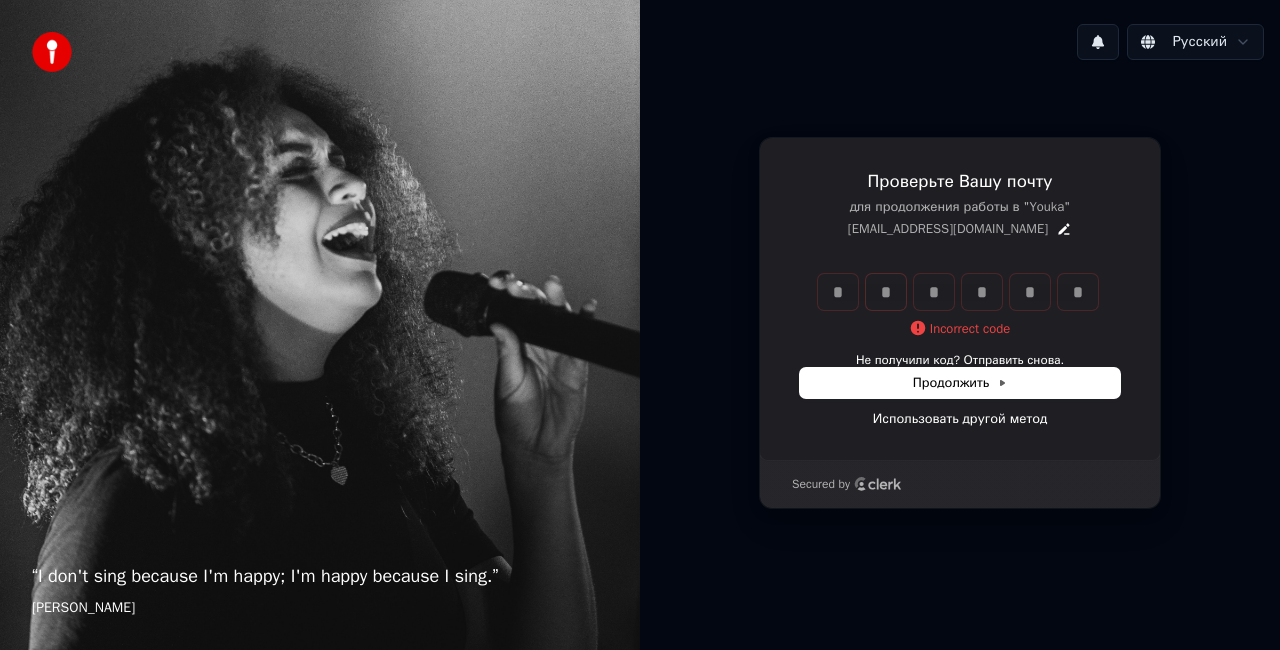 type 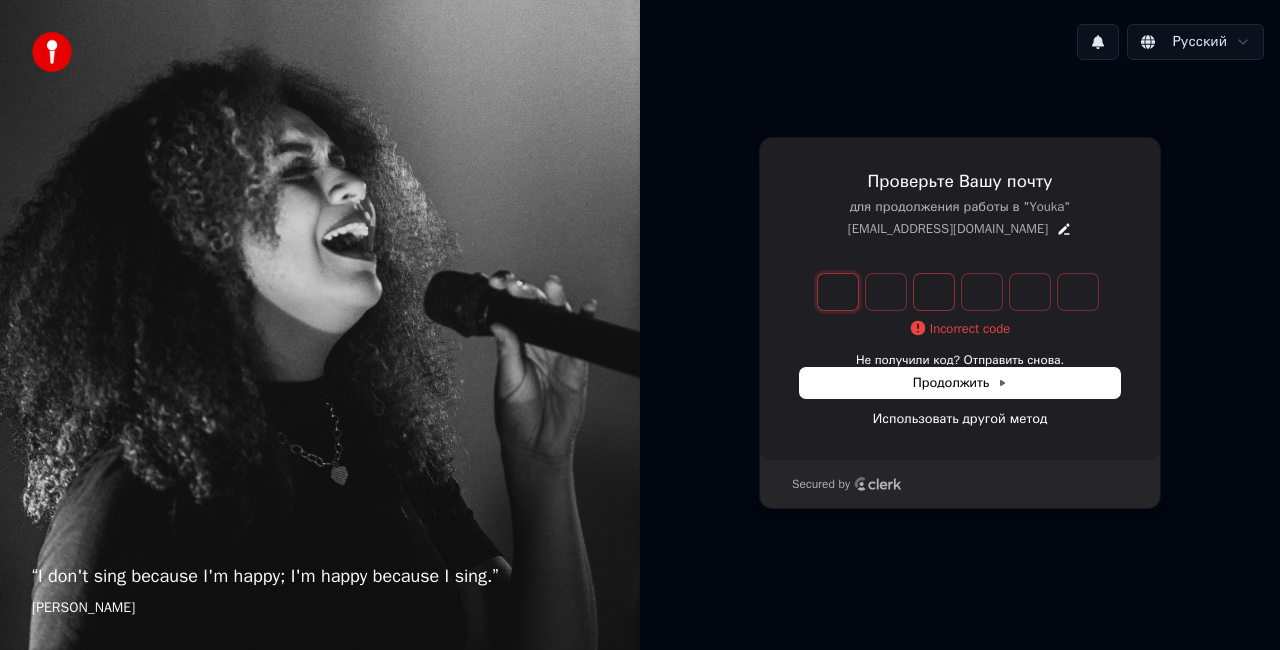 type on "*" 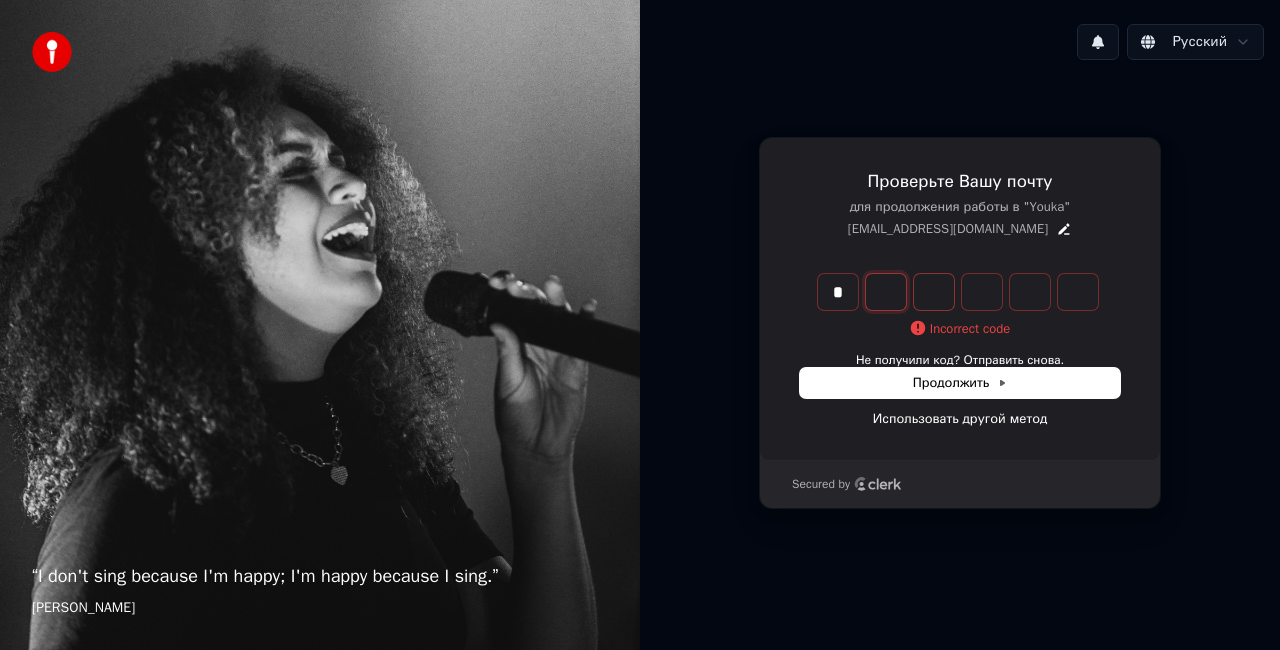 type on "*" 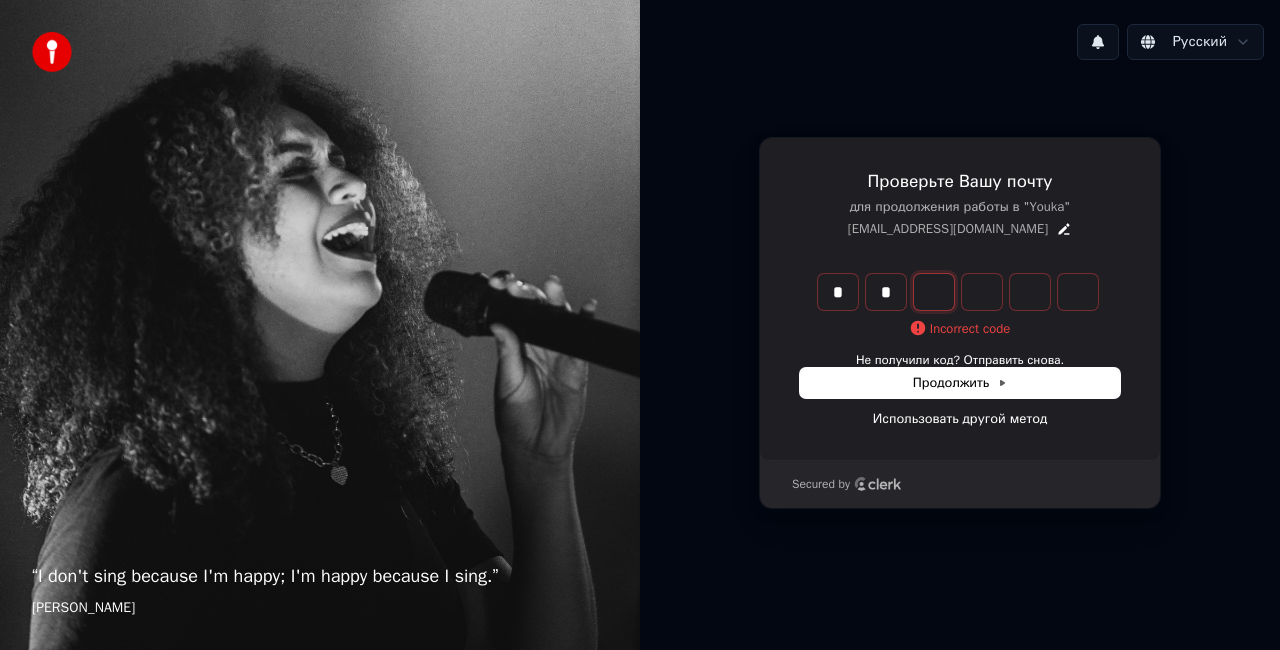 type on "**" 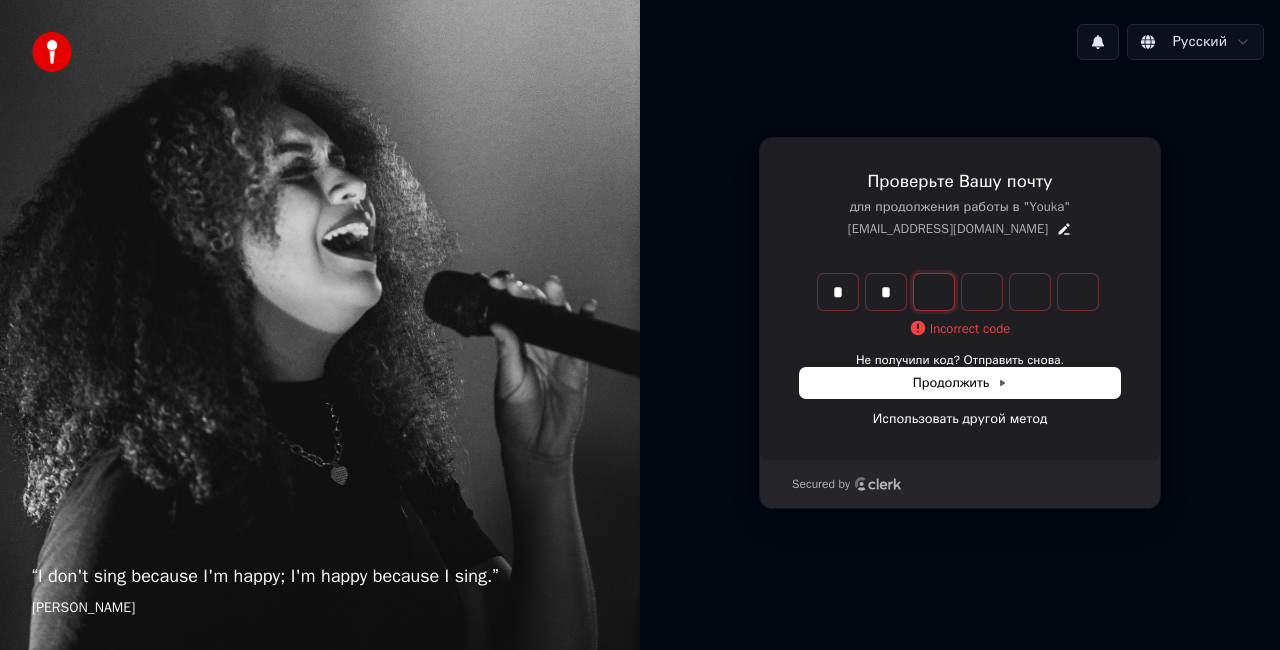 type on "*" 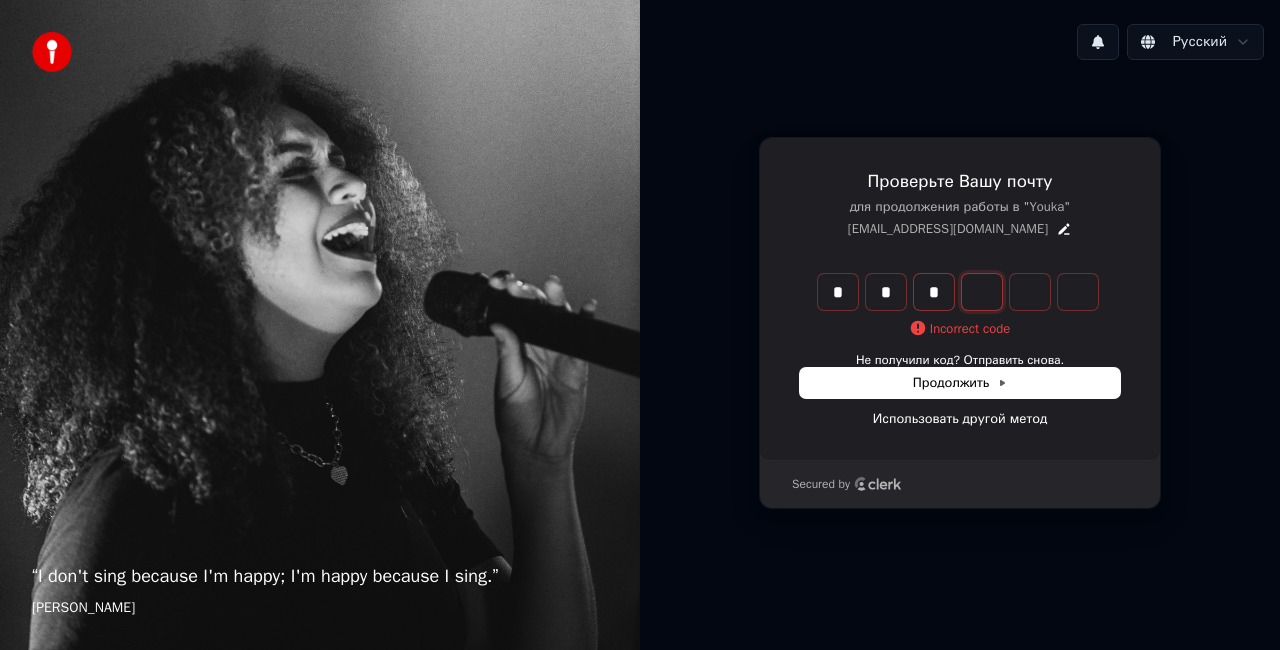 type on "***" 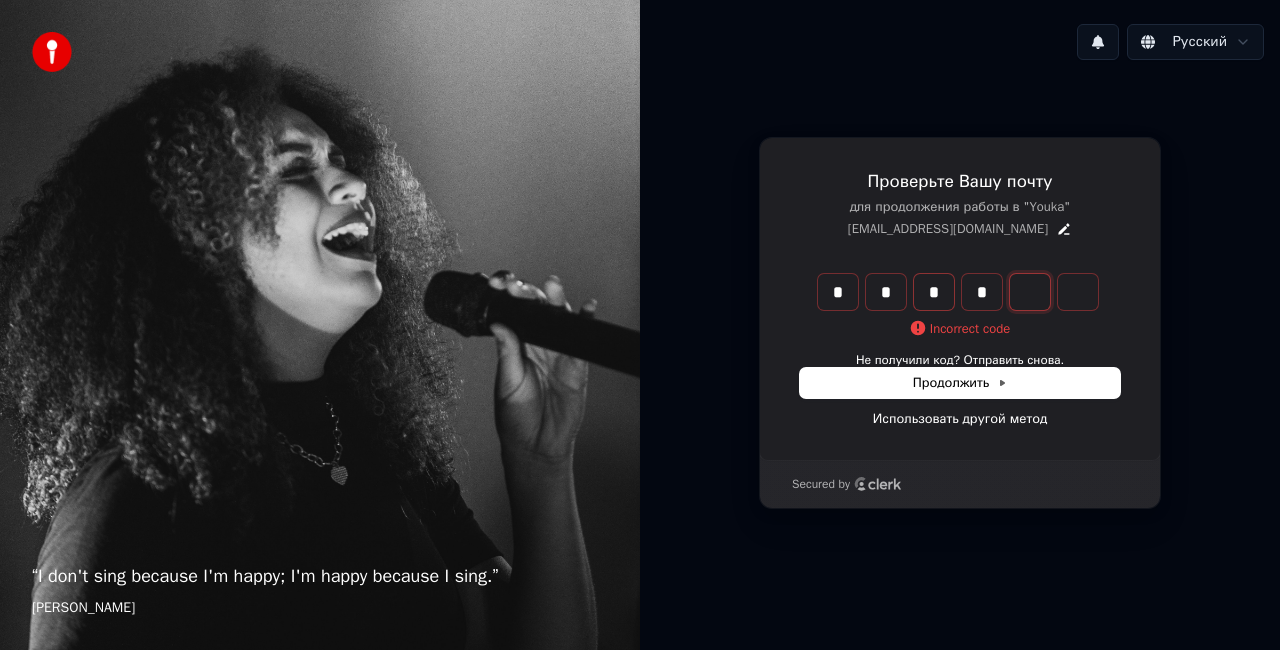 type on "****" 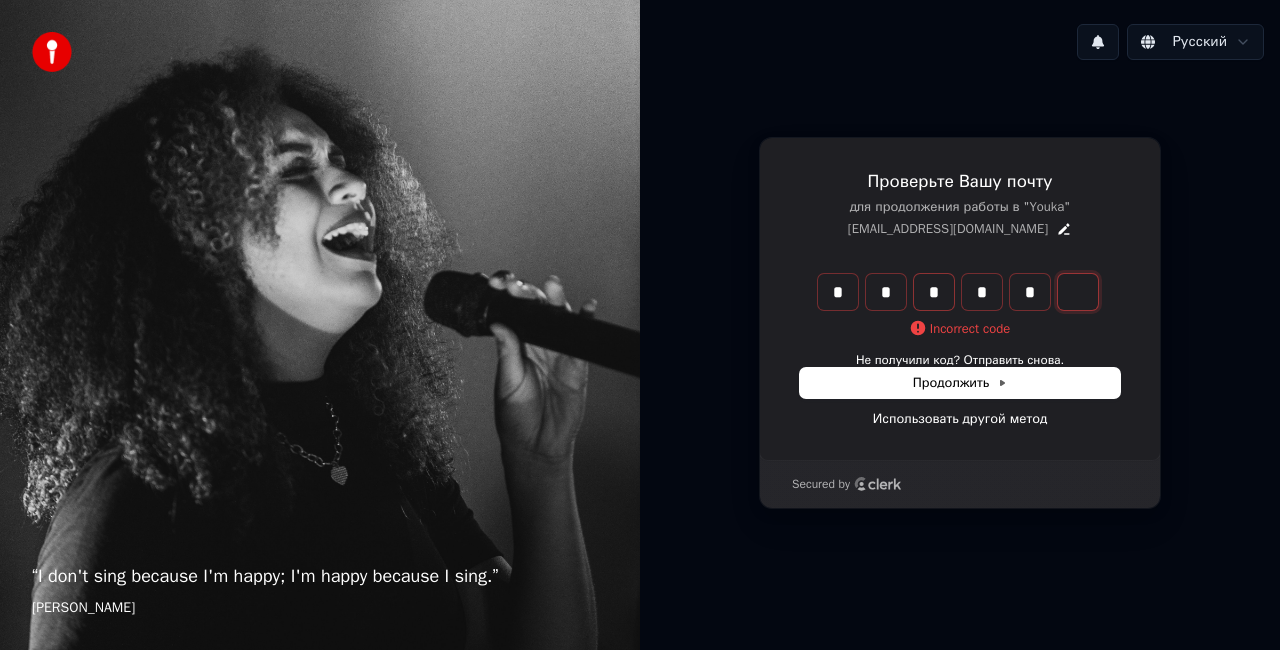 type on "******" 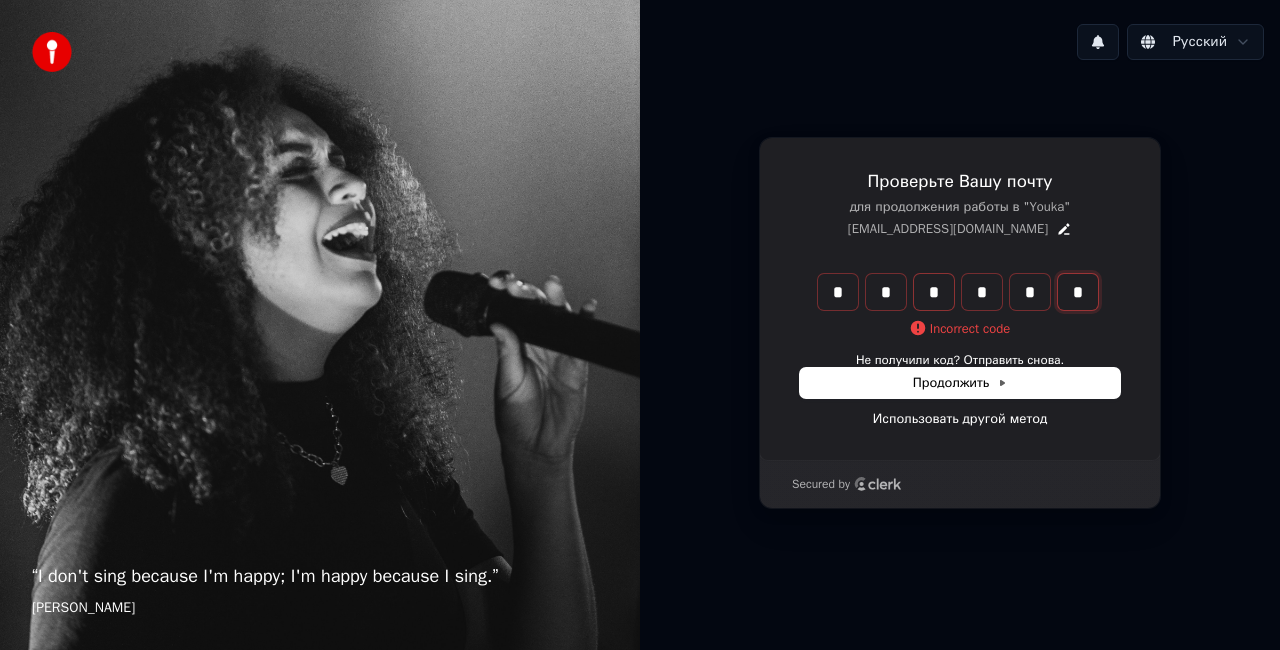 type on "*" 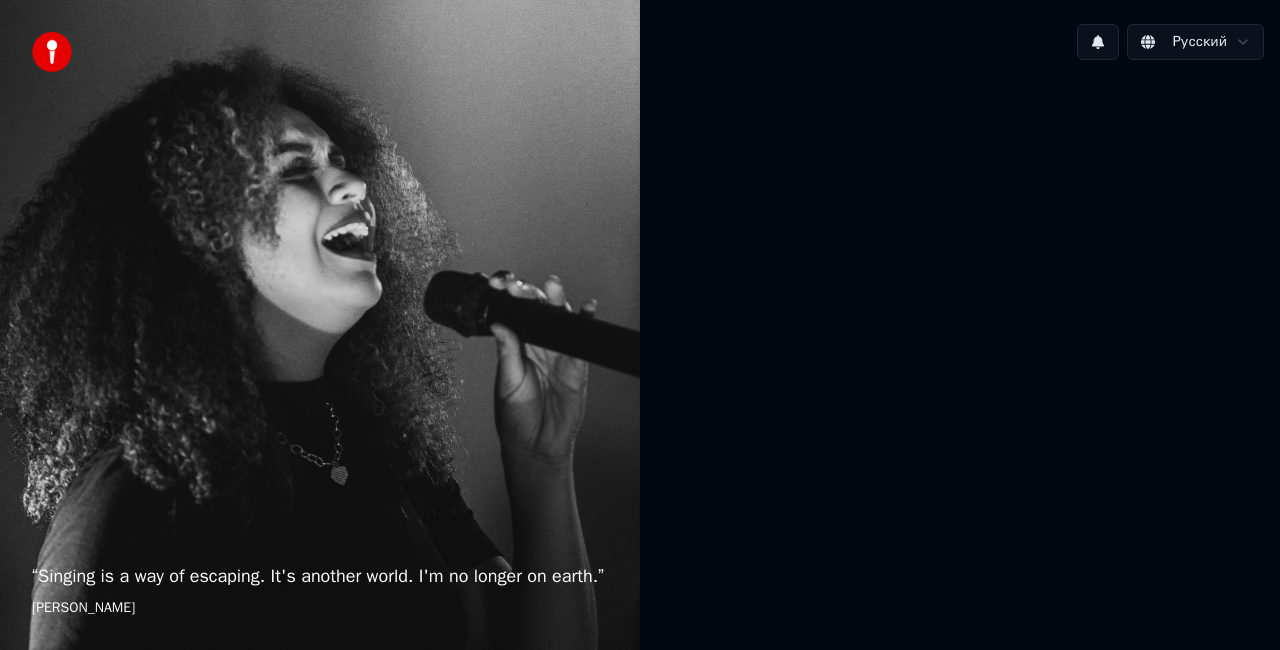 scroll, scrollTop: 0, scrollLeft: 0, axis: both 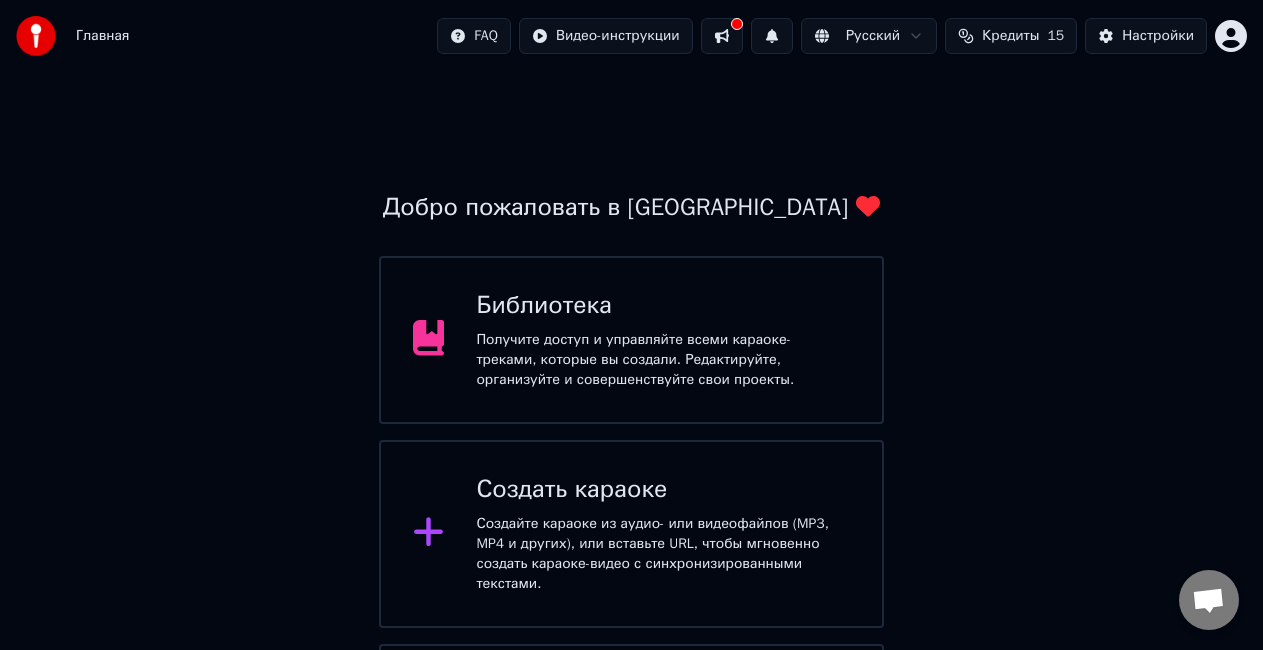 click on "Получите доступ и управляйте всеми караоке-треками, которые вы создали. Редактируйте, организуйте и совершенствуйте свои проекты." at bounding box center [663, 360] 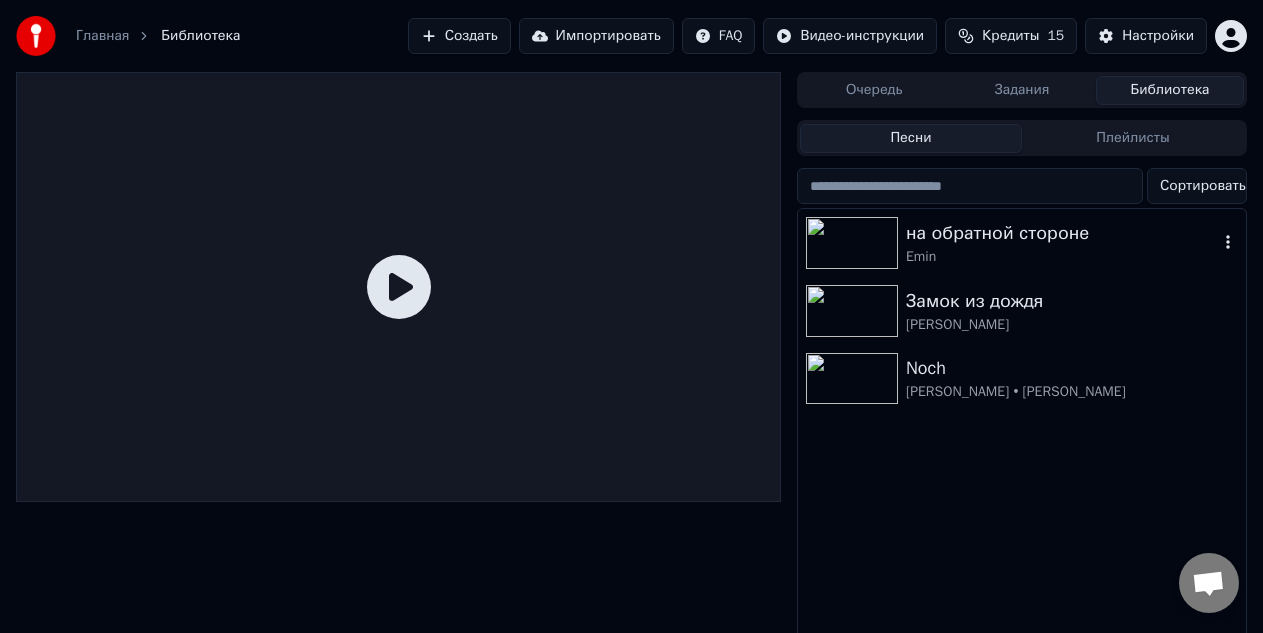 click at bounding box center [852, 243] 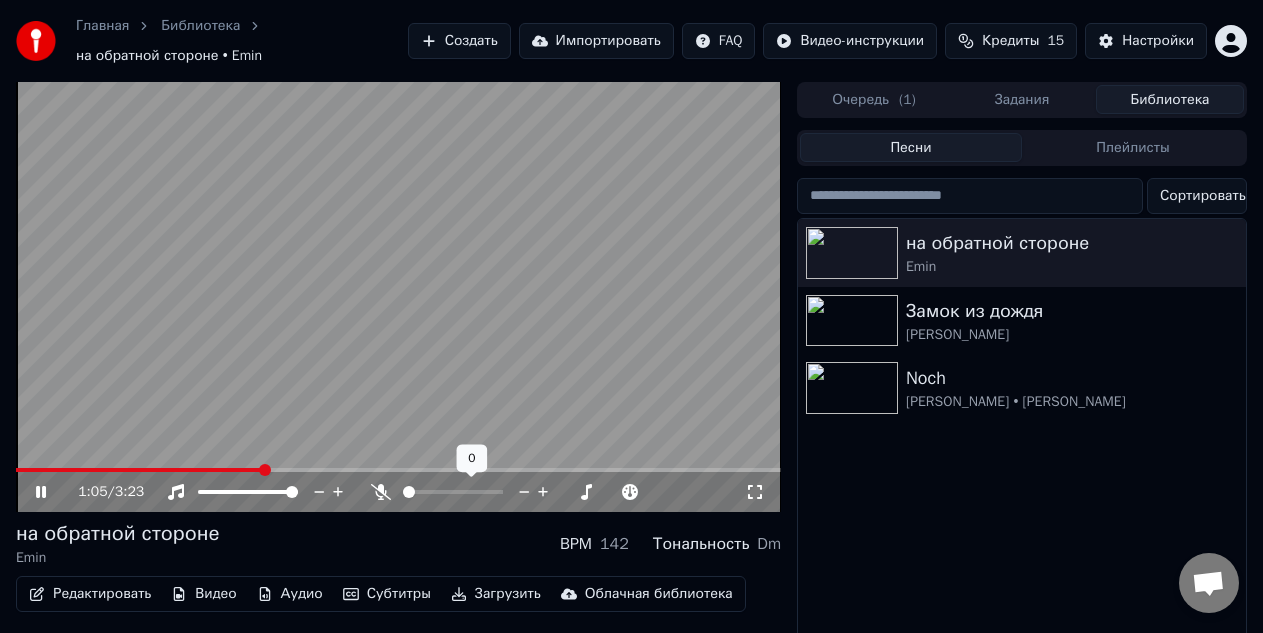 click at bounding box center [471, 492] 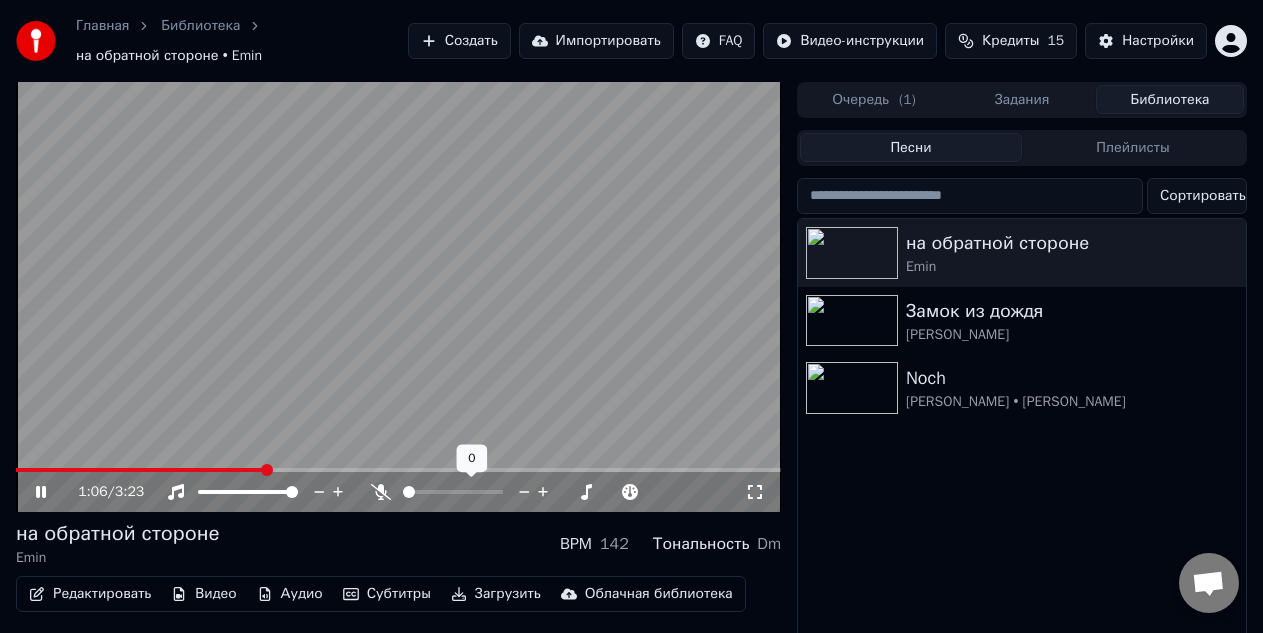 click at bounding box center (471, 492) 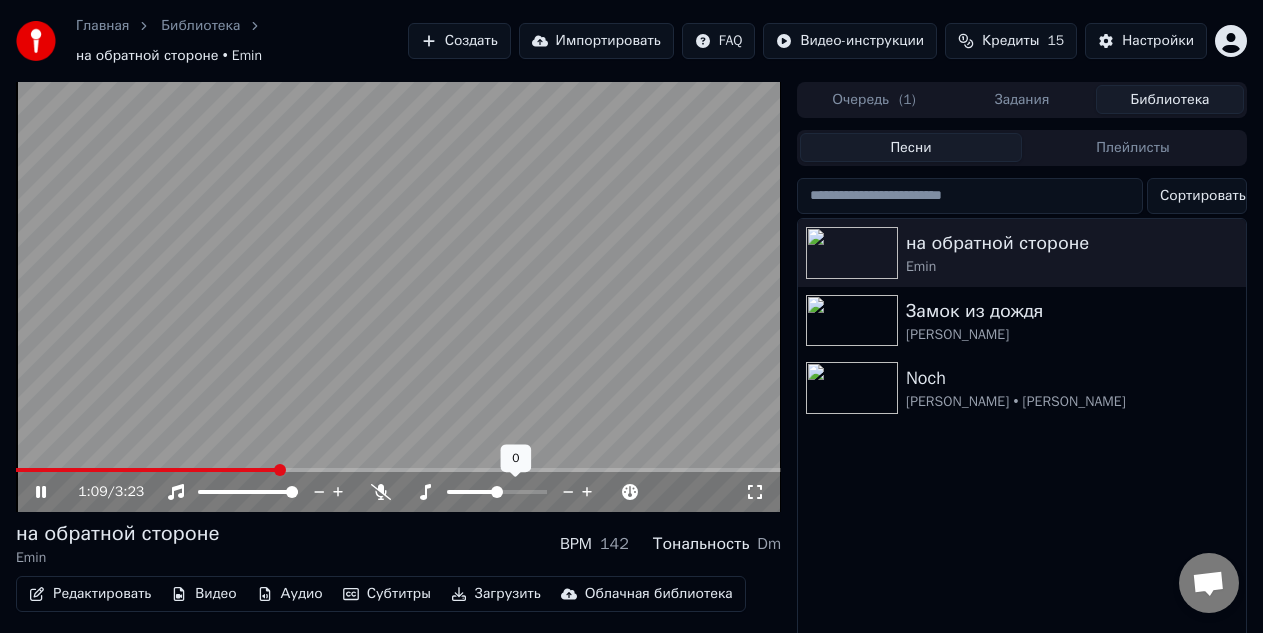 click at bounding box center (497, 492) 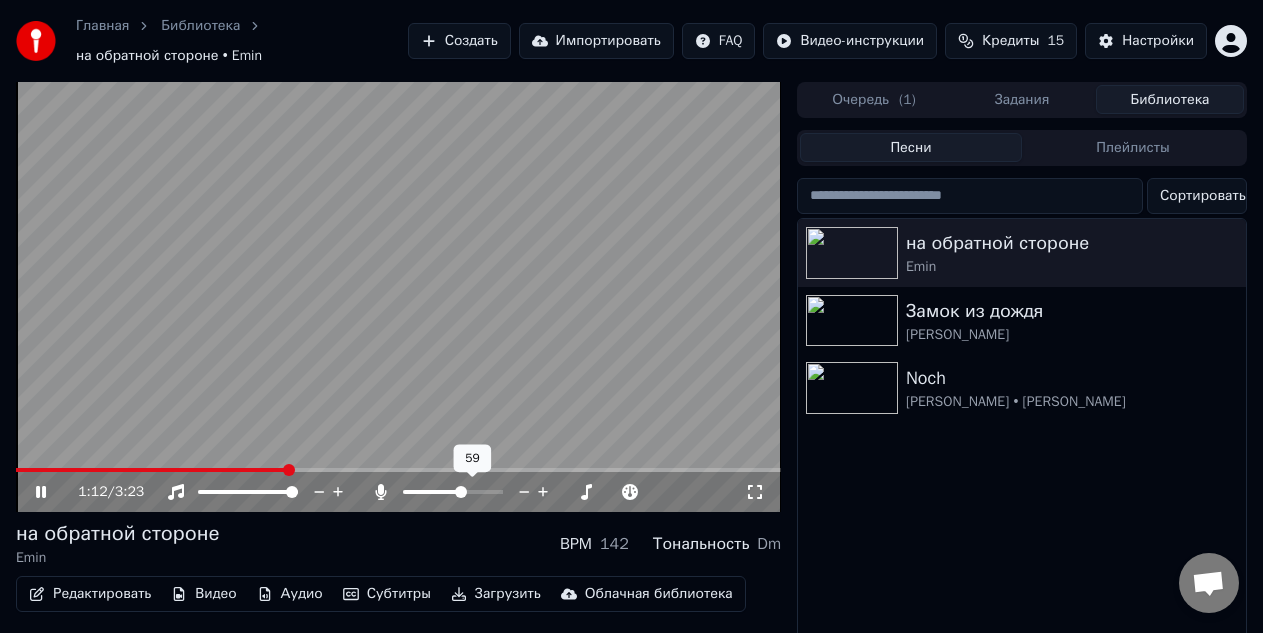 click at bounding box center [461, 492] 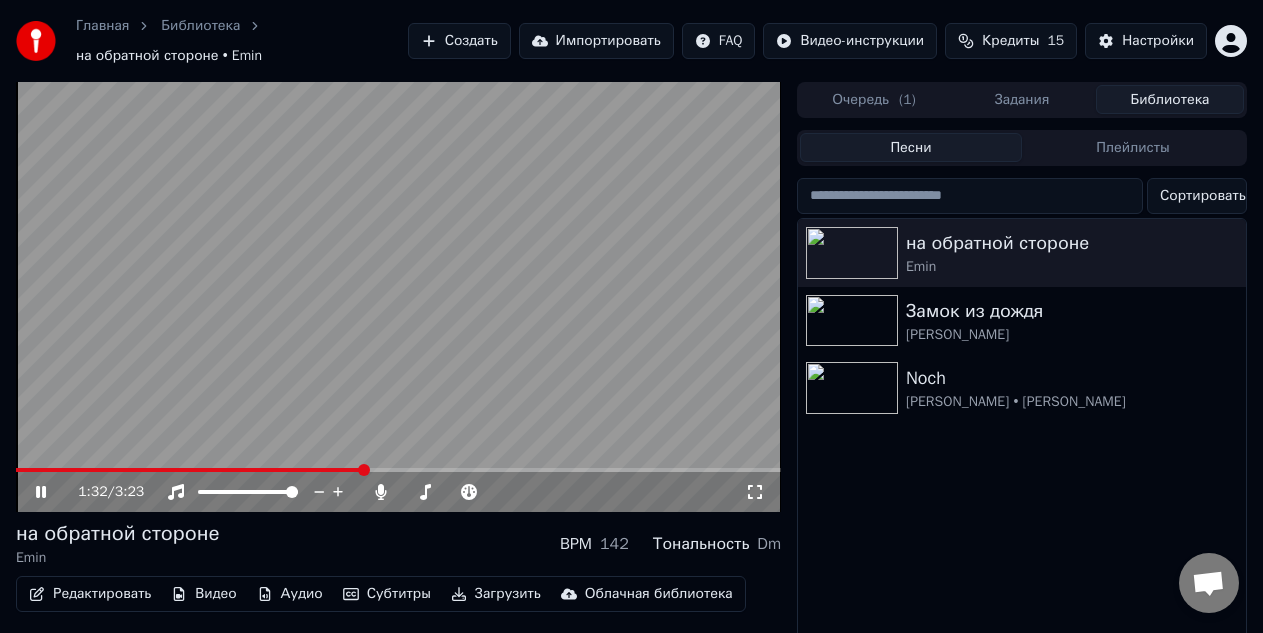 click at bounding box center [398, 297] 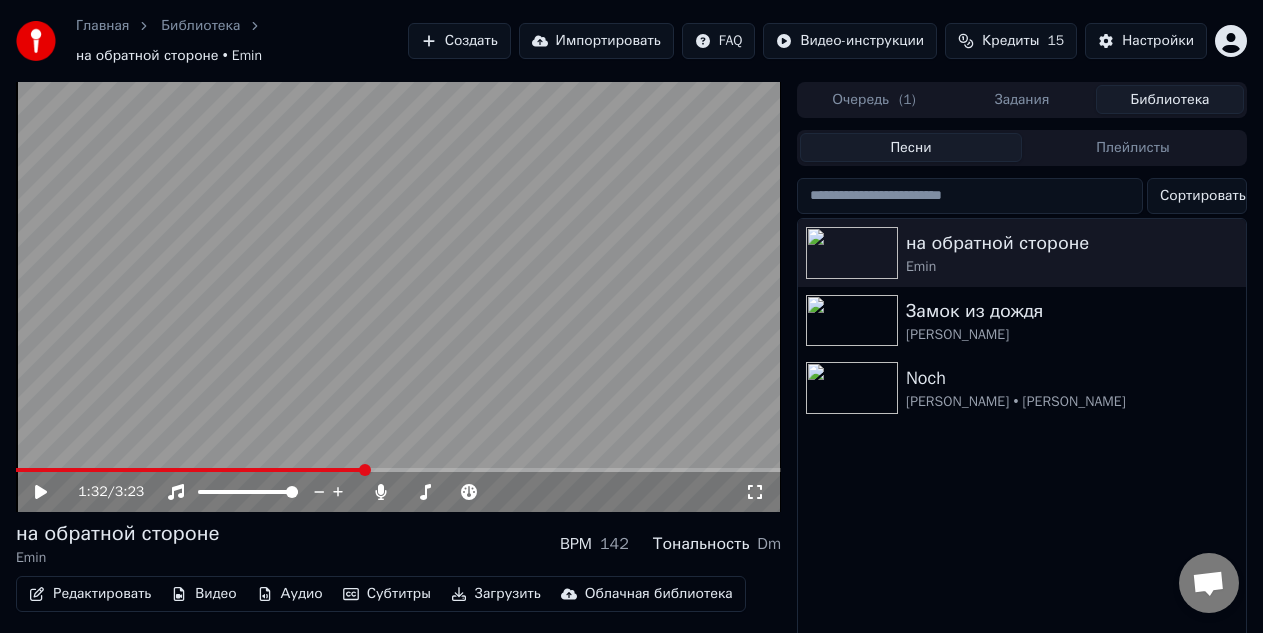click on "Создать" at bounding box center [459, 41] 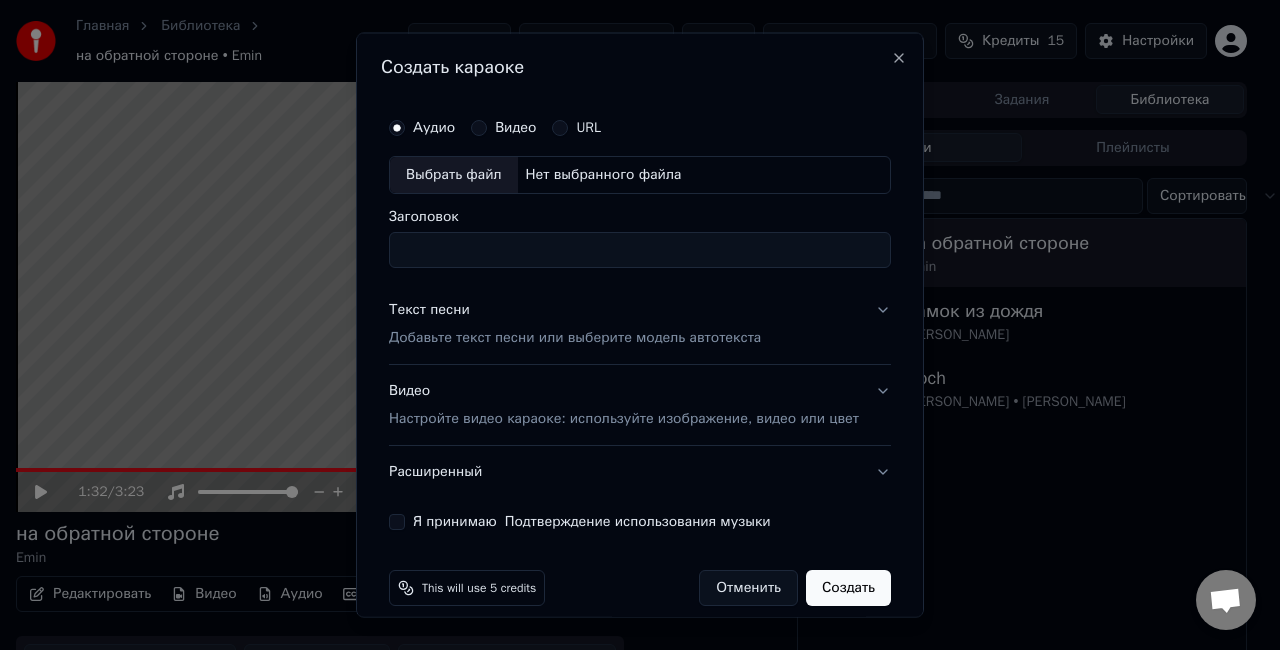 click on "Текст песни Добавьте текст песни или выберите модель автотекста" at bounding box center [575, 323] 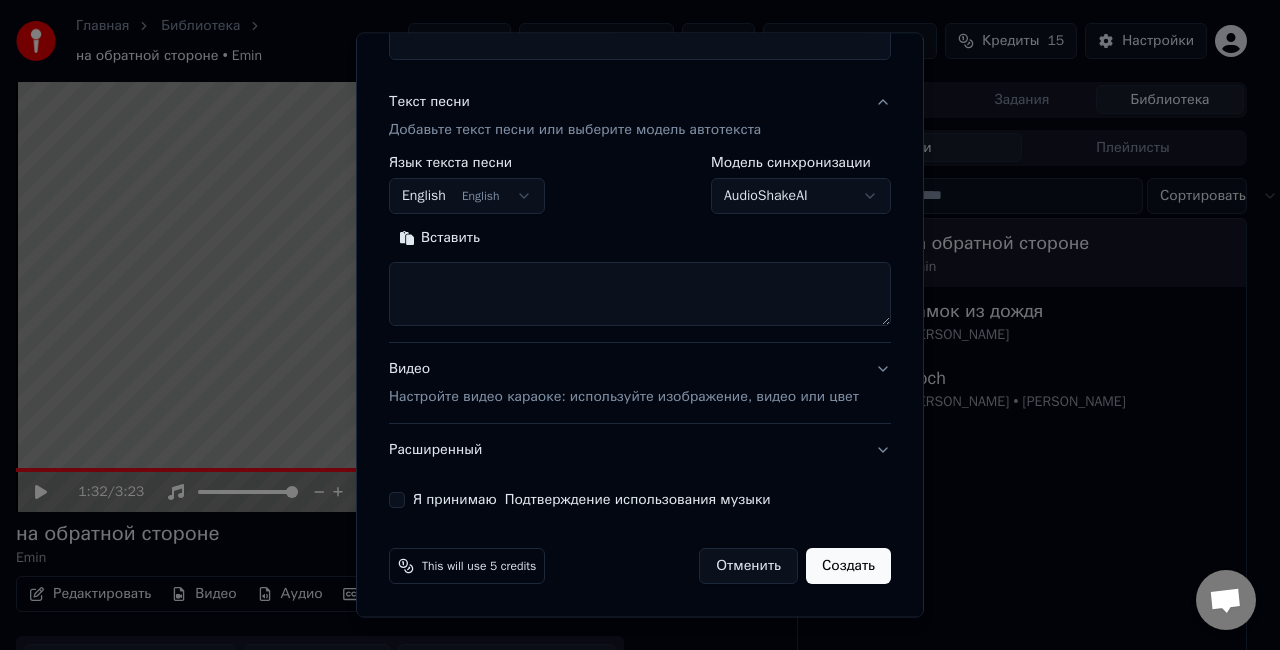scroll, scrollTop: 0, scrollLeft: 0, axis: both 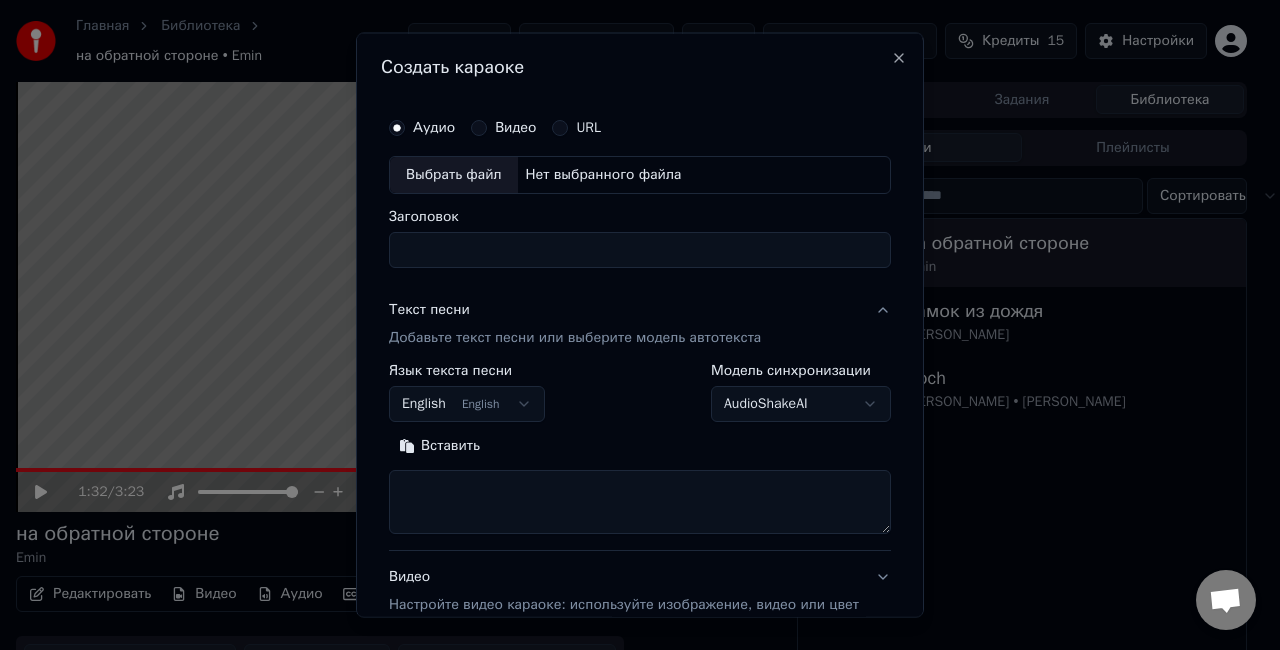 click on "Выбрать файл" at bounding box center [454, 175] 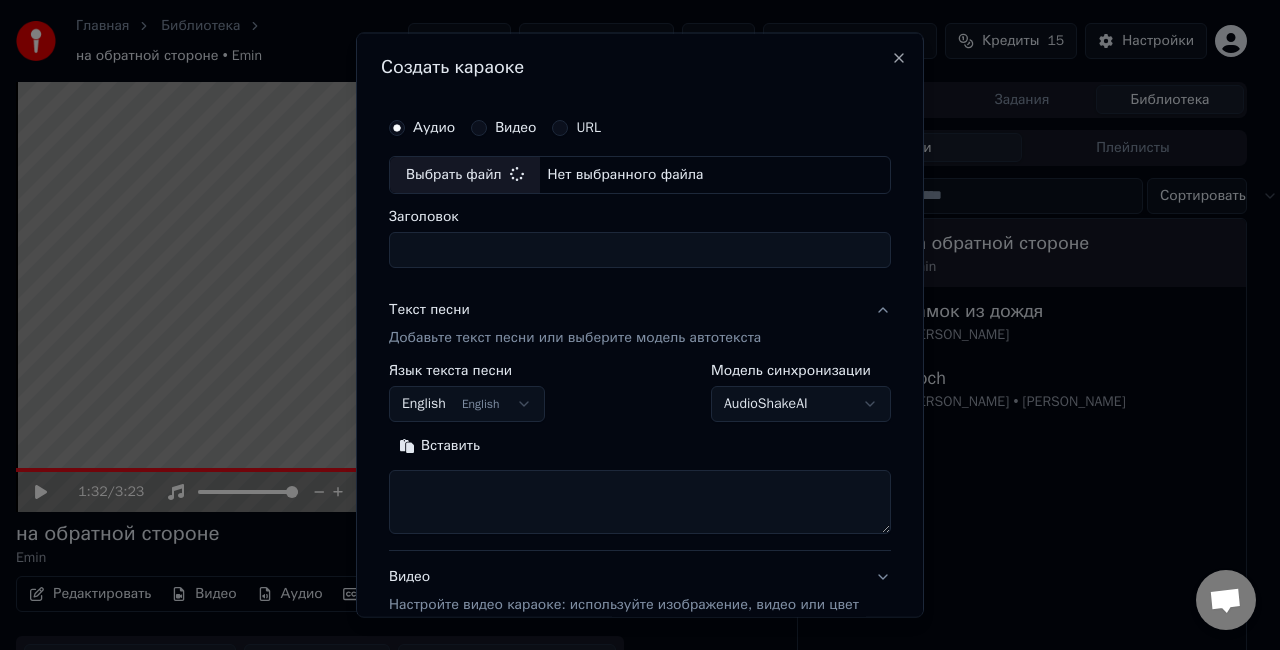 type on "**********" 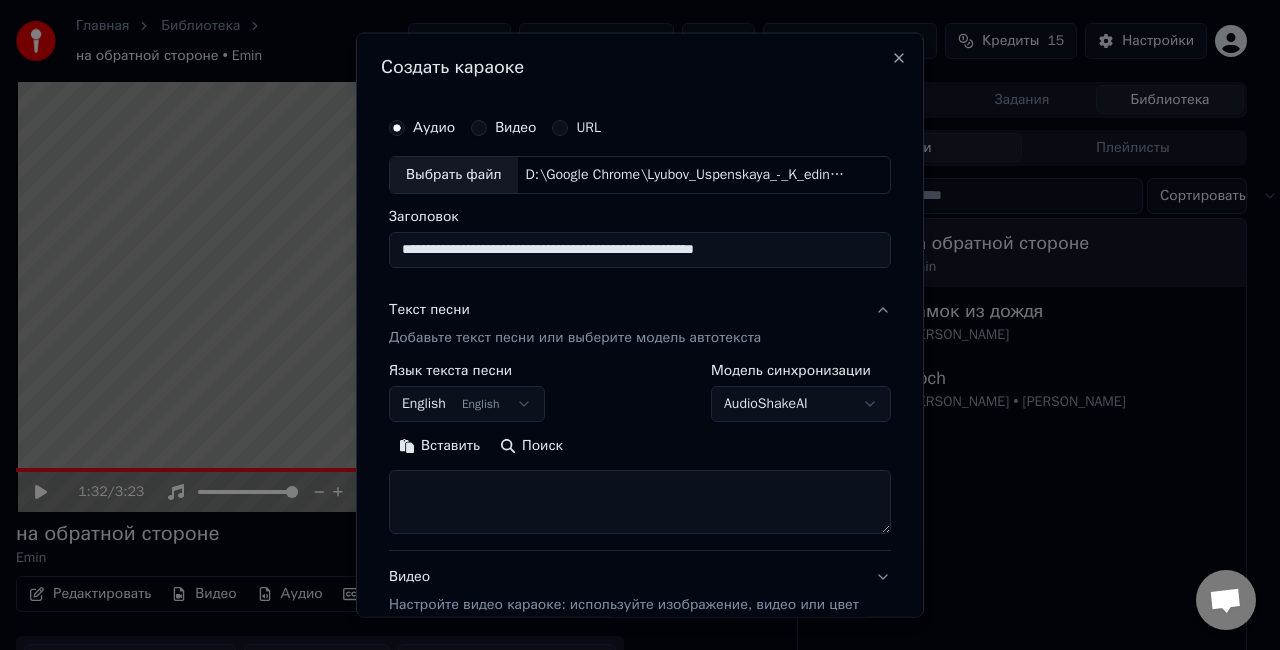 scroll, scrollTop: 207, scrollLeft: 0, axis: vertical 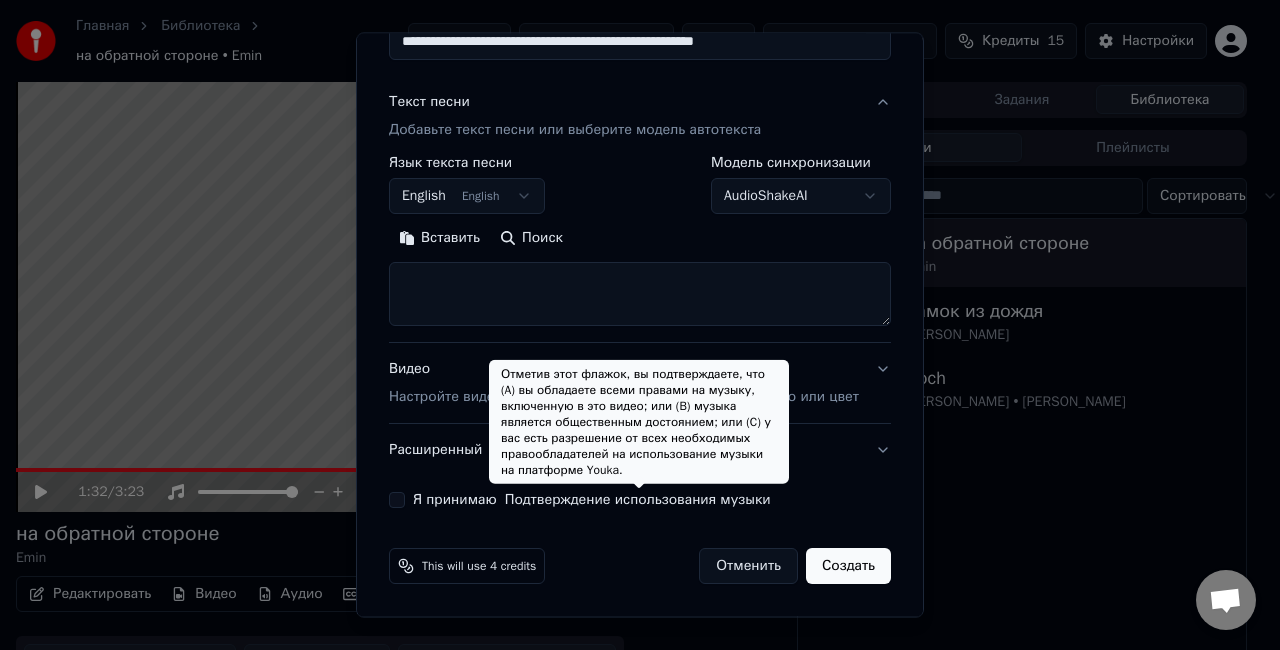 click on "Подтверждение использования музыки" at bounding box center [638, 500] 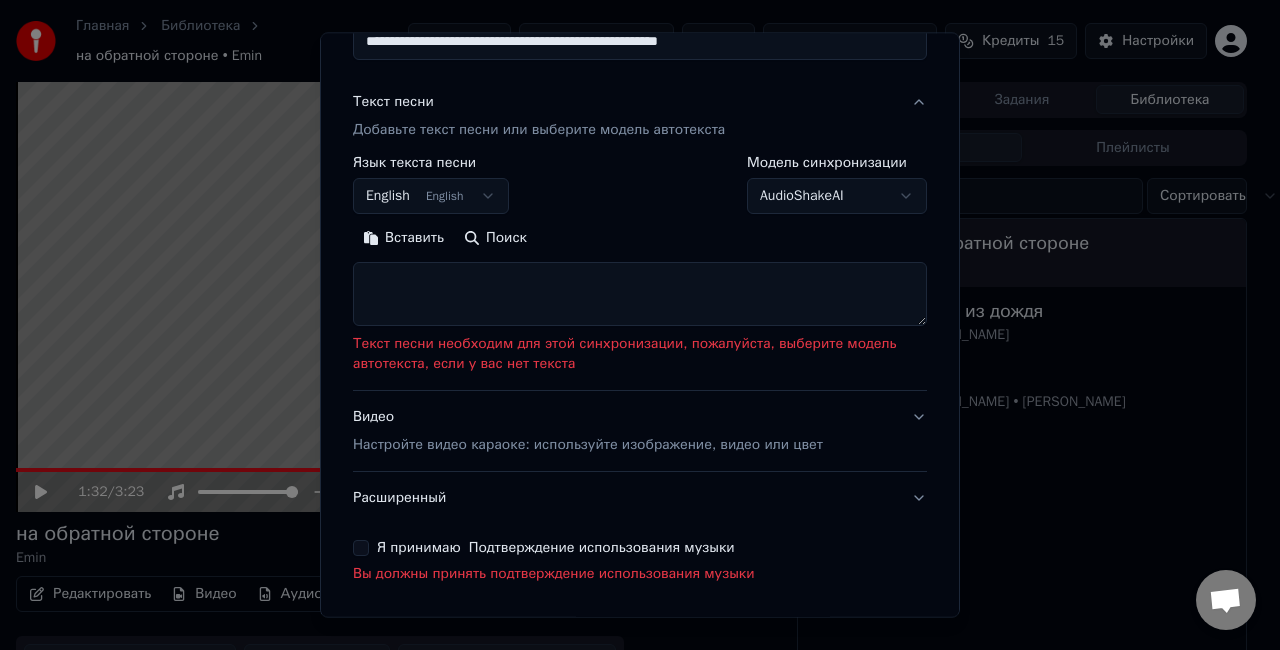 scroll, scrollTop: 283, scrollLeft: 0, axis: vertical 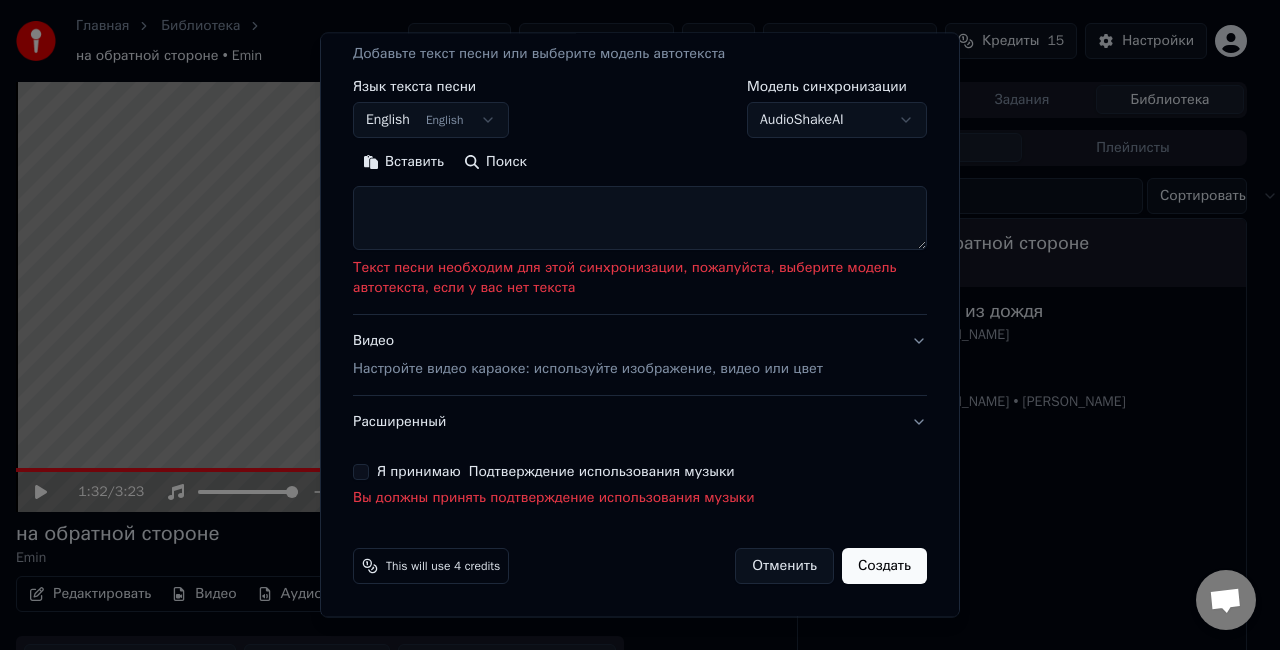 click on "Я принимаю   Подтверждение использования музыки" at bounding box center [361, 472] 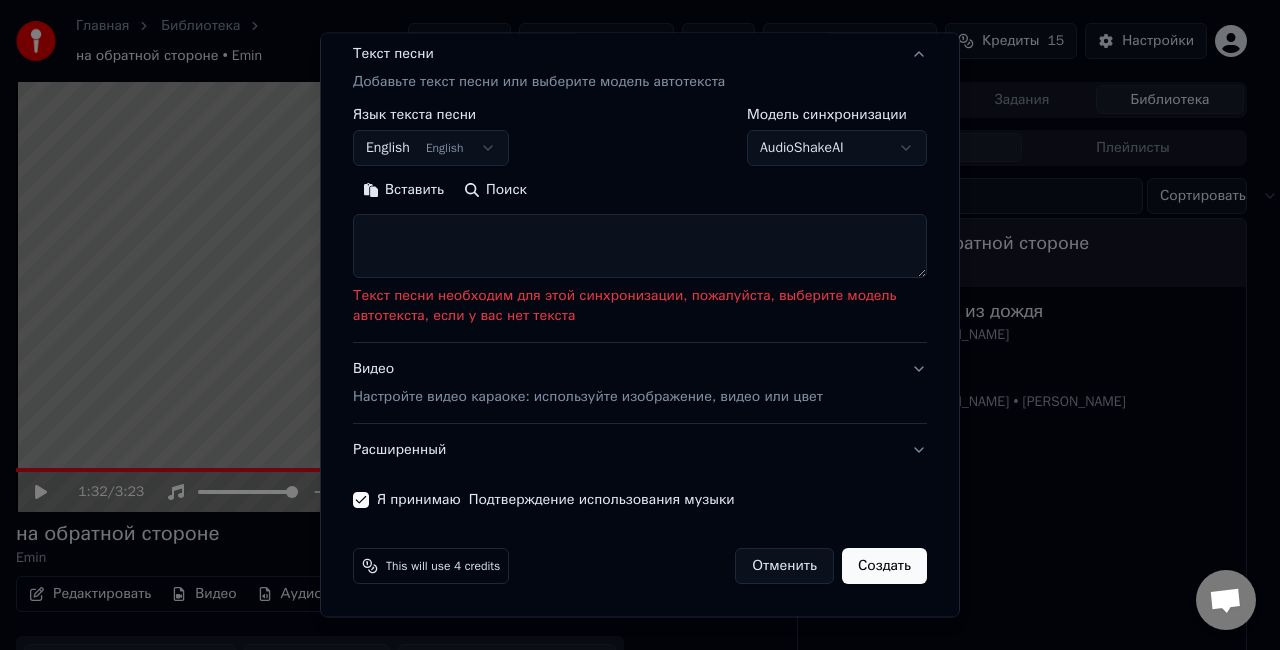 scroll, scrollTop: 255, scrollLeft: 0, axis: vertical 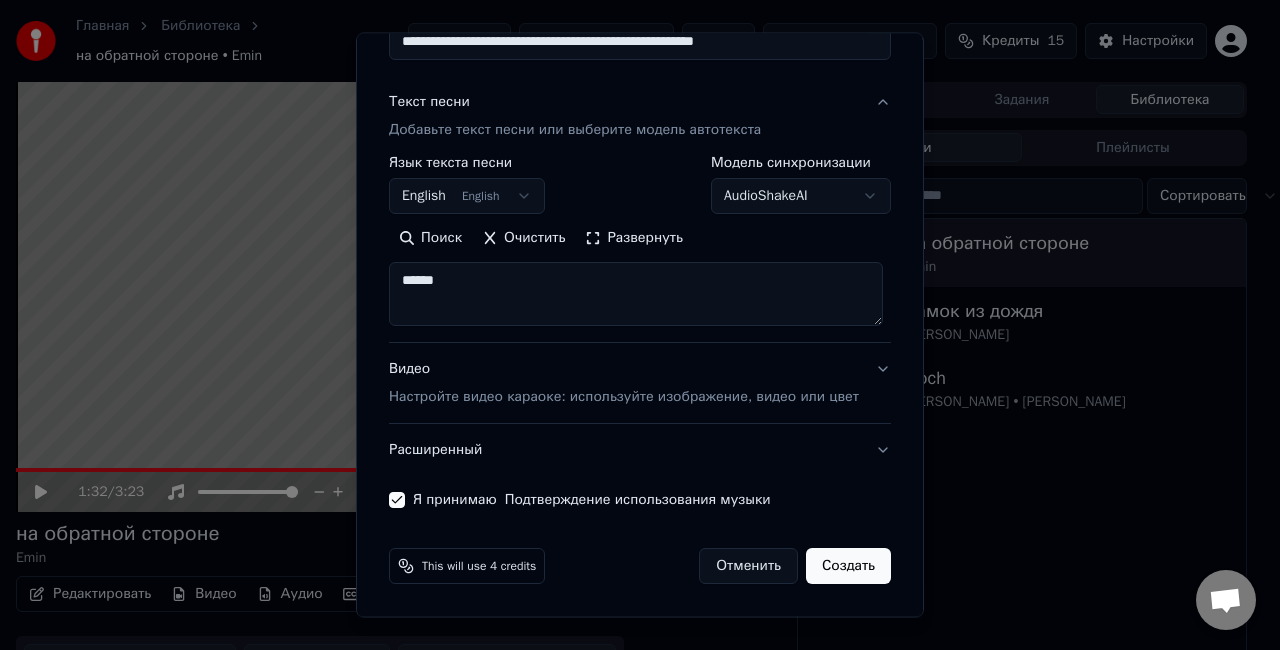 click on "Создать" at bounding box center (848, 566) 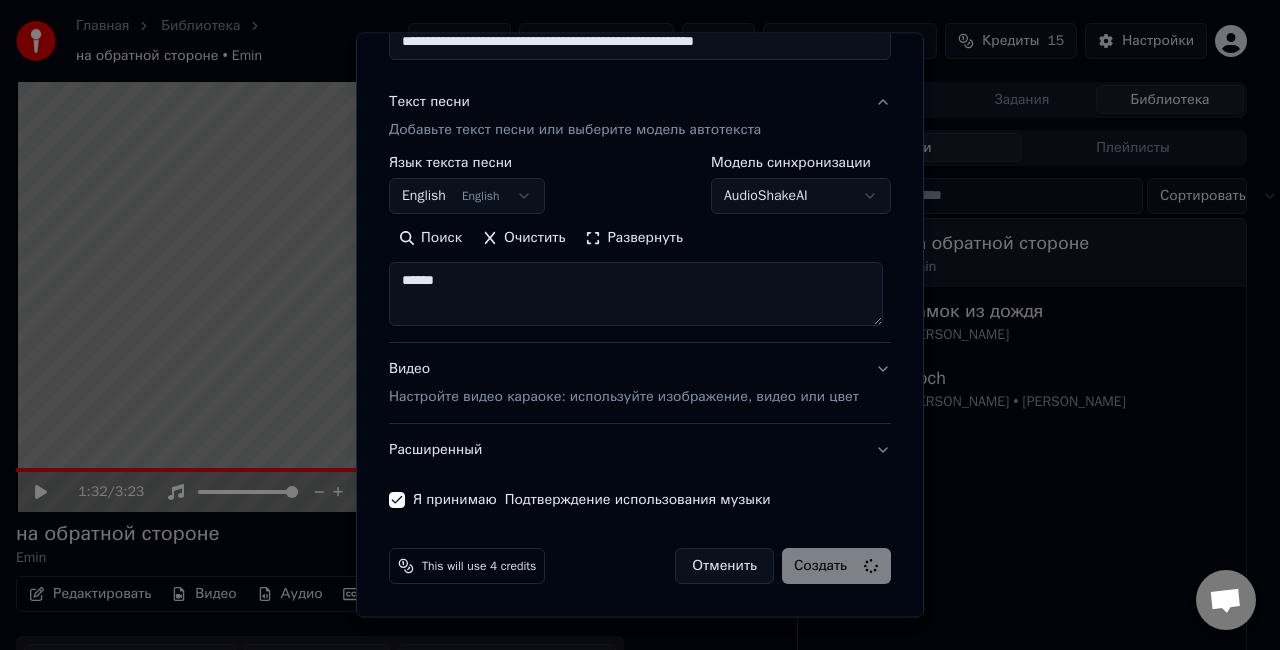 type 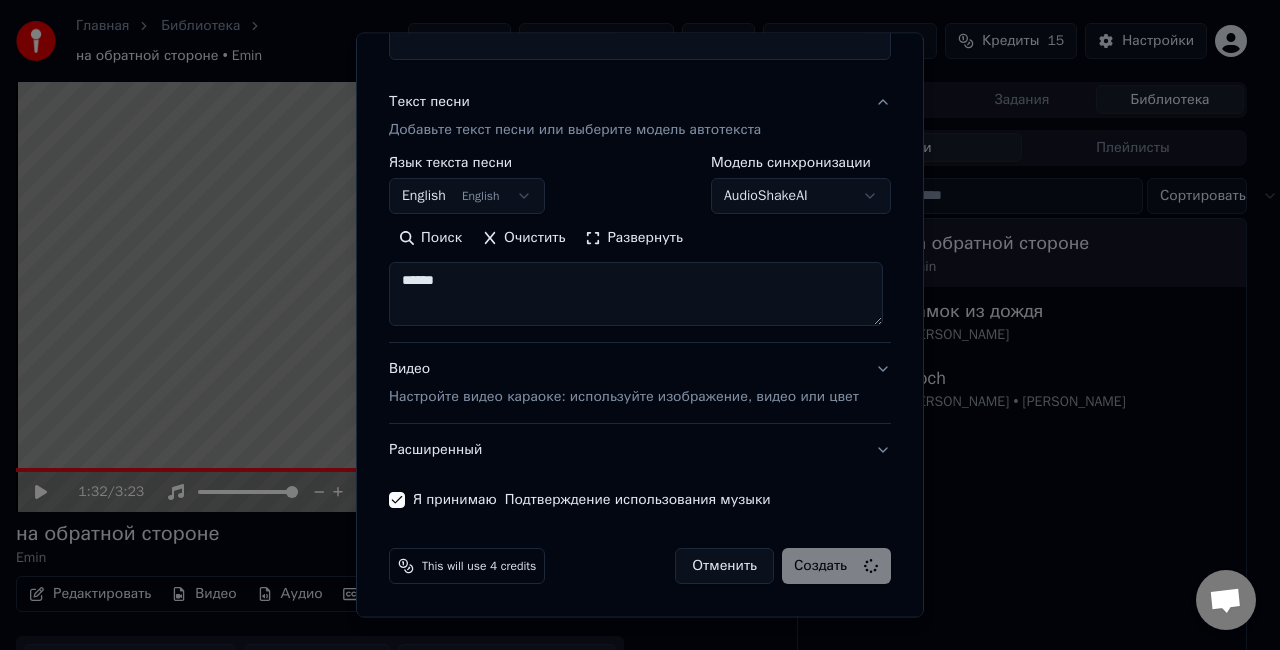 type 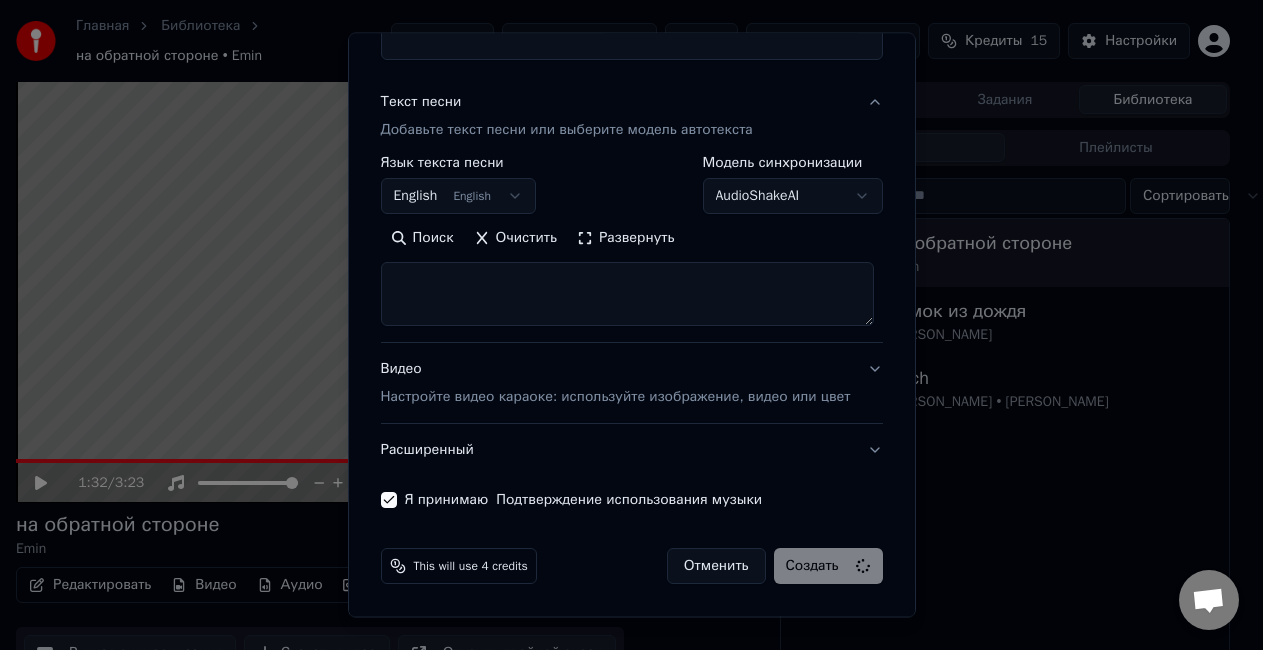 select 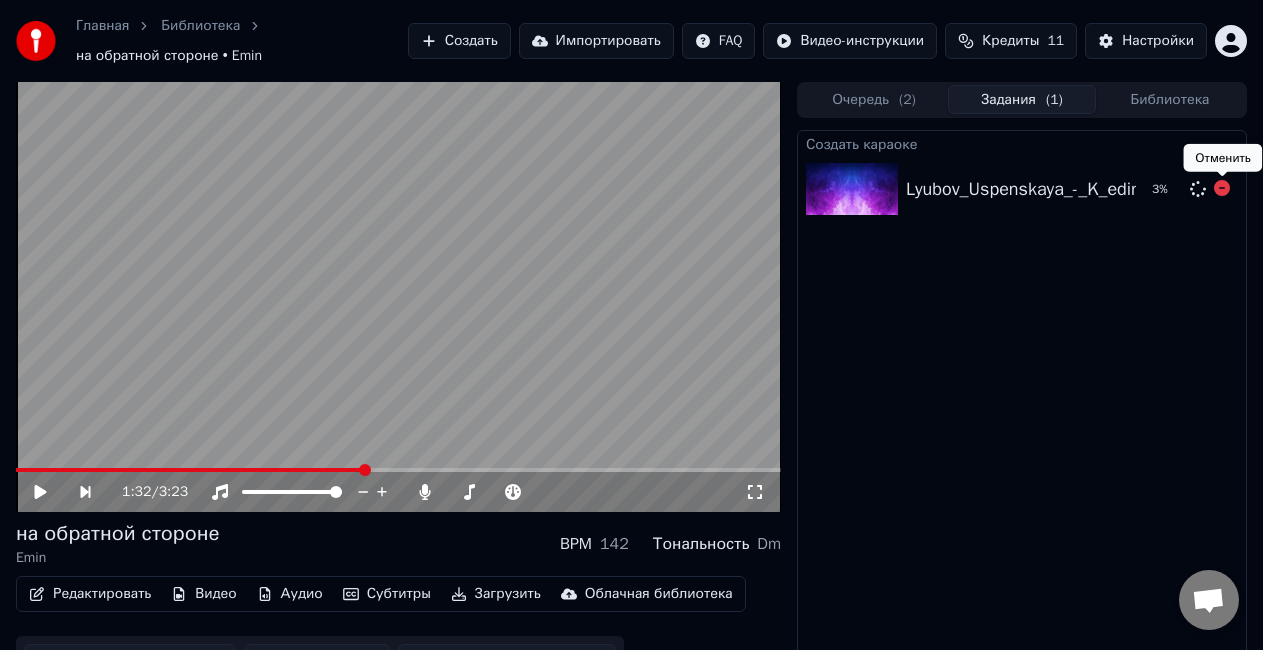 click 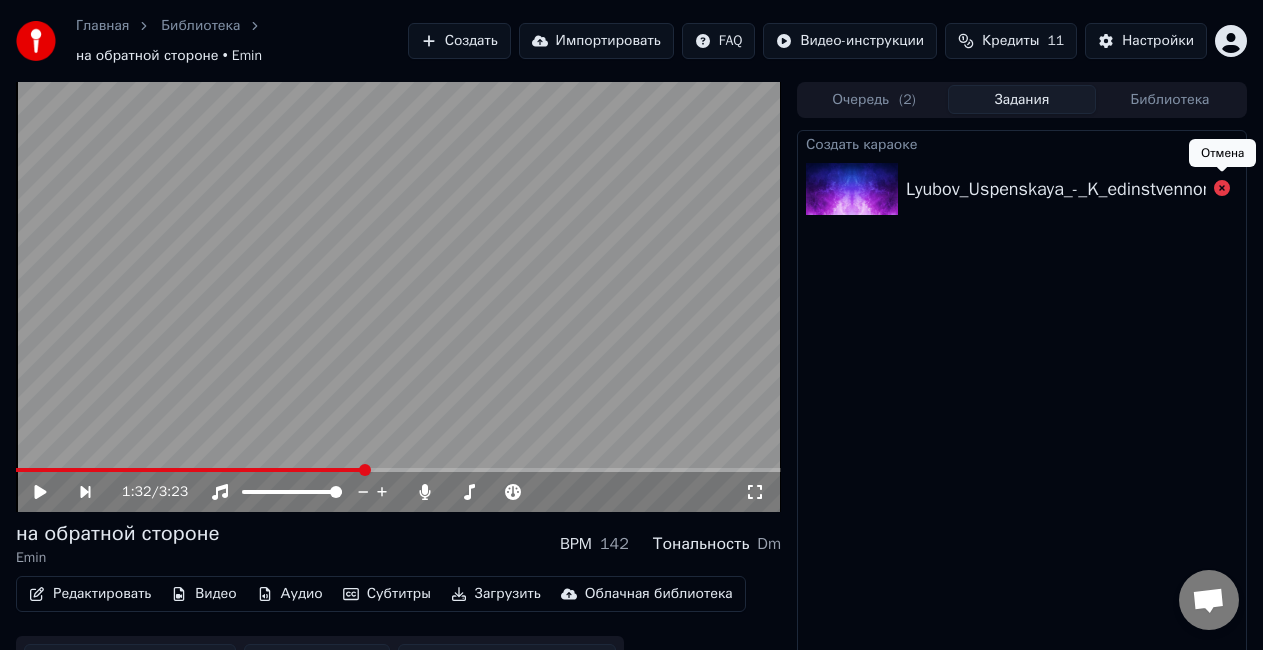 click 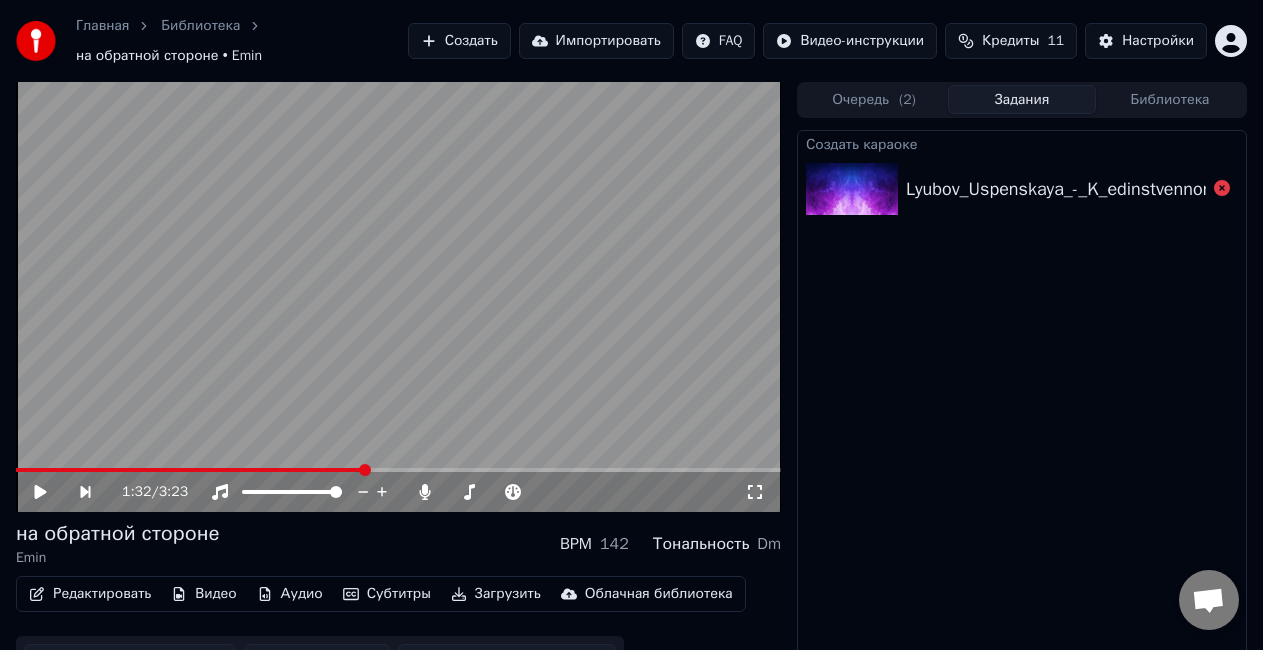 click 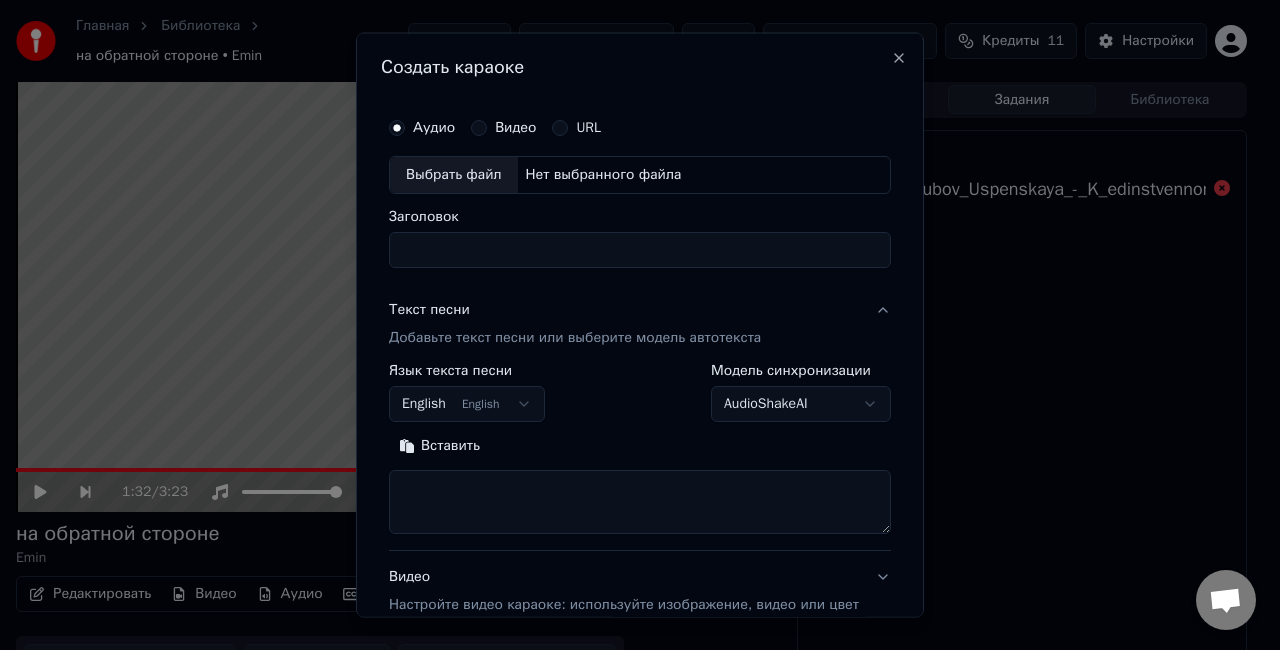 click on "Выбрать файл" at bounding box center (454, 175) 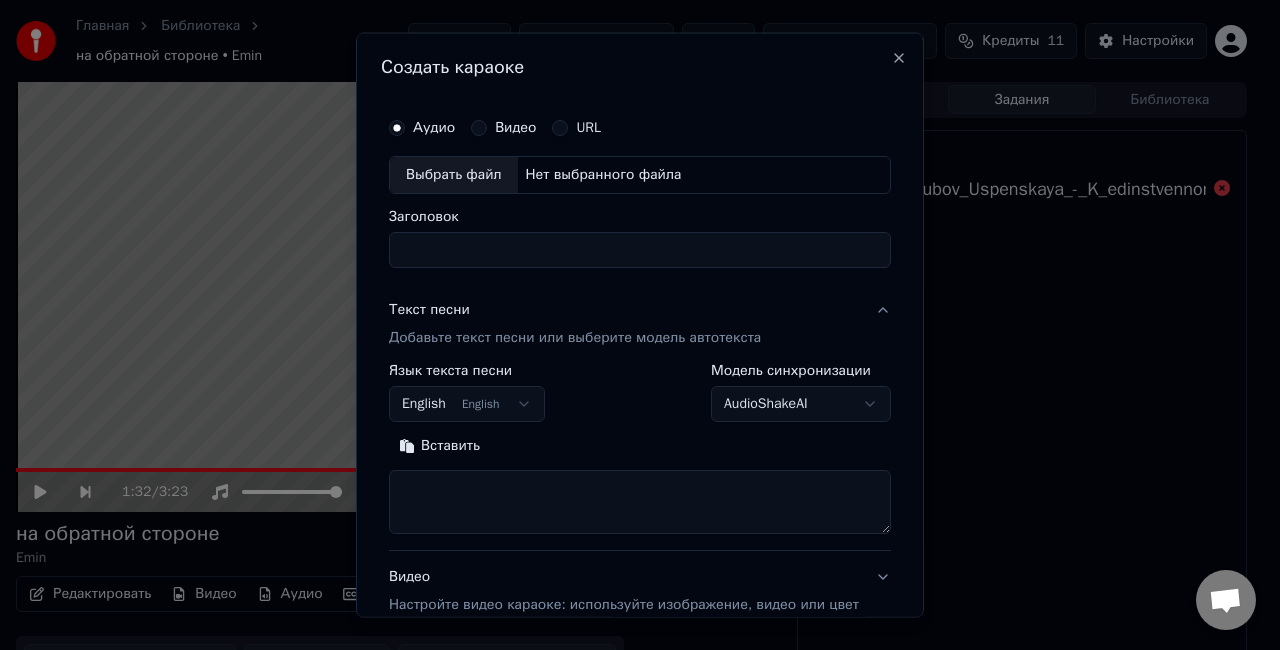 type on "**********" 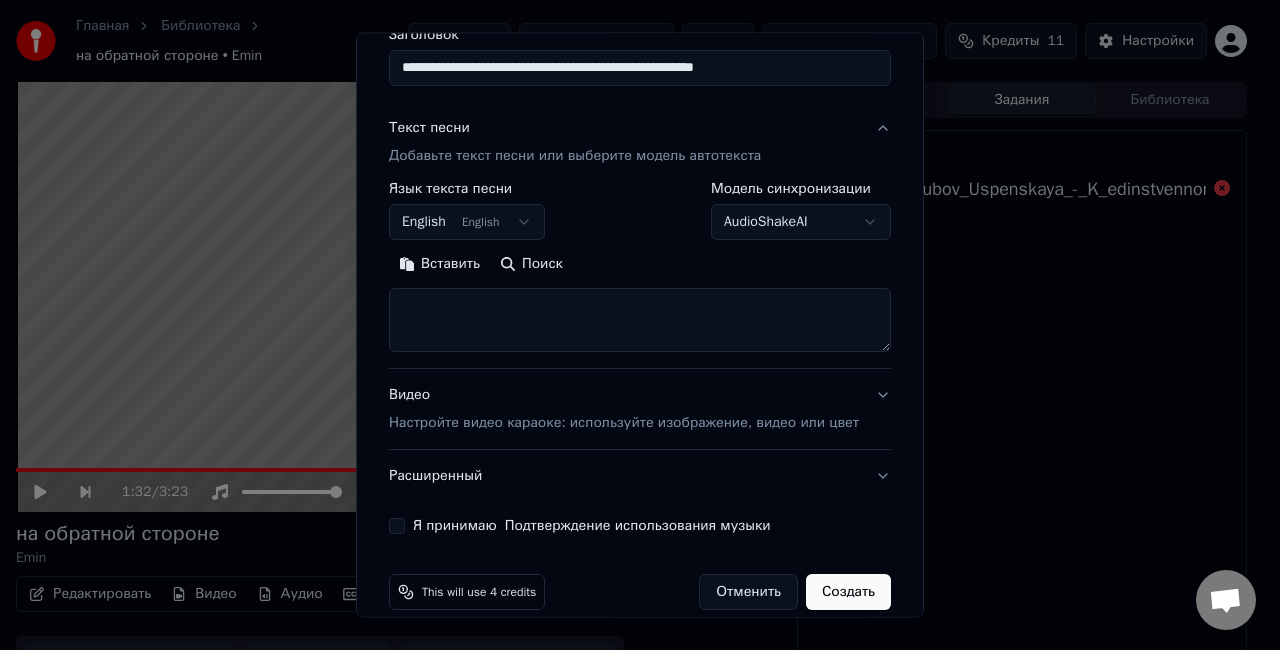 scroll, scrollTop: 200, scrollLeft: 0, axis: vertical 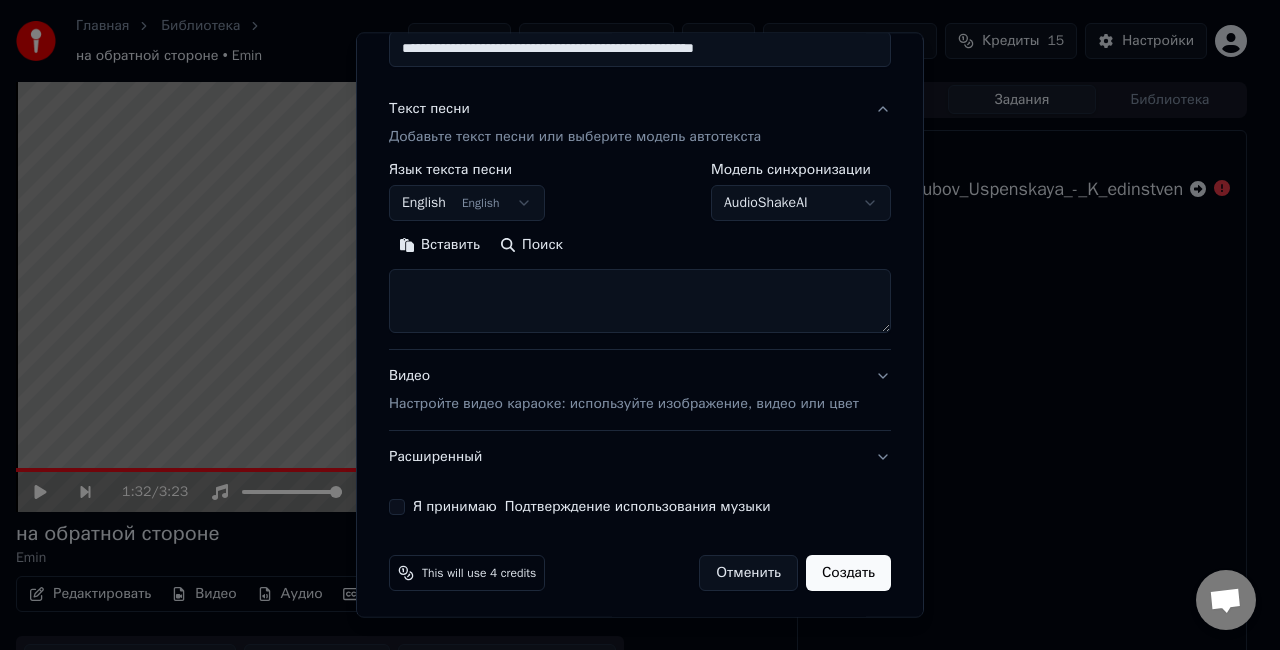 click on "Я принимаю   Подтверждение использования музыки" at bounding box center (397, 507) 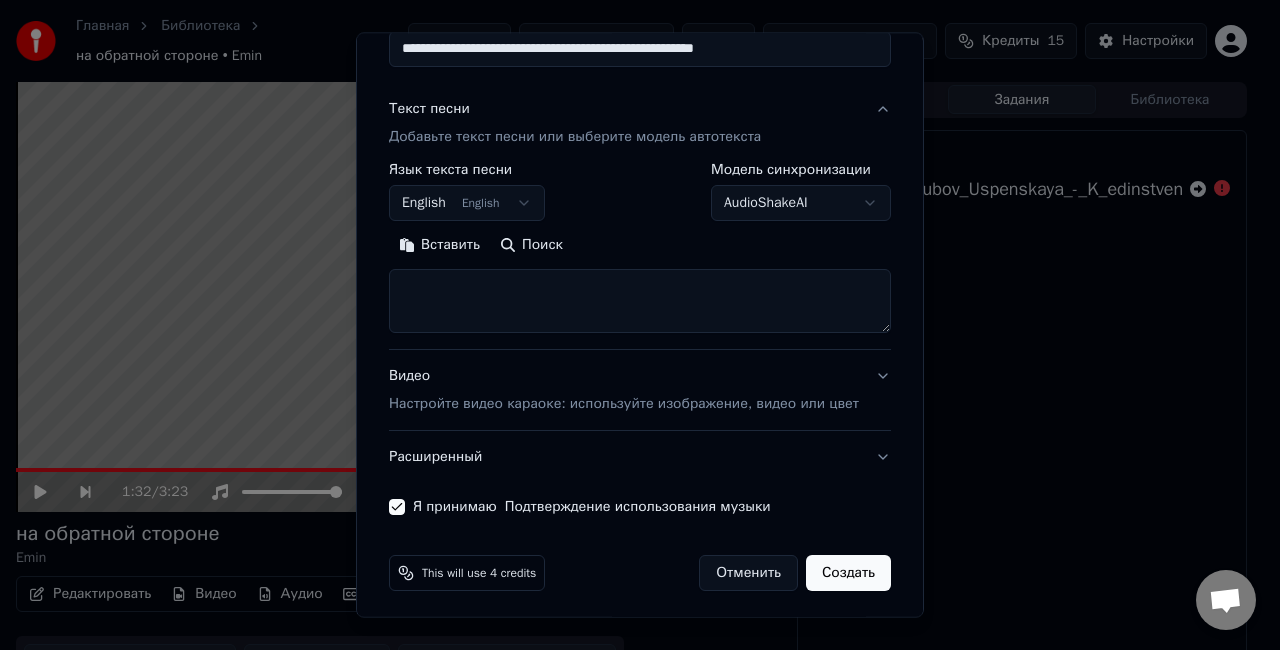 click on "Создать" at bounding box center [848, 573] 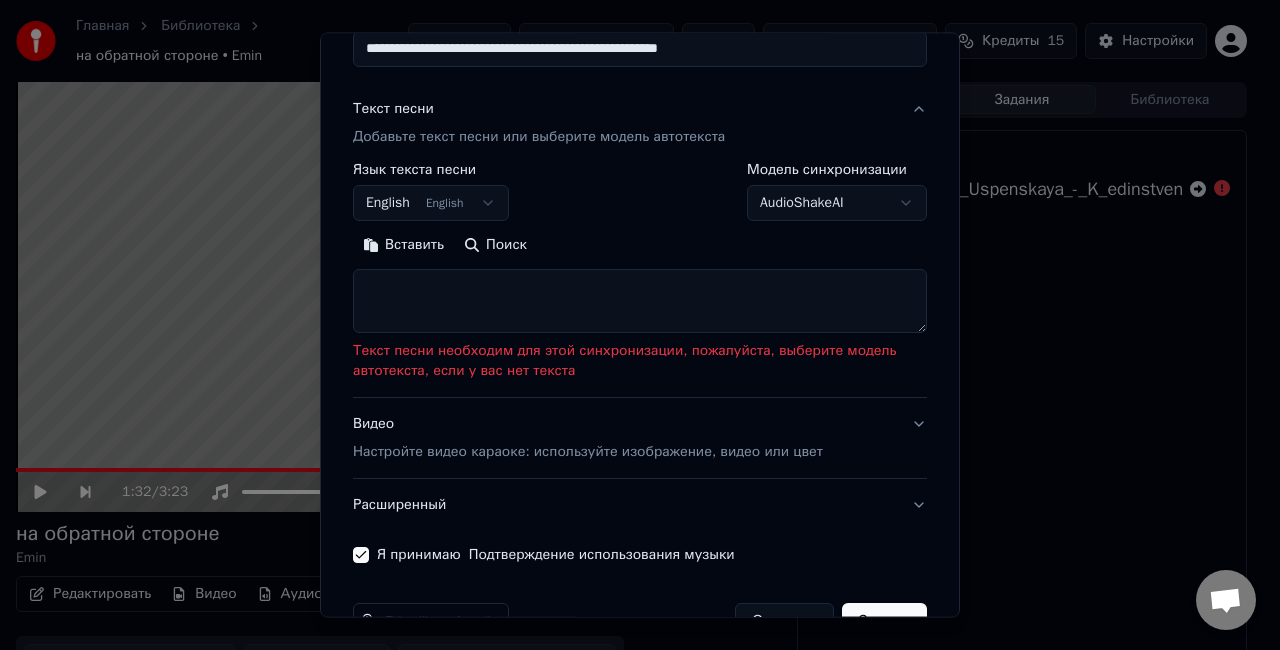scroll, scrollTop: 255, scrollLeft: 0, axis: vertical 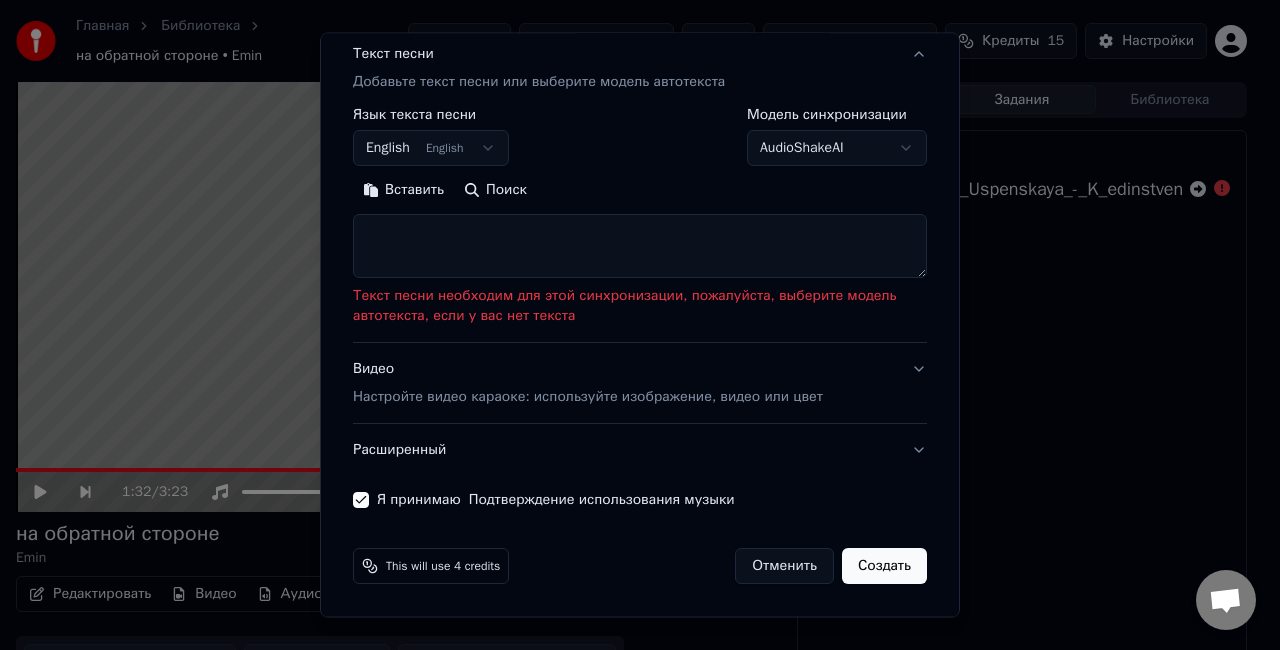 click on "Создать" at bounding box center (884, 566) 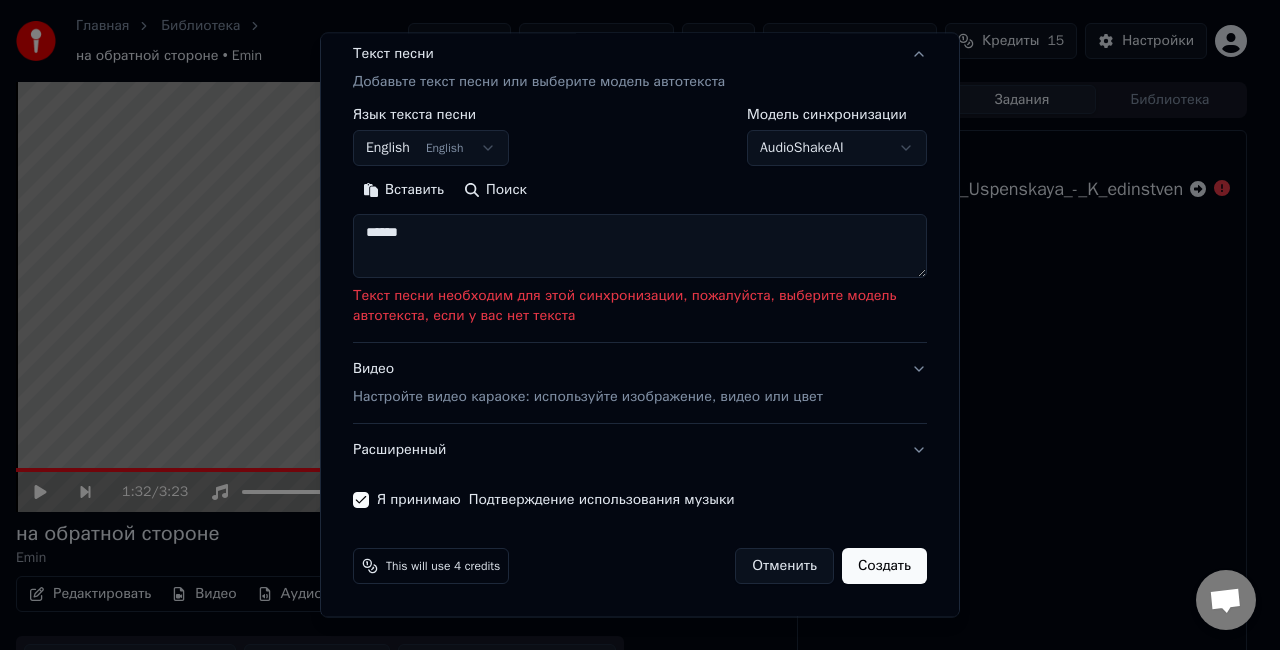 scroll, scrollTop: 207, scrollLeft: 0, axis: vertical 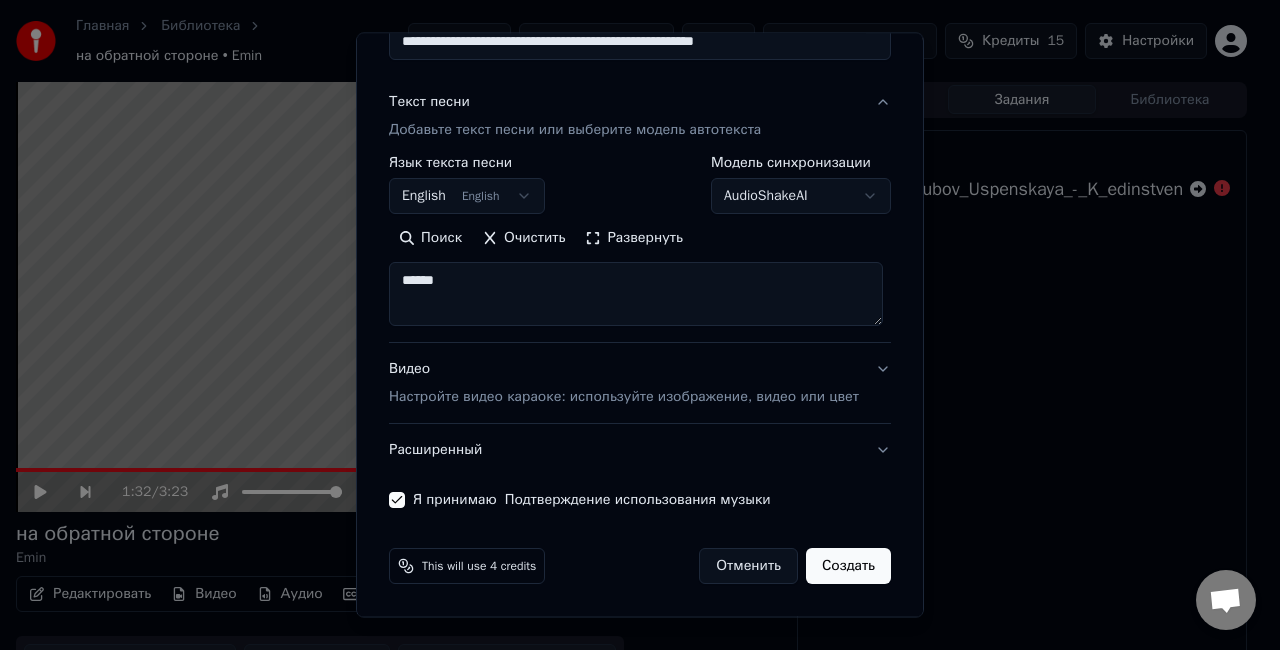 click on "******" at bounding box center (636, 294) 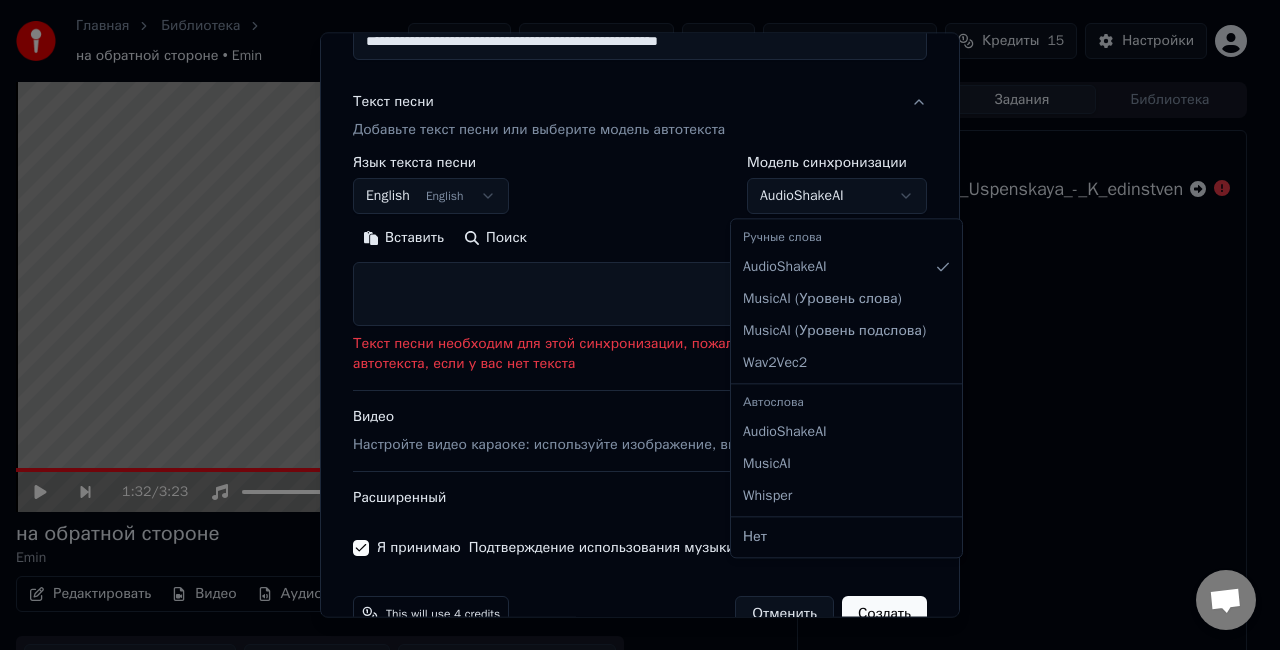 click on "**********" at bounding box center (631, 325) 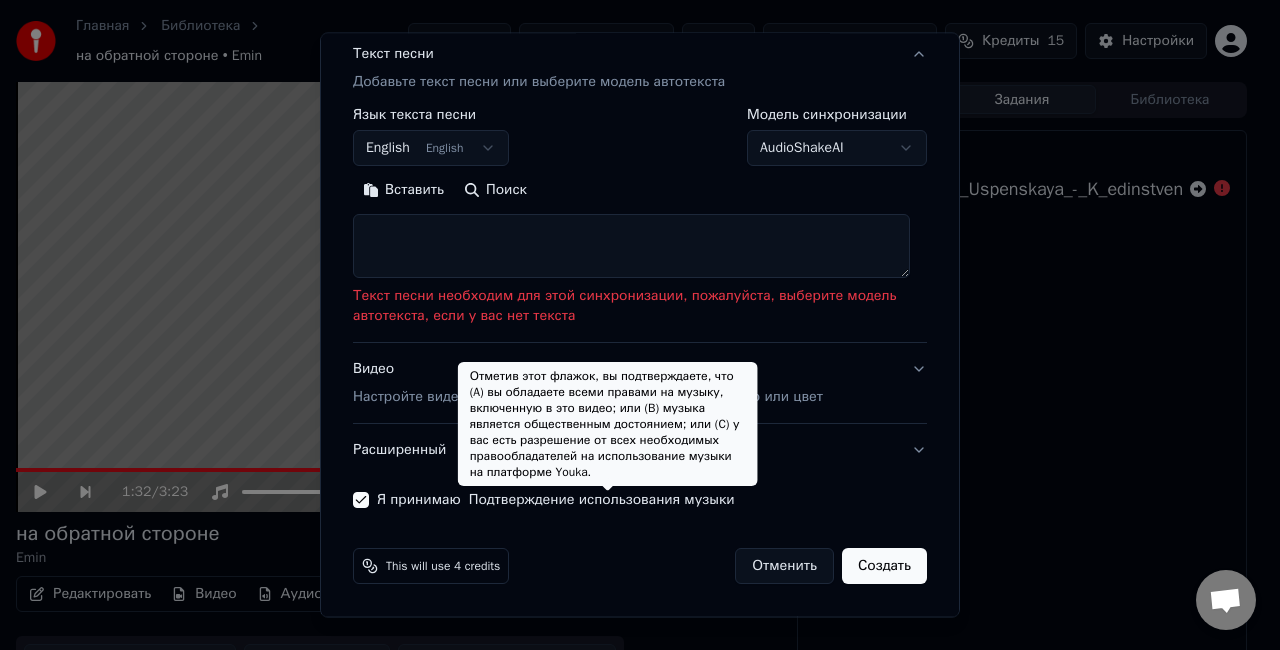 scroll, scrollTop: 55, scrollLeft: 0, axis: vertical 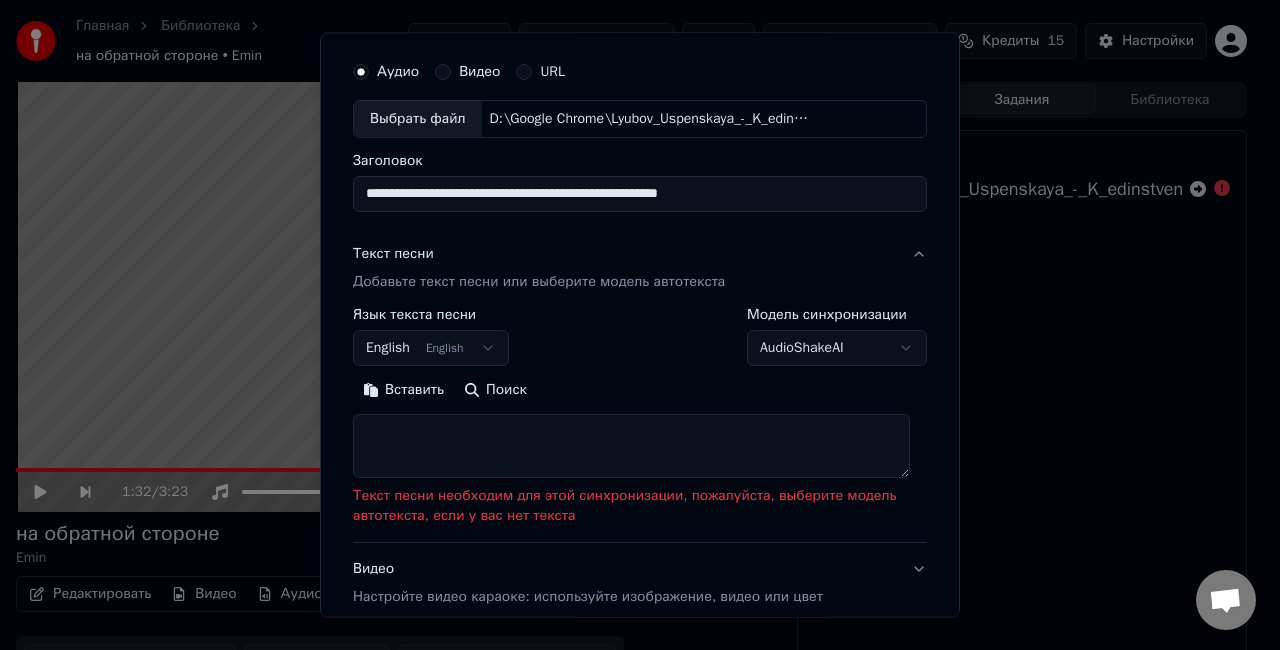 click on "English English" at bounding box center [431, 348] 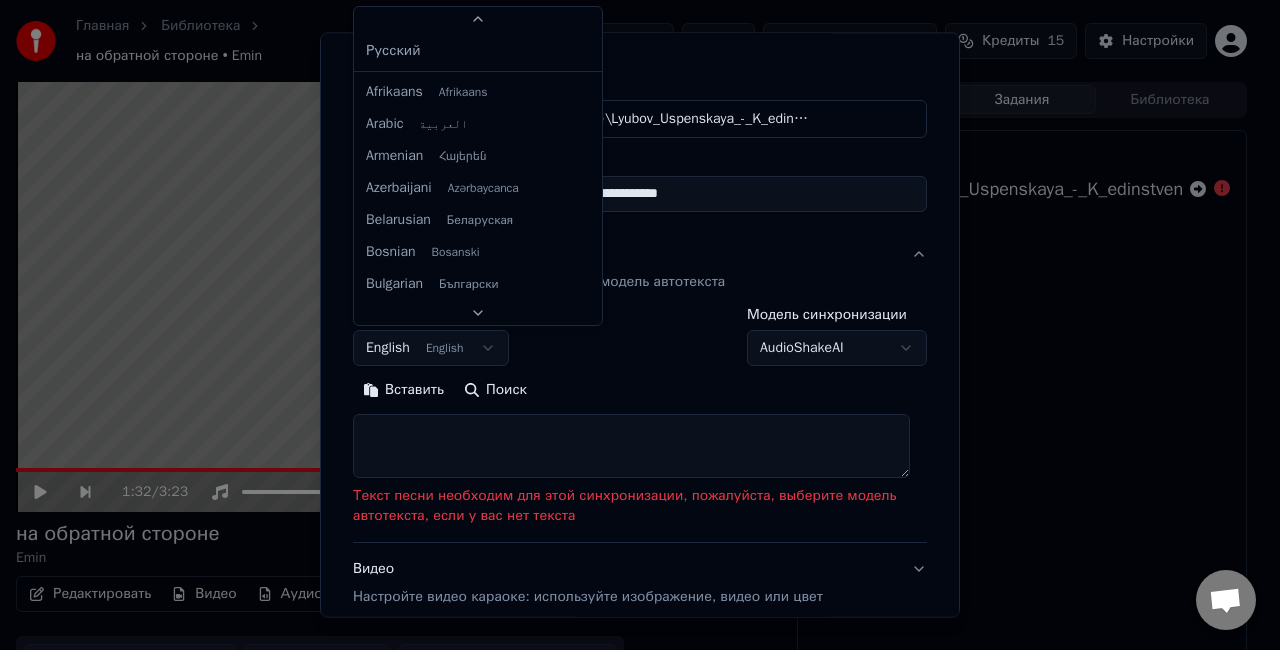 scroll, scrollTop: 62, scrollLeft: 0, axis: vertical 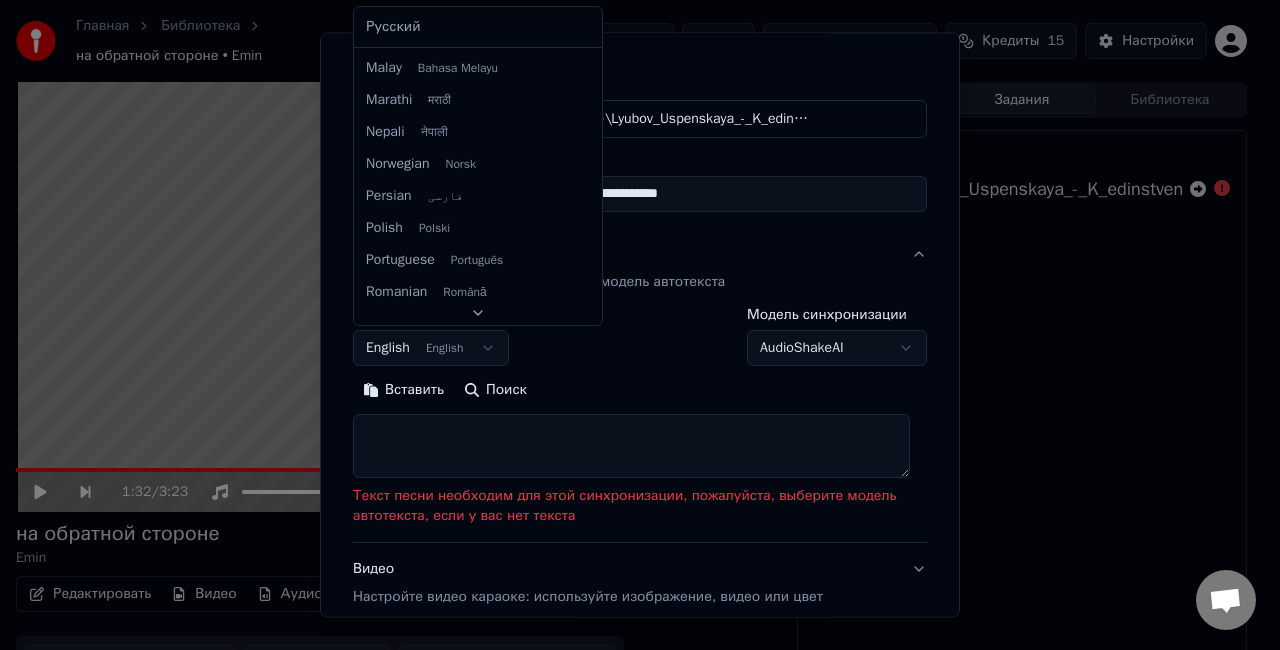 select on "**" 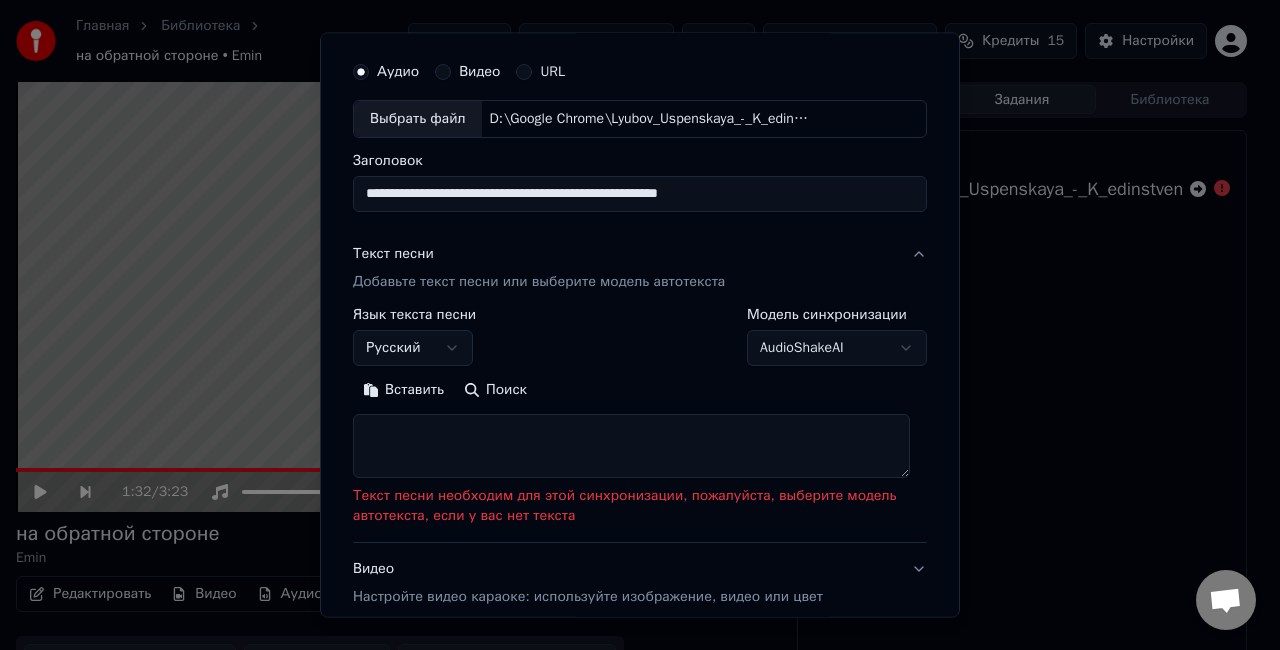 click on "Вставить" at bounding box center (403, 390) 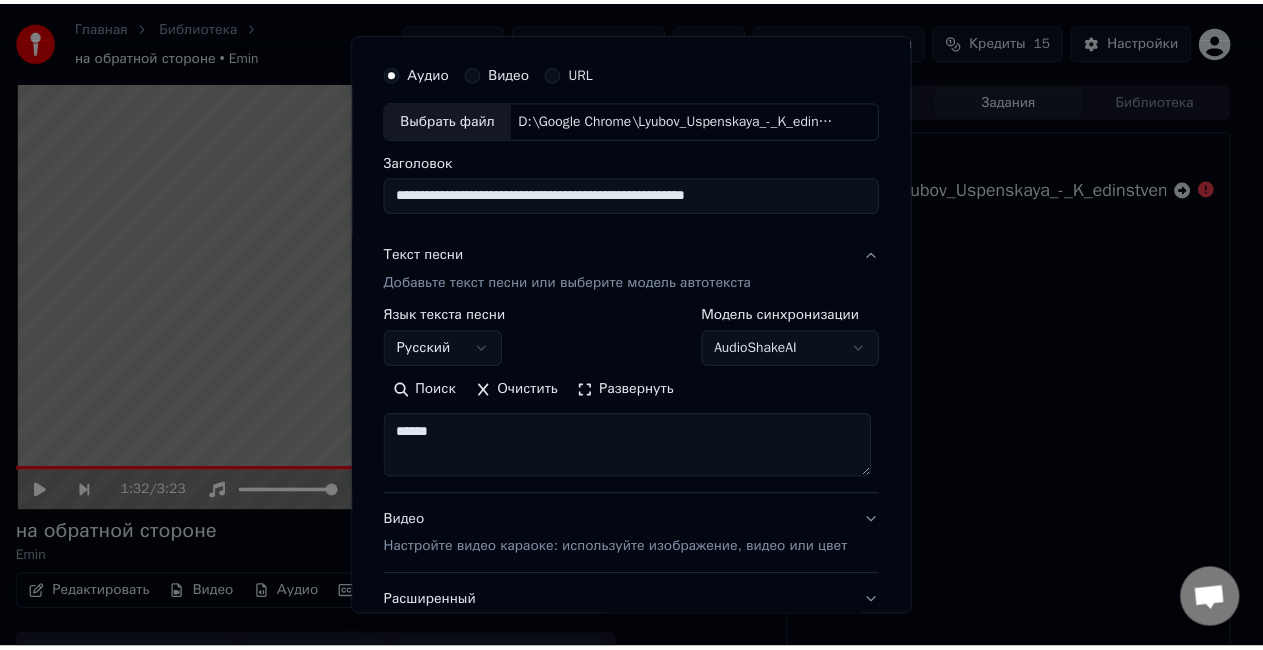 scroll, scrollTop: 207, scrollLeft: 0, axis: vertical 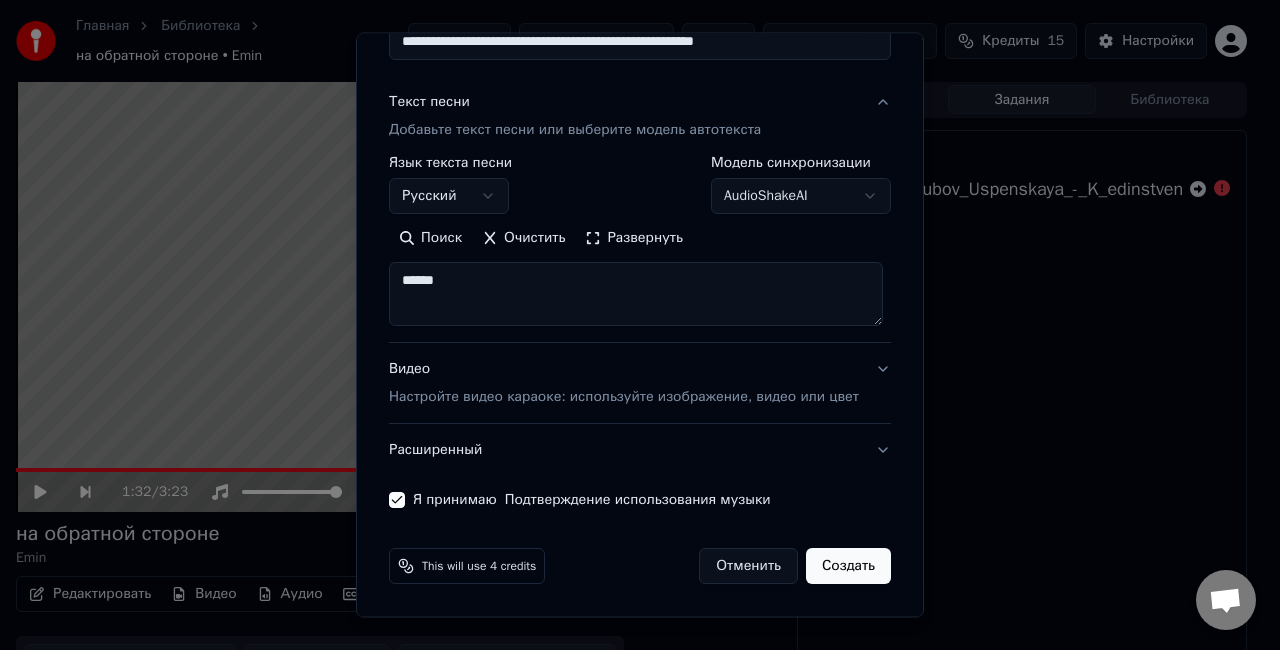 click on "Создать" at bounding box center (848, 566) 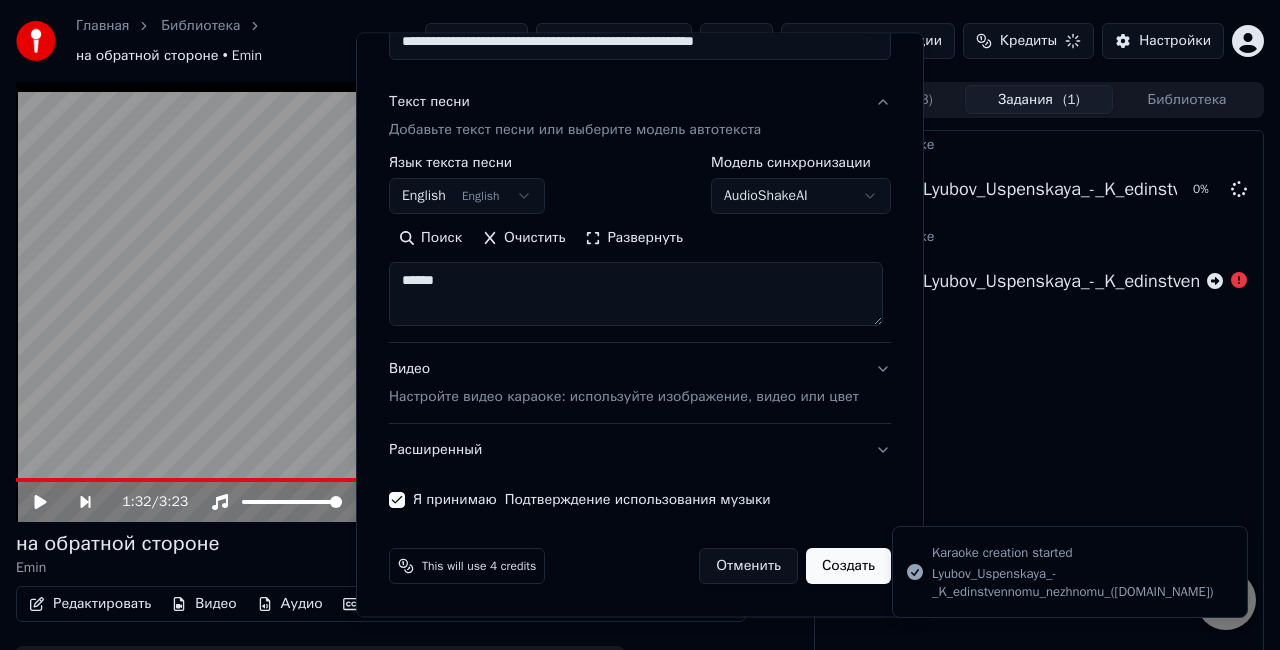 type 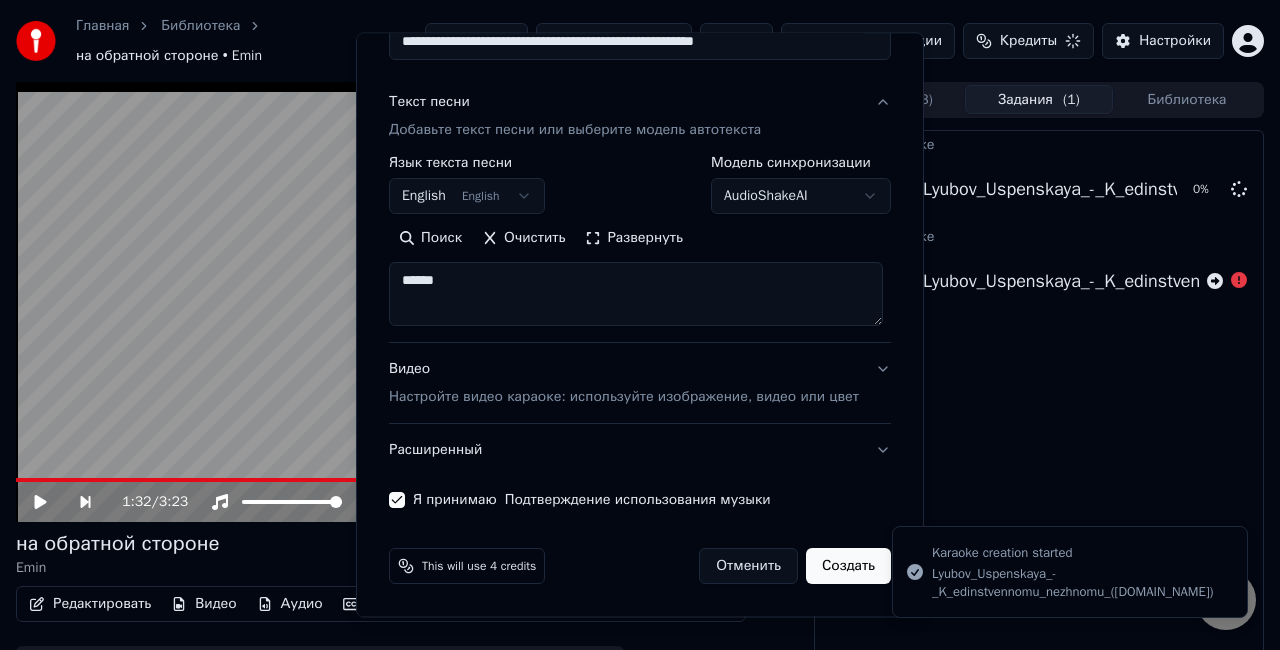 type 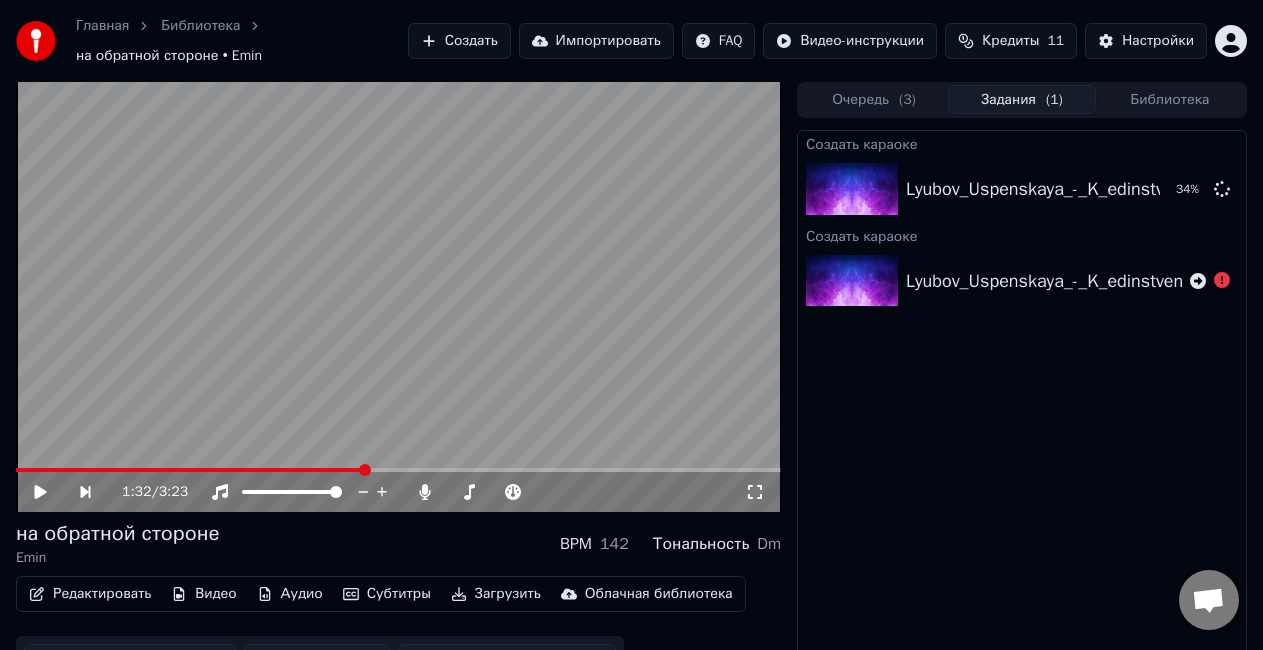 click 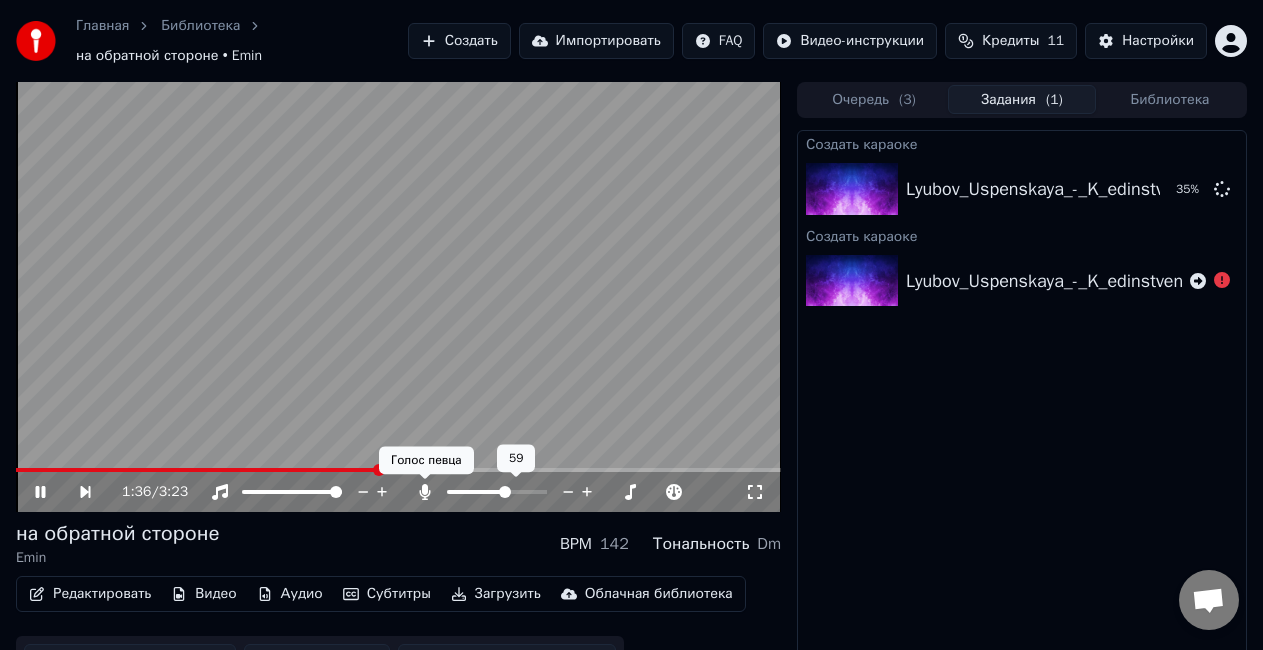click 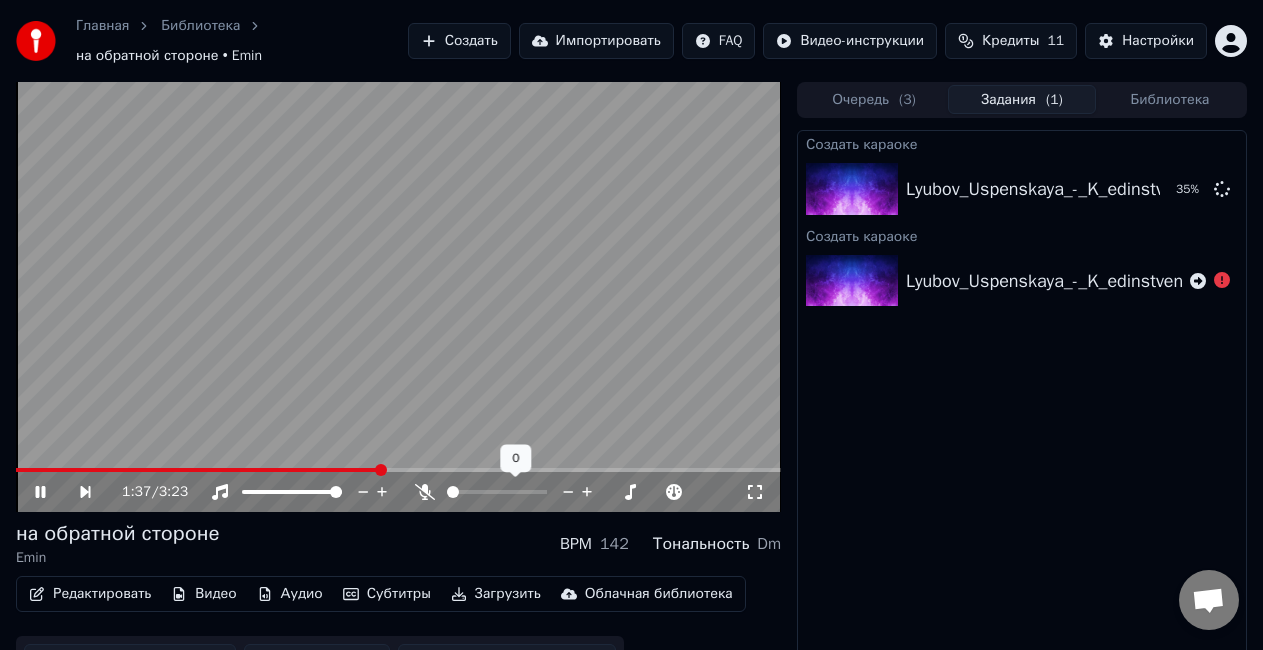 click 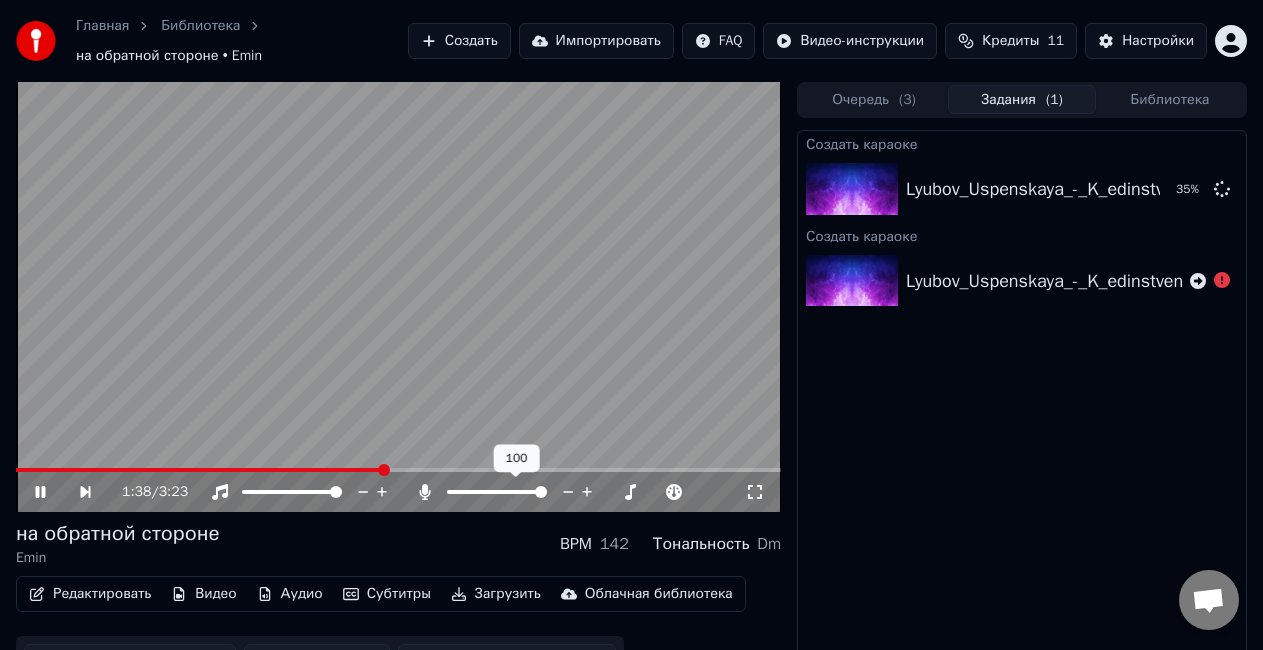 click at bounding box center (515, 492) 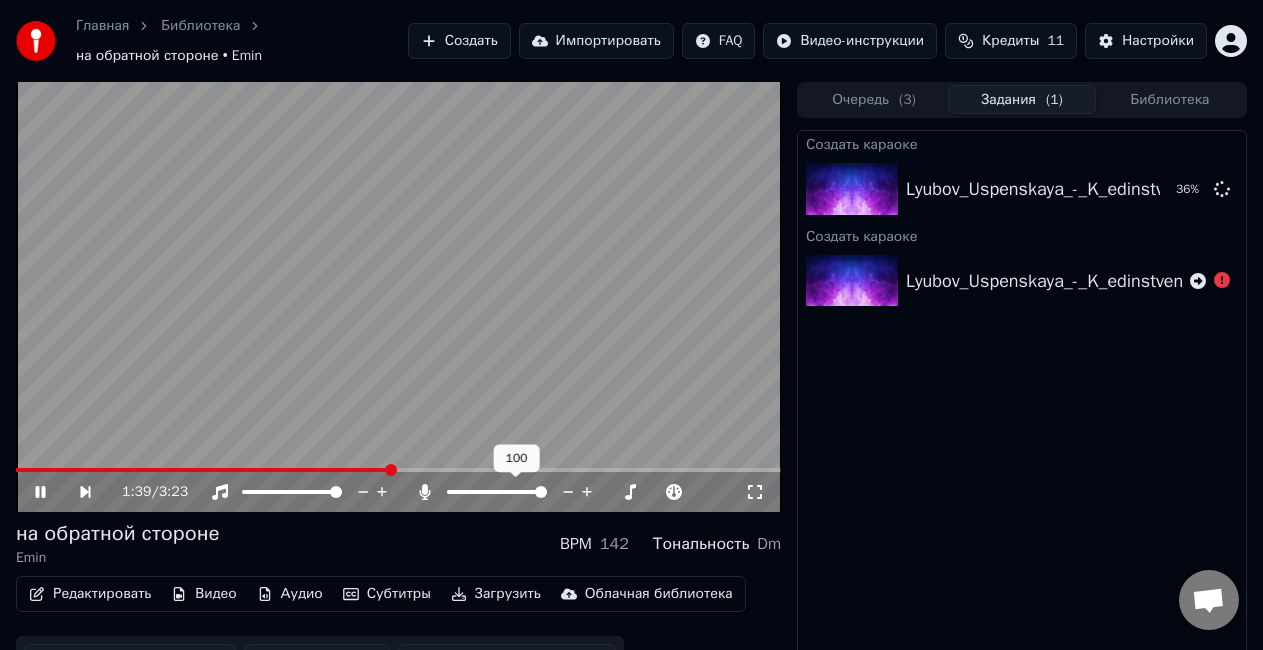 click at bounding box center [515, 492] 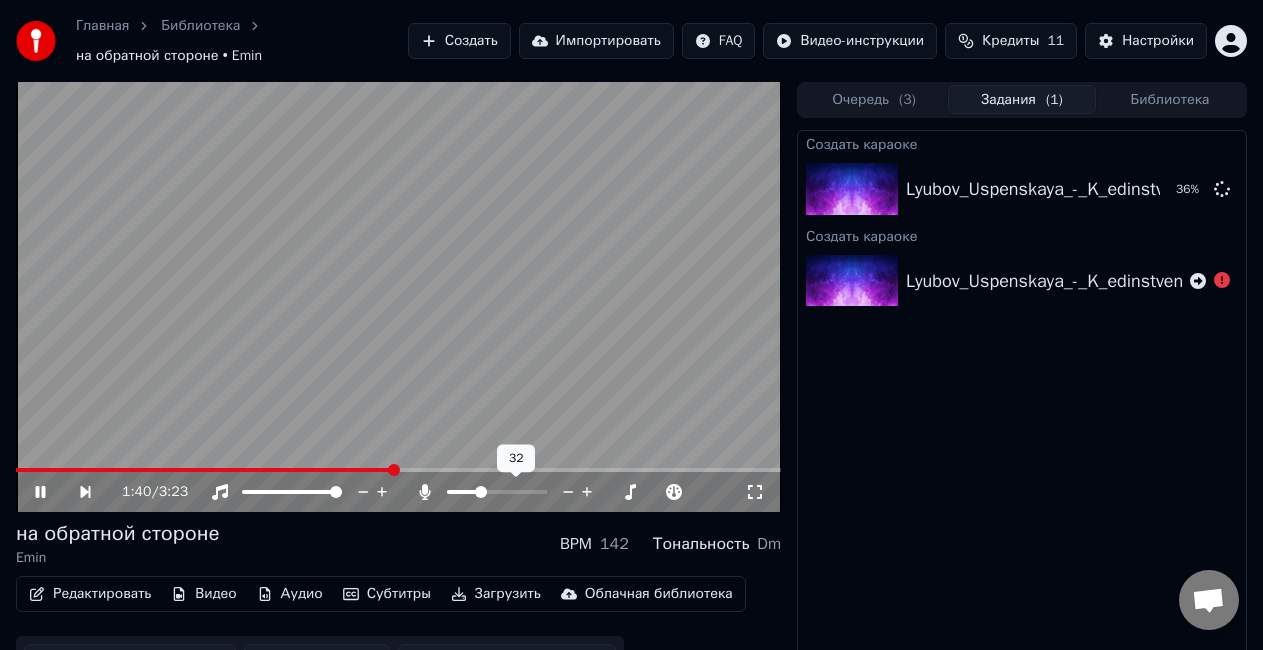 click at bounding box center [463, 492] 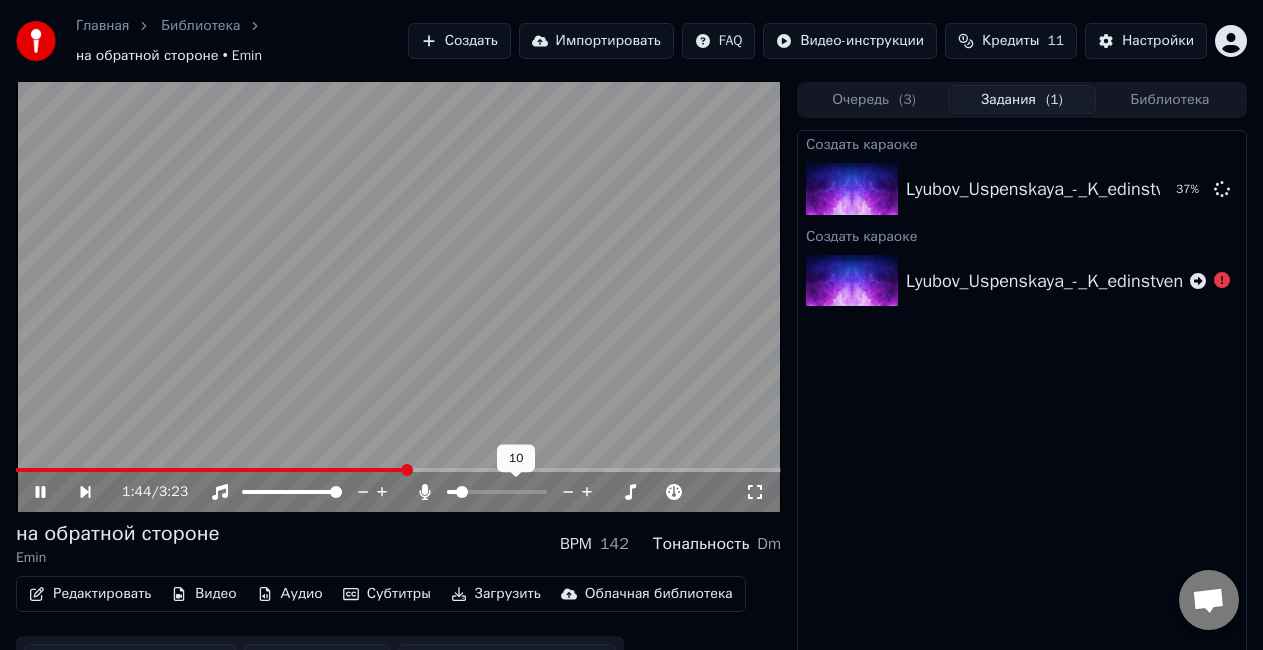 click at bounding box center (462, 492) 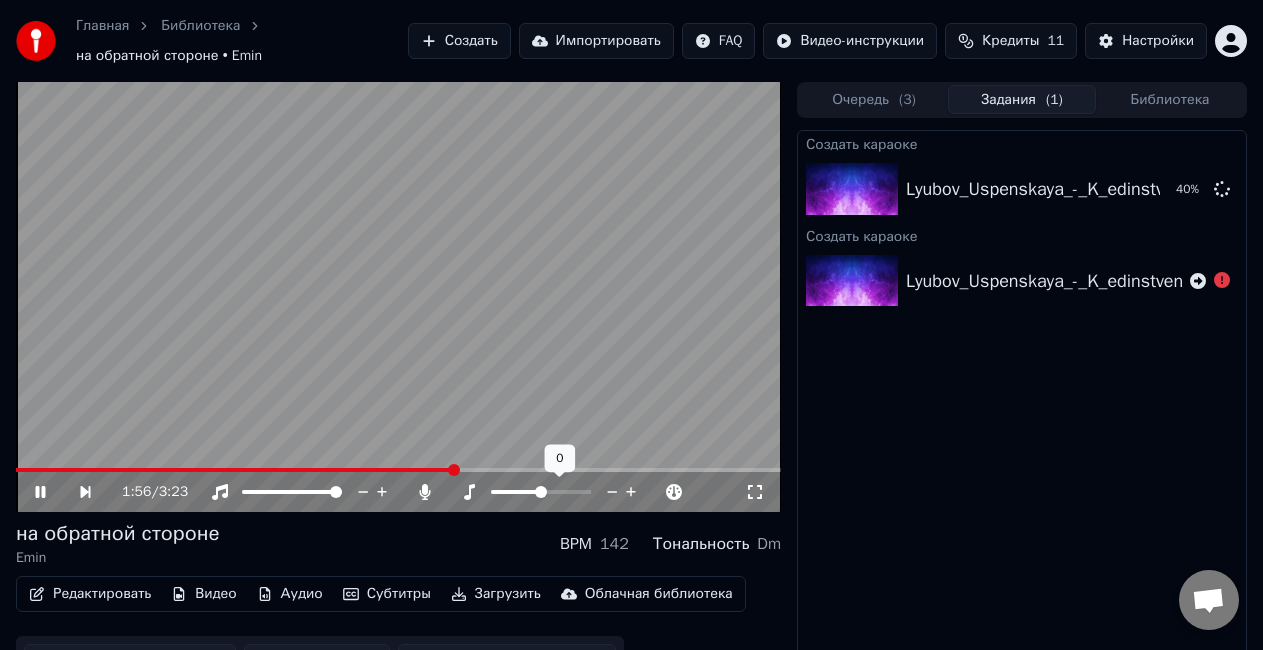 click at bounding box center (541, 492) 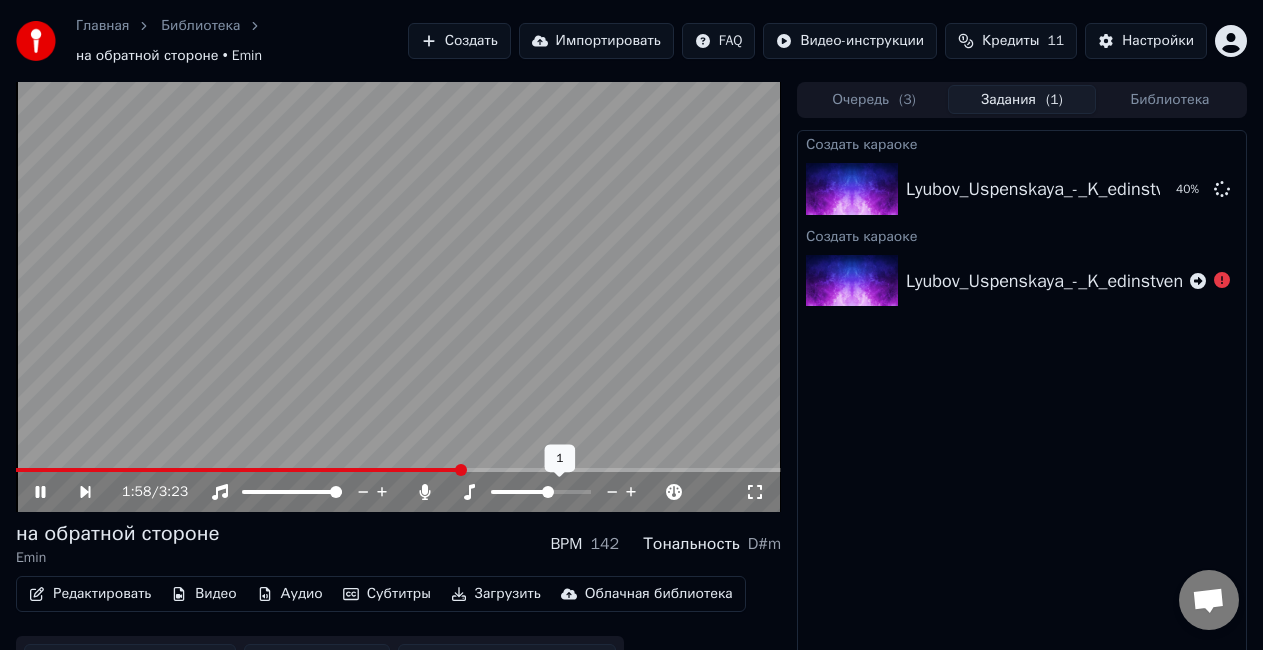 click at bounding box center [541, 492] 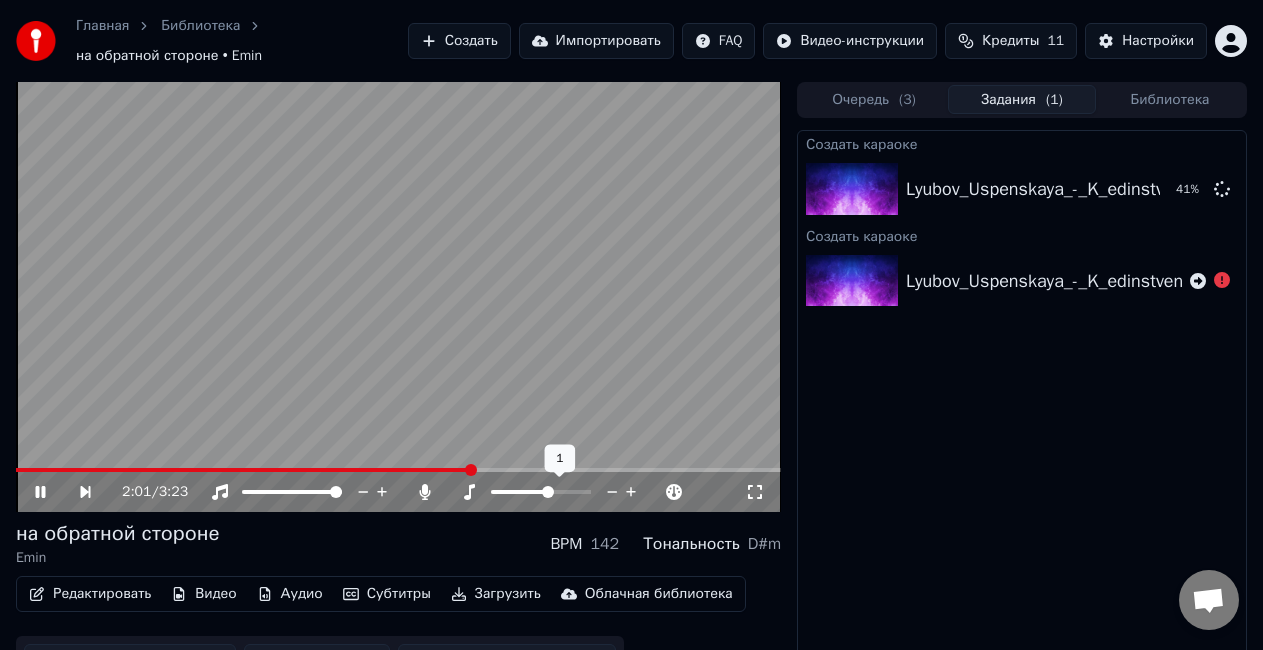 click 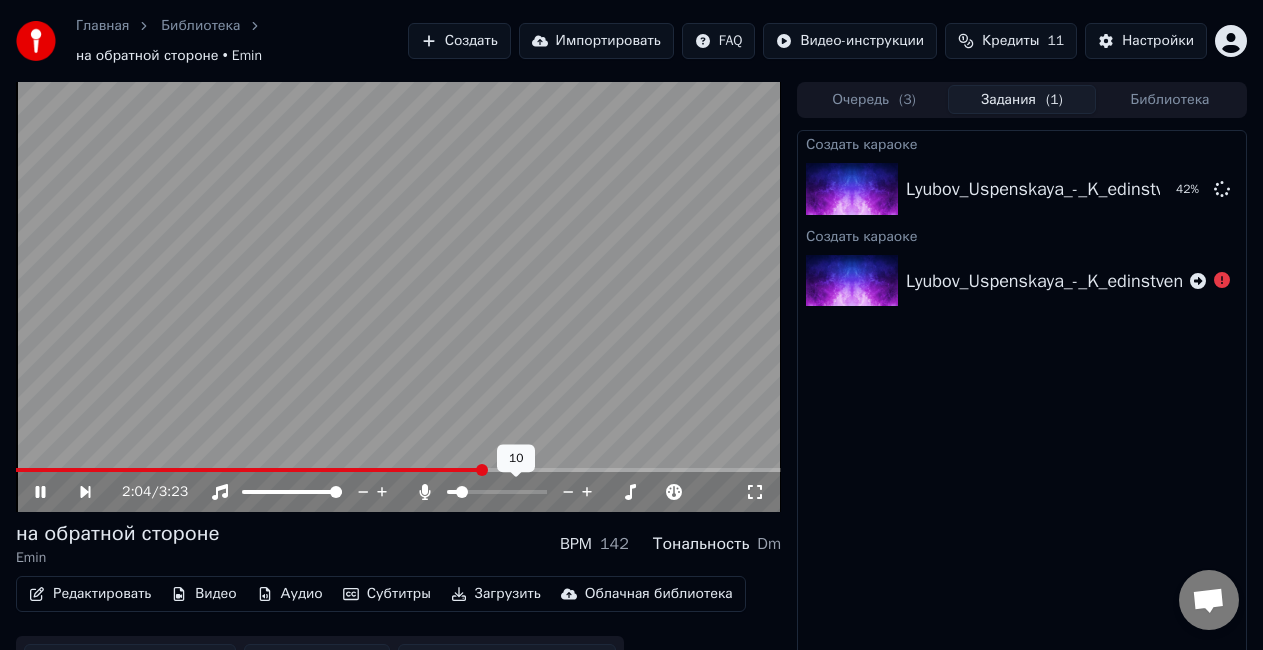click at bounding box center (497, 492) 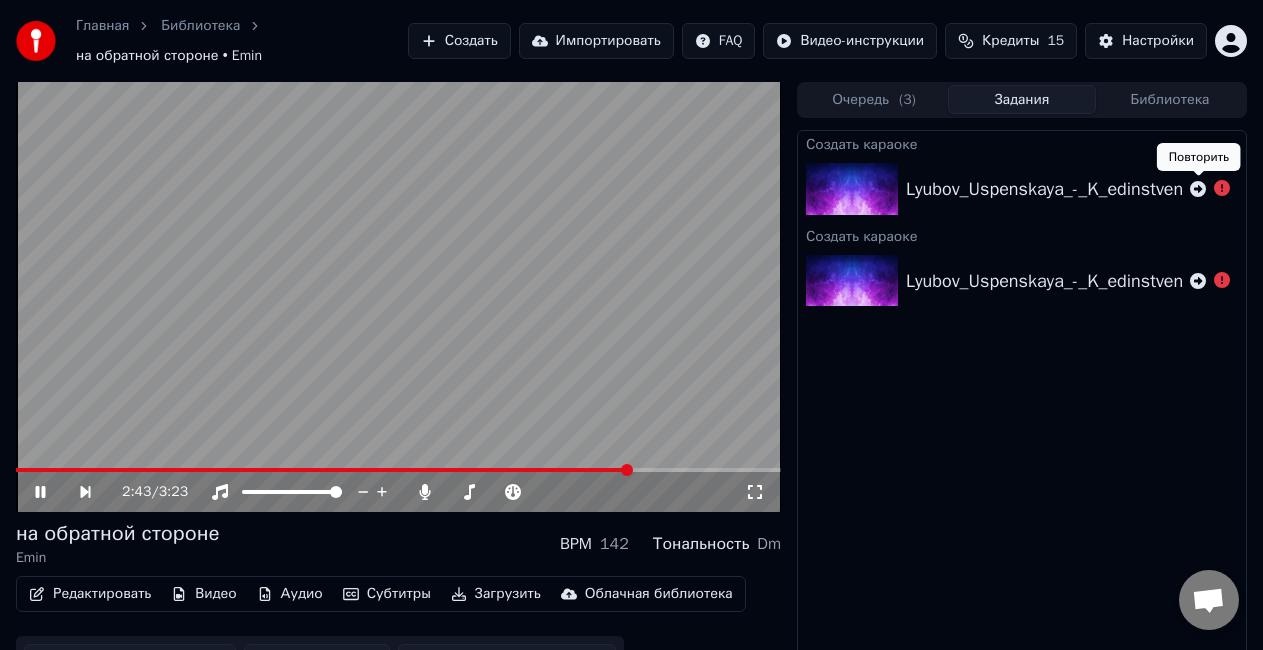 click 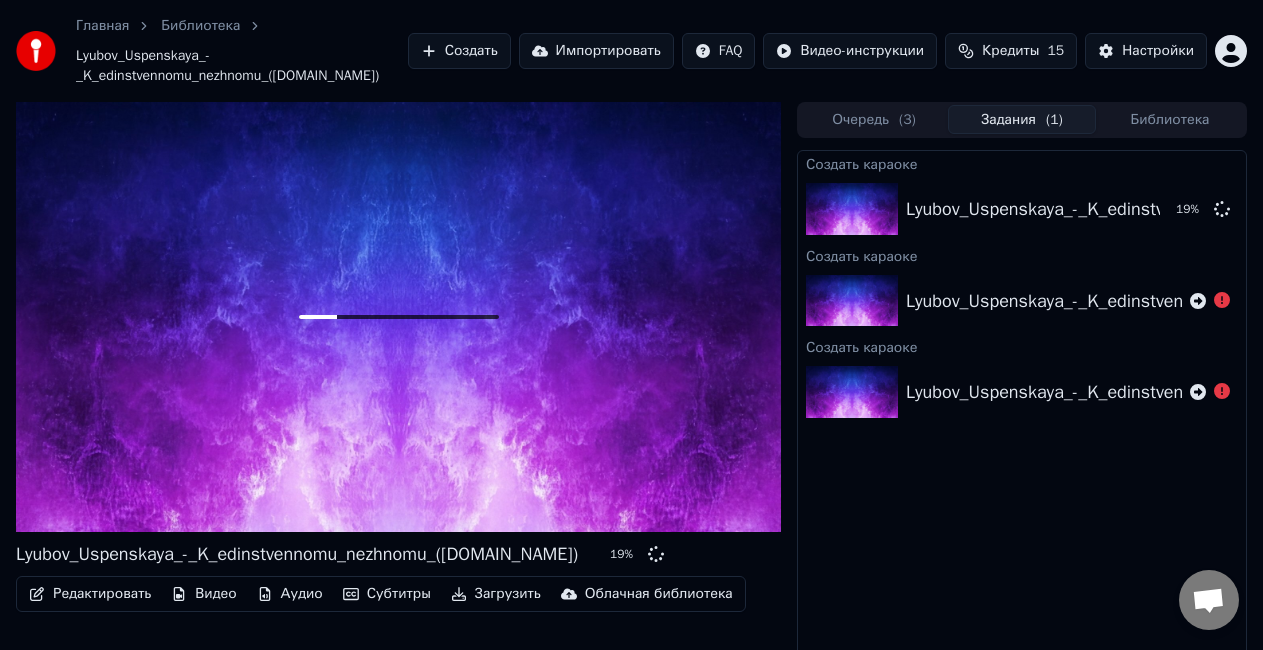 click on "Главная" at bounding box center (102, 26) 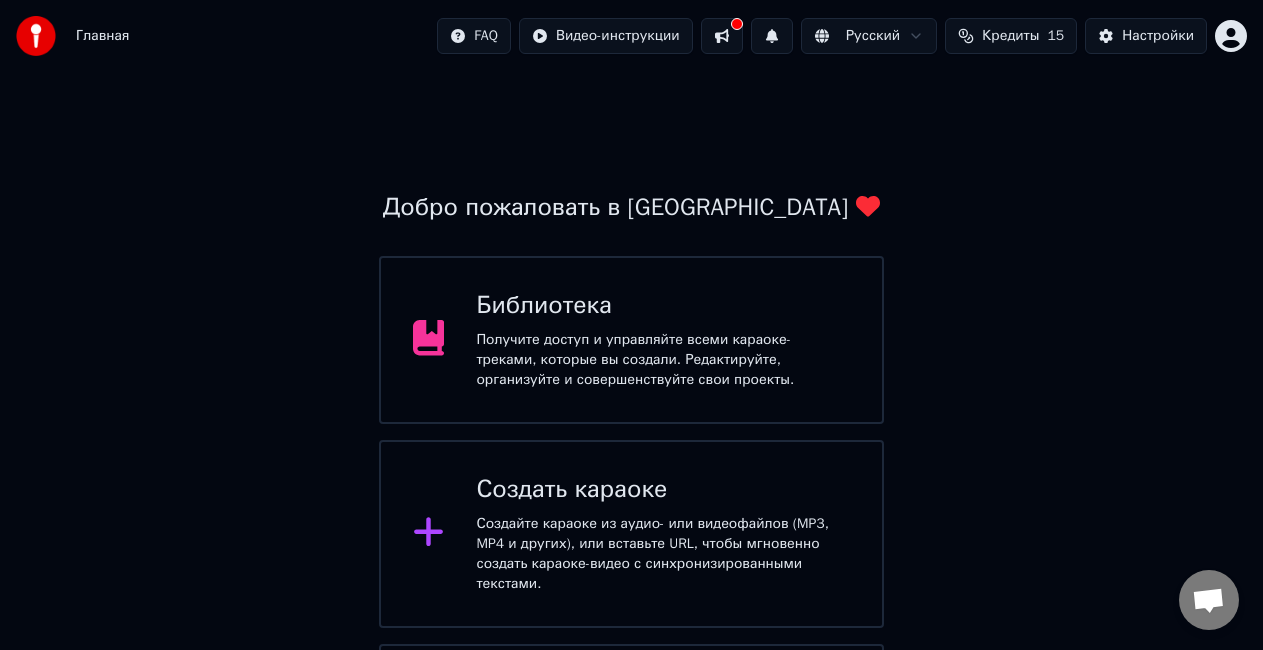 click on "Получите доступ и управляйте всеми караоке-треками, которые вы создали. Редактируйте, организуйте и совершенствуйте свои проекты." at bounding box center [663, 360] 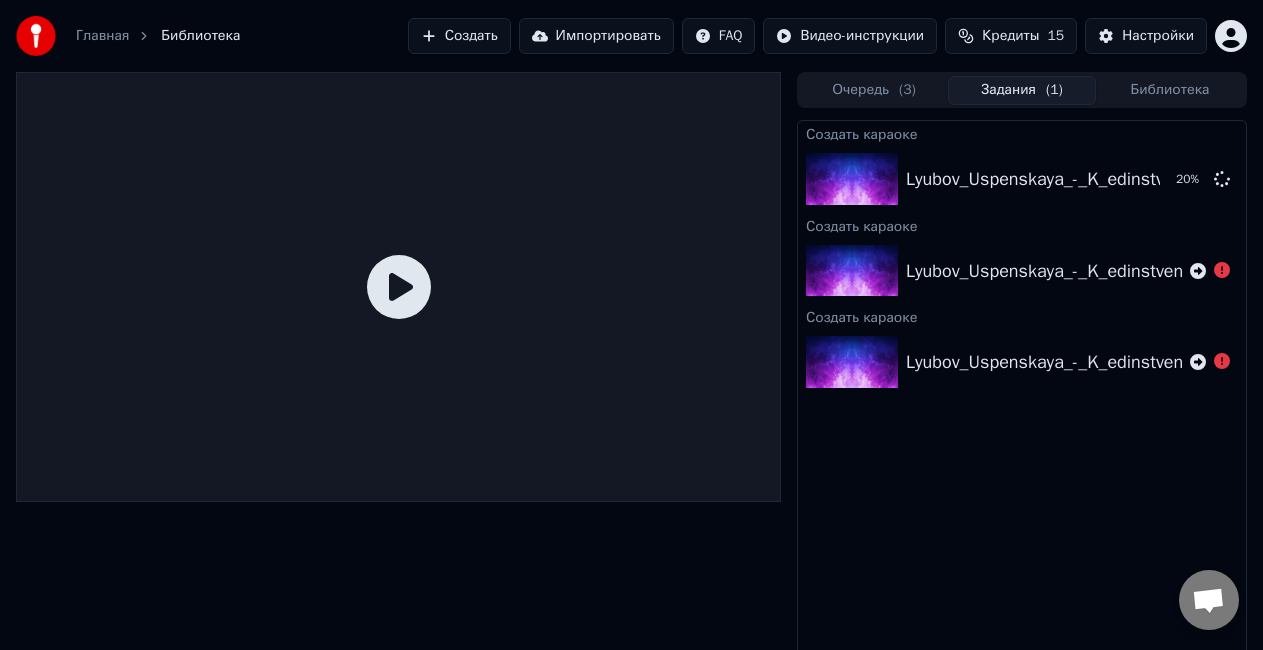click 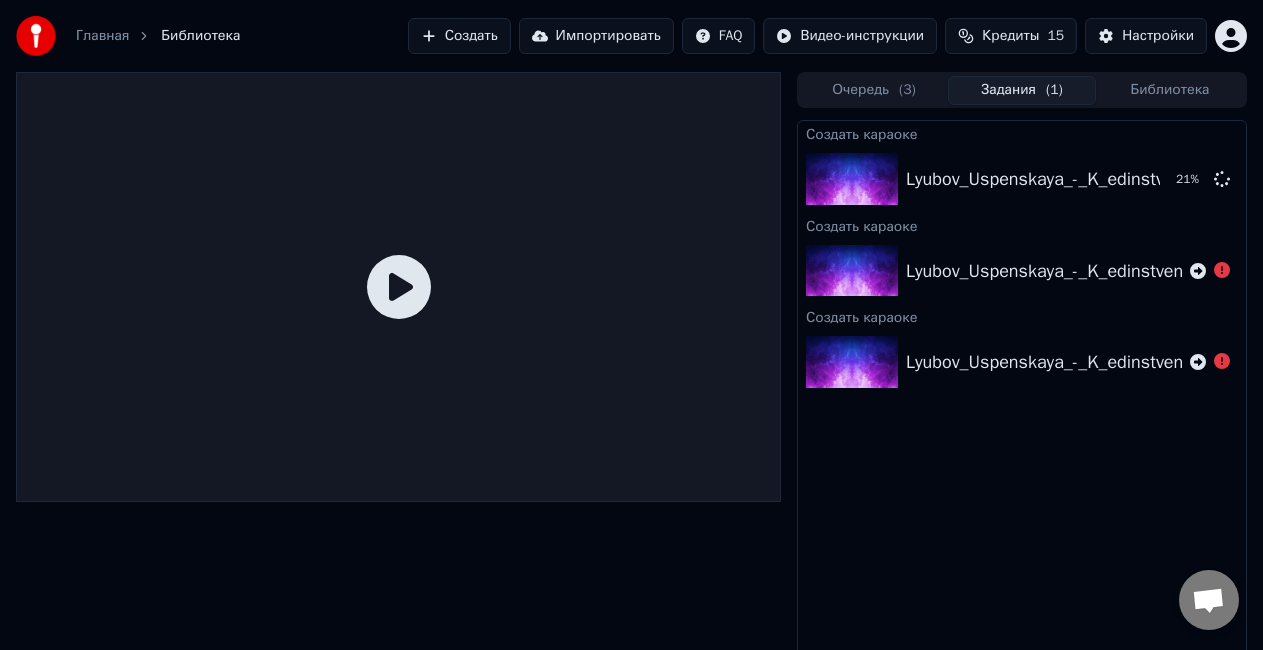 click on "Библиотека" at bounding box center (200, 36) 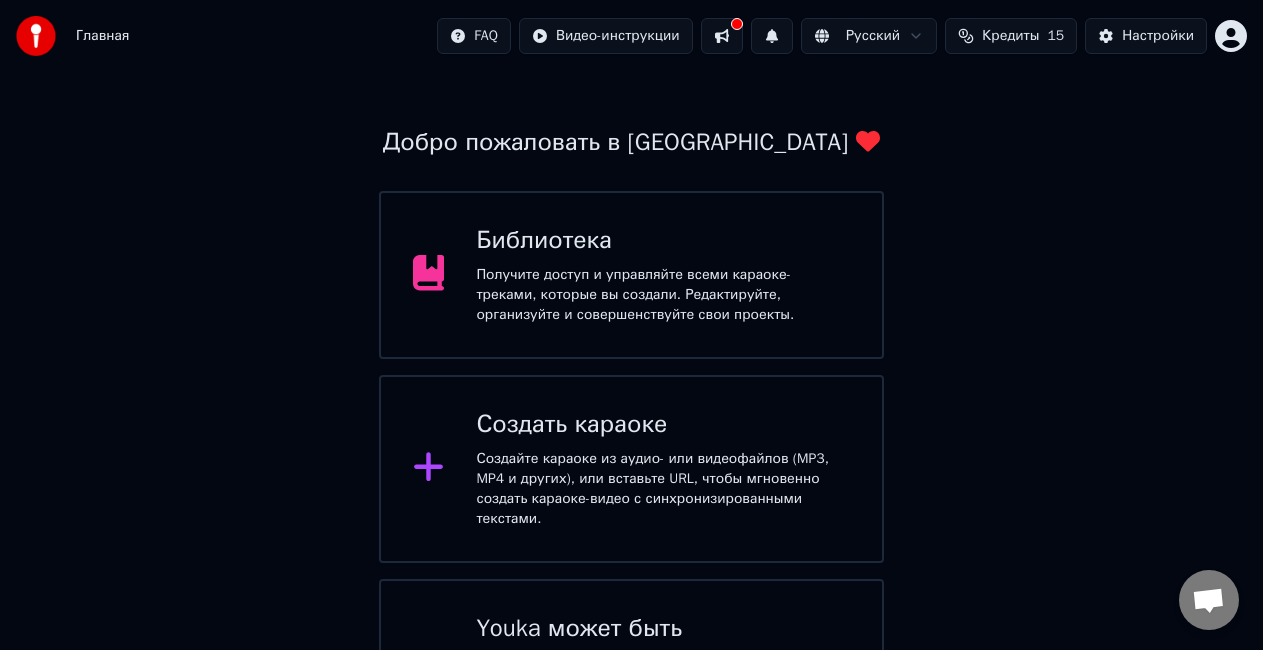 scroll, scrollTop: 0, scrollLeft: 0, axis: both 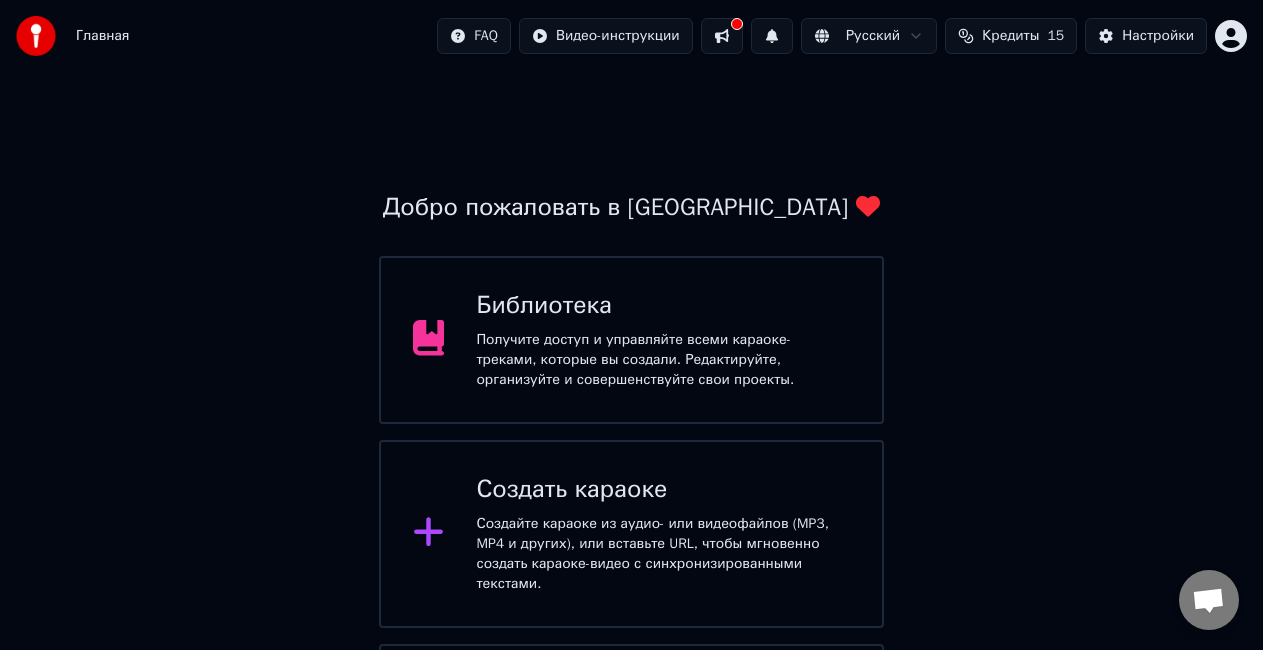 click at bounding box center [42, 36] 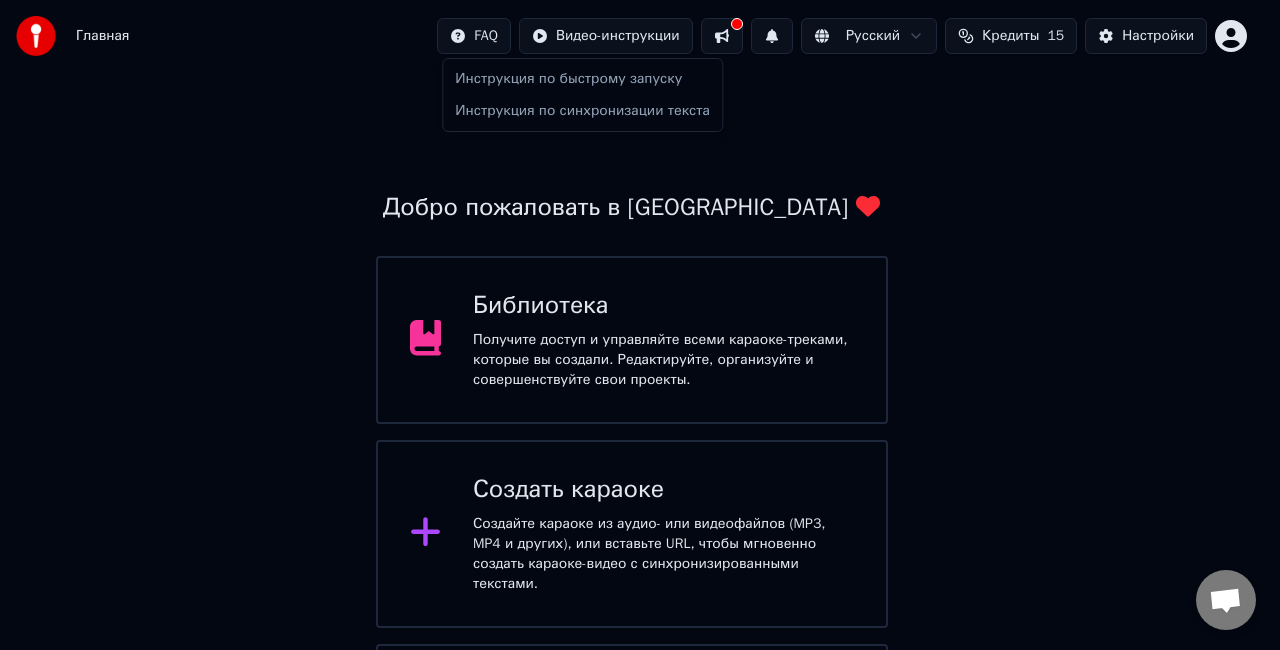 click on "Главная FAQ Видео-инструкции Русский Кредиты 15 Настройки Добро пожаловать в Youka Библиотека Получите доступ и управляйте всеми караоке-треками, которые вы создали. Редактируйте, организуйте и совершенствуйте свои проекты. Создать караоке Создайте караоке из аудио- или видеофайлов (MP3, MP4 и других), или вставьте URL, чтобы мгновенно создать караоке-видео с синхронизированными текстами. Youka может быть заблокирован в России Если у вас возникают проблемы при создании караоке, попробуйте использовать VPN для доступа к Youka. Пожалуйста, обновите до последней версии" at bounding box center (640, 540) 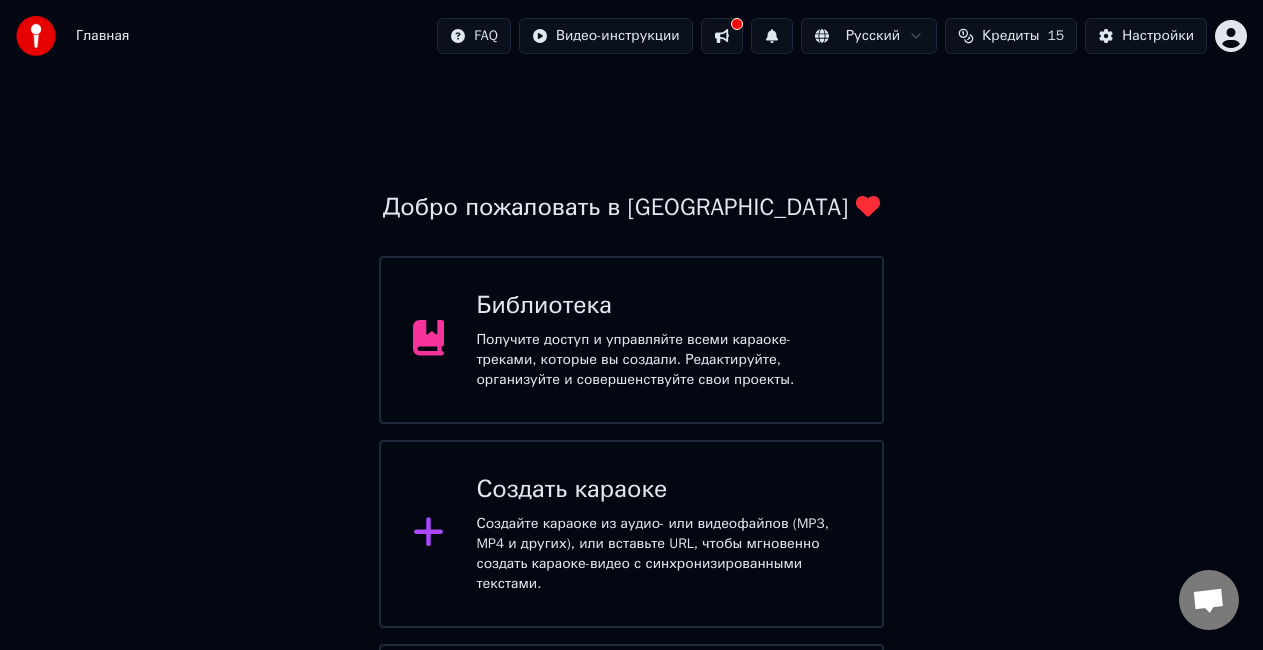 click on "Получите доступ и управляйте всеми караоке-треками, которые вы создали. Редактируйте, организуйте и совершенствуйте свои проекты." at bounding box center [663, 360] 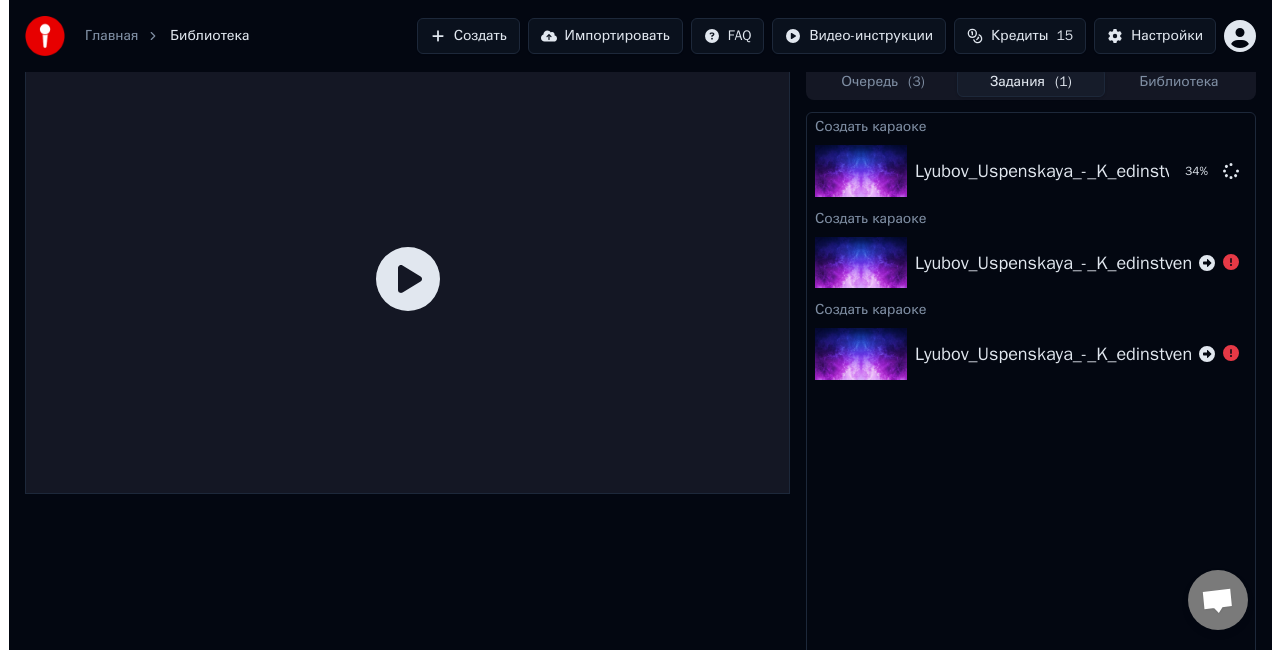 scroll, scrollTop: 0, scrollLeft: 0, axis: both 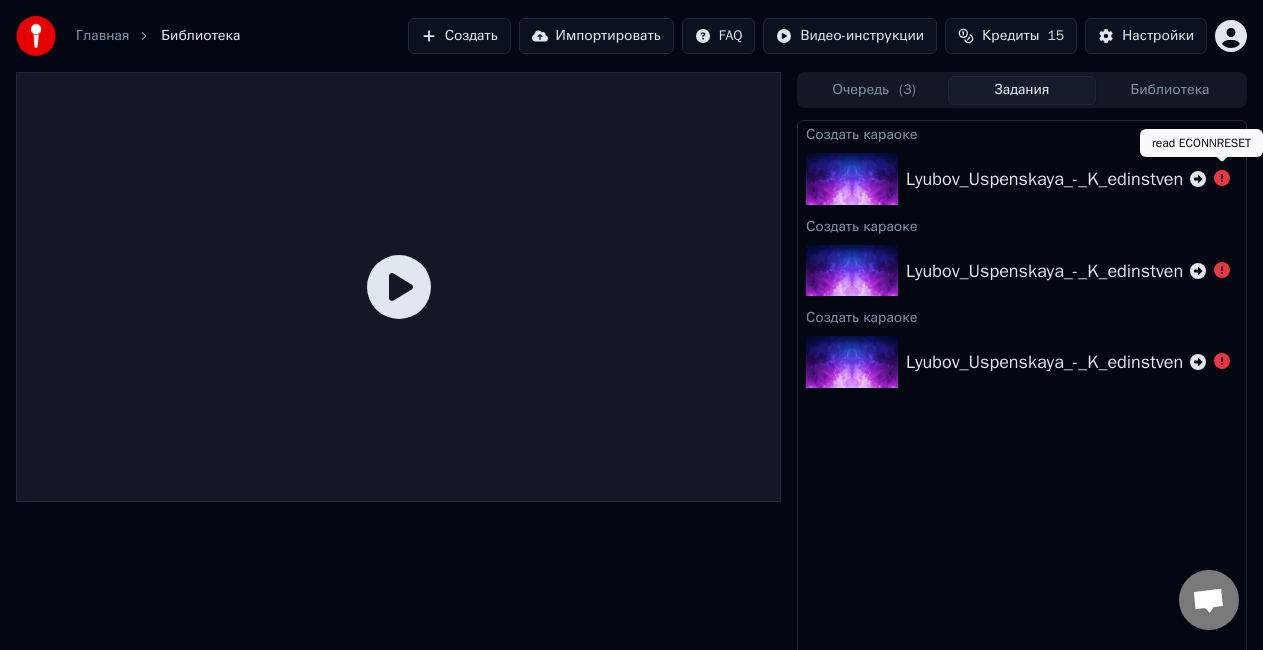 click 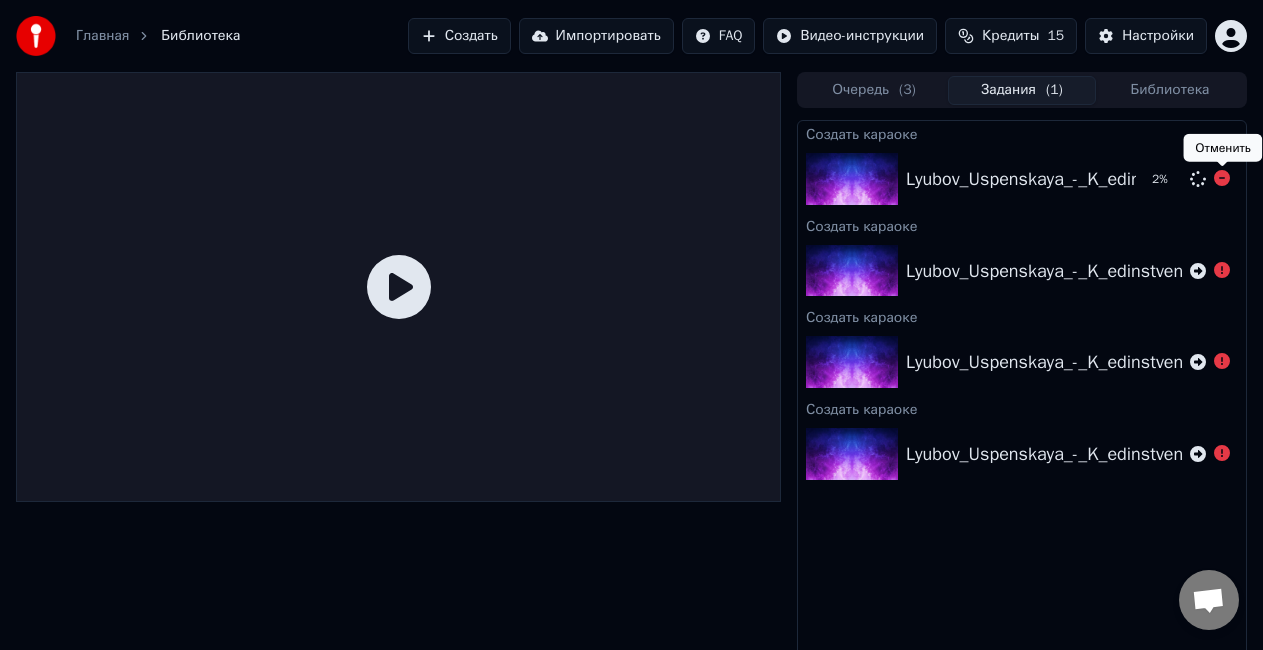 click 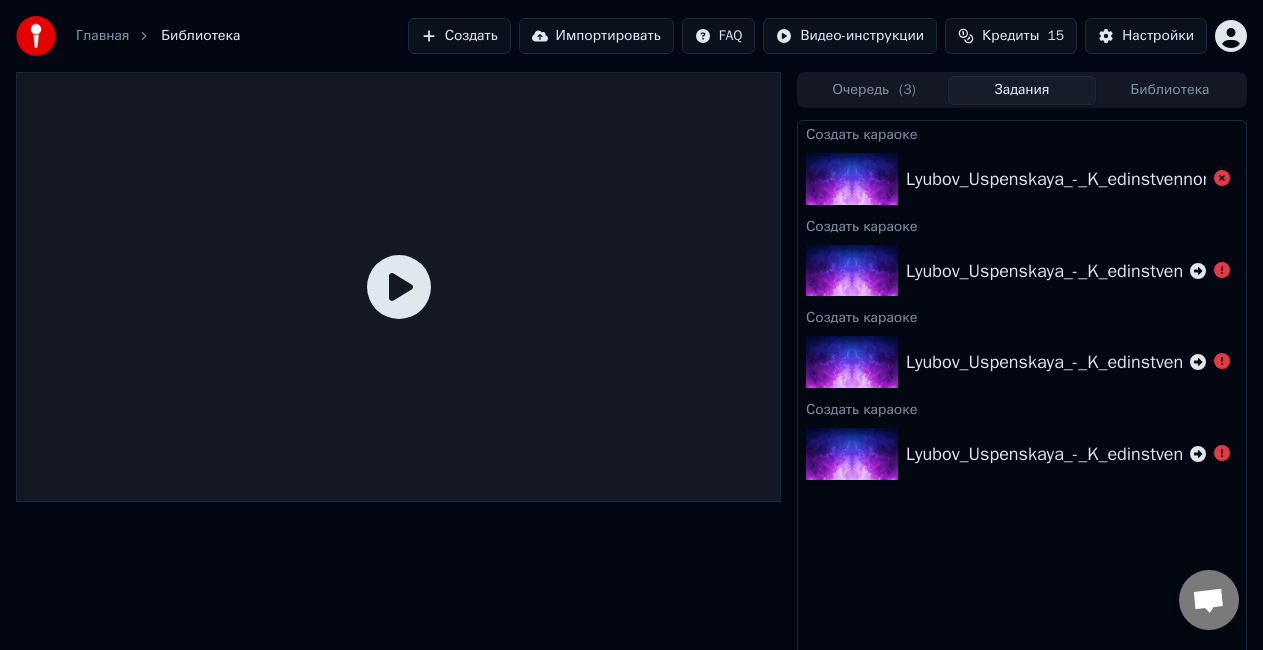 click on "Очередь ( 3 )" at bounding box center [874, 90] 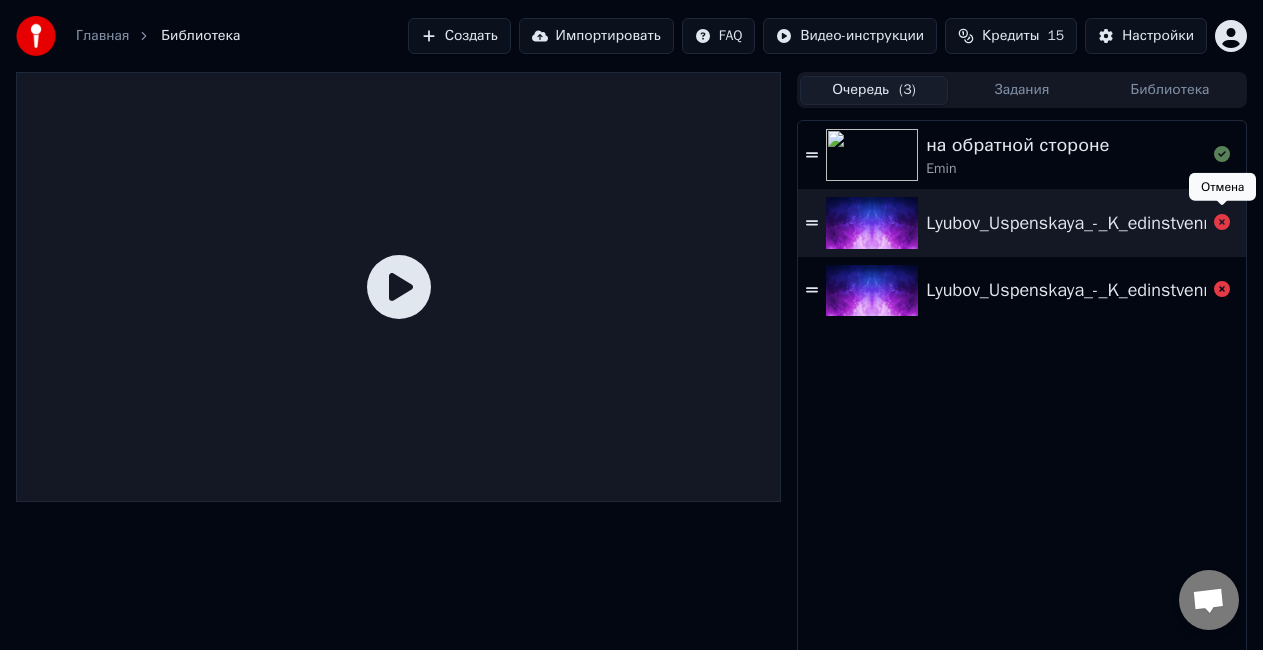 click 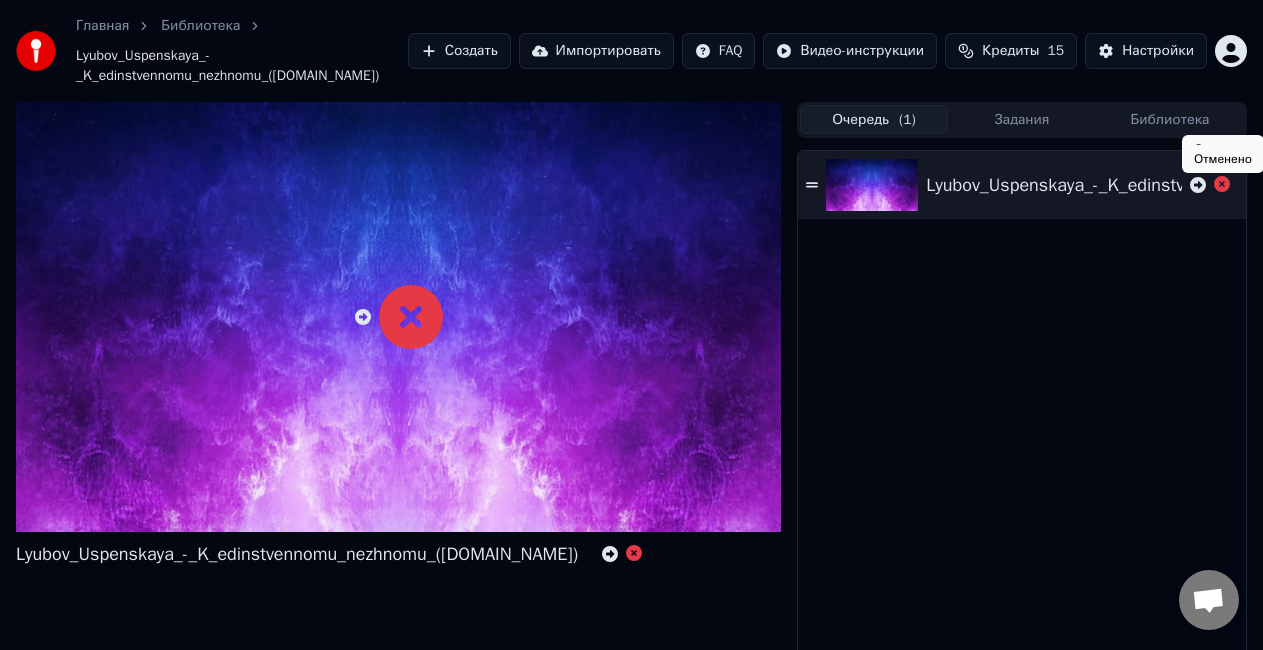 click 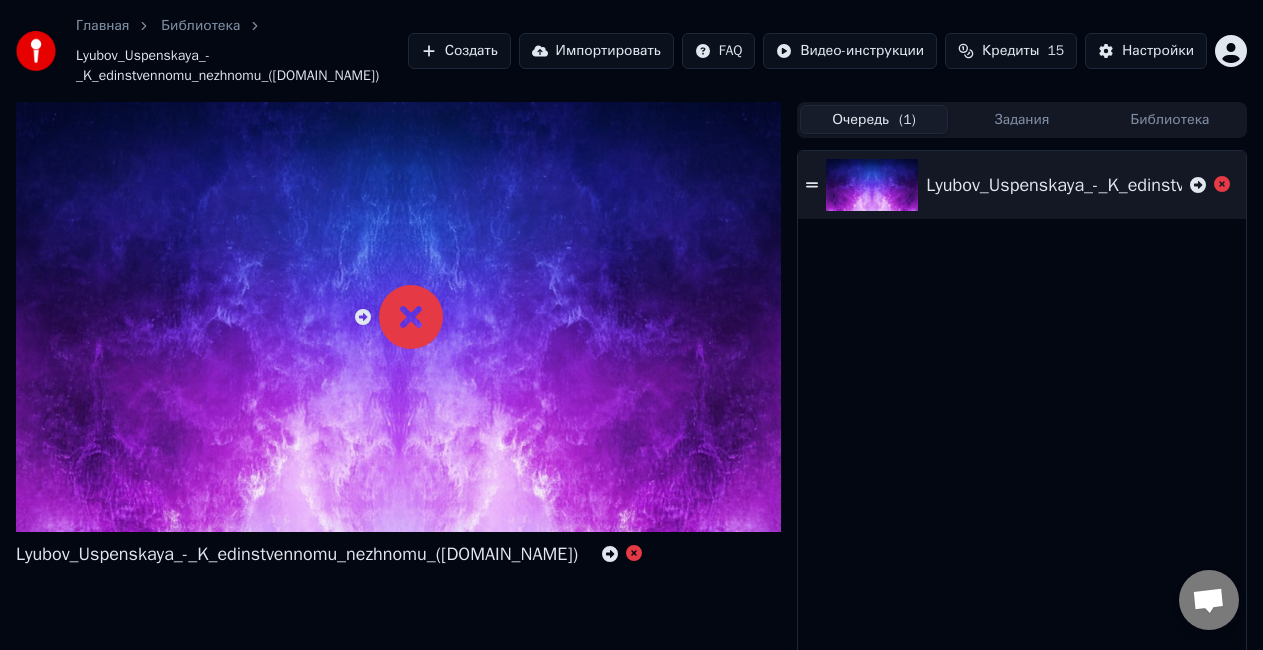 click on "( 1 )" at bounding box center [907, 120] 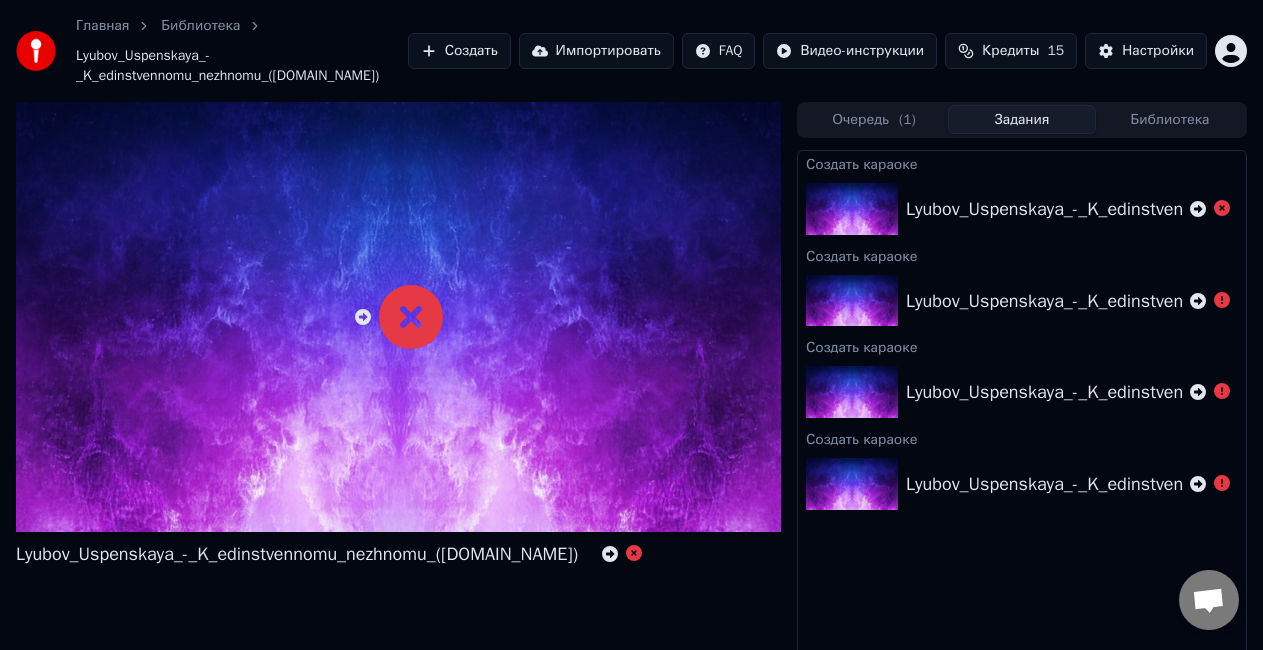 click on "Библиотека" at bounding box center (1170, 119) 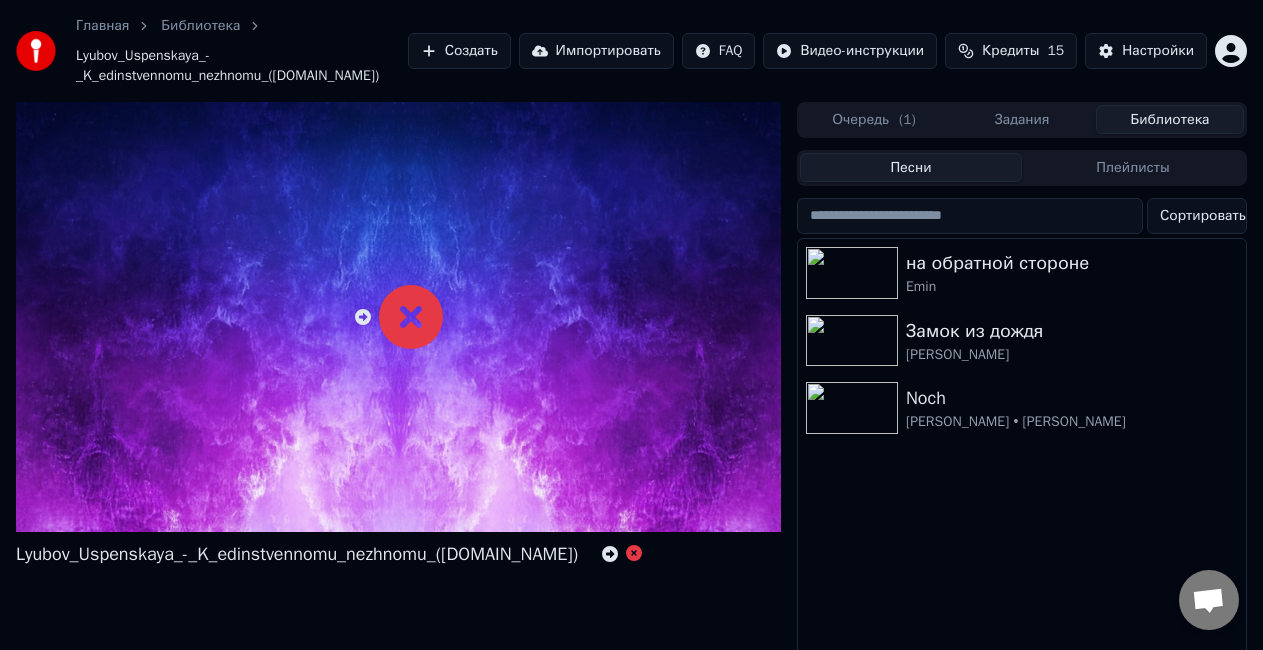 click on "Очередь ( 1 )" at bounding box center [874, 119] 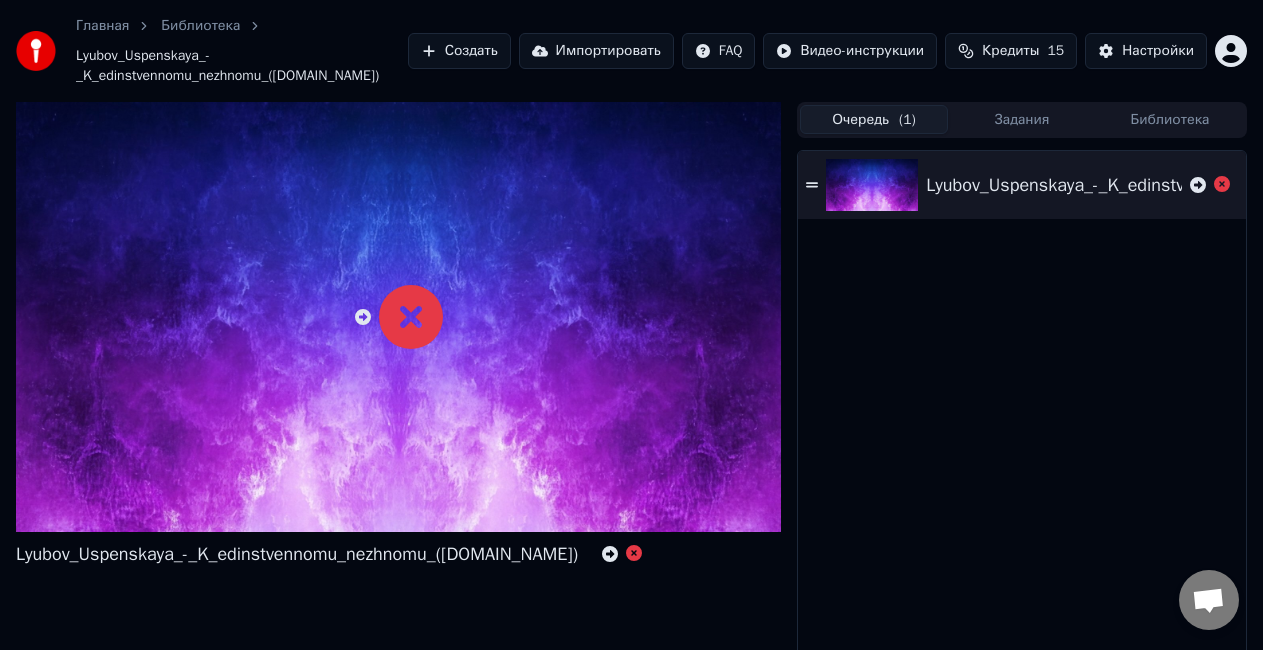 click on "Создать" at bounding box center [459, 51] 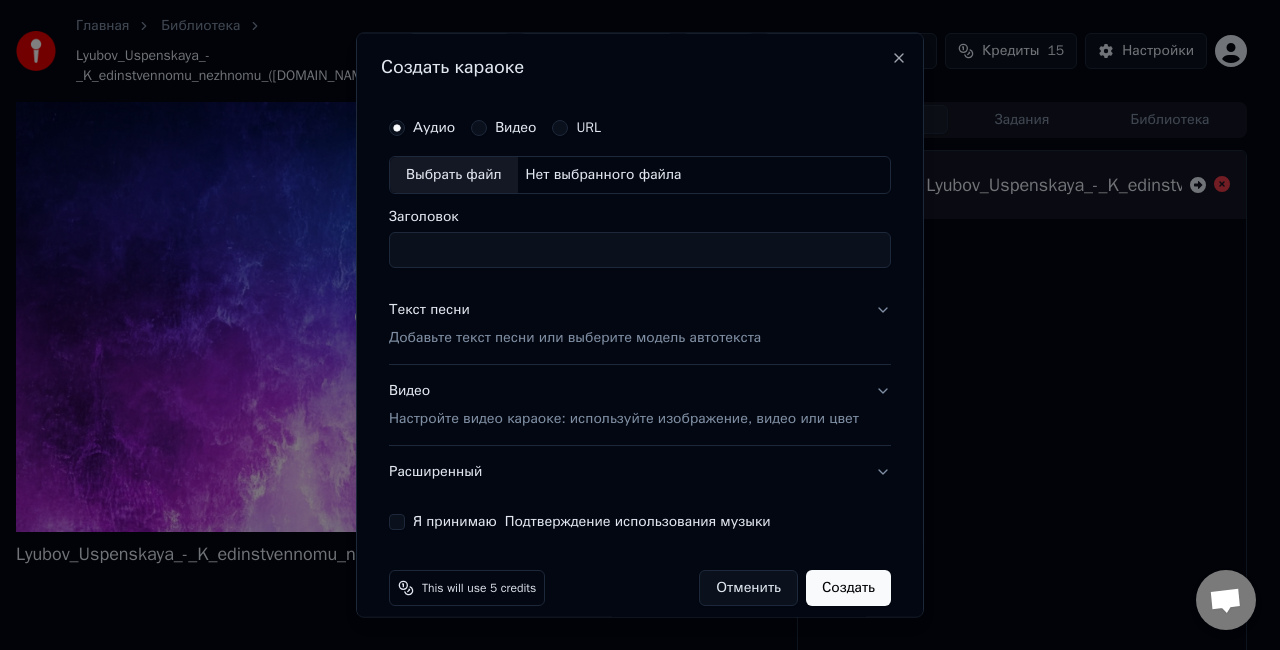 click on "Выбрать файл" at bounding box center (454, 175) 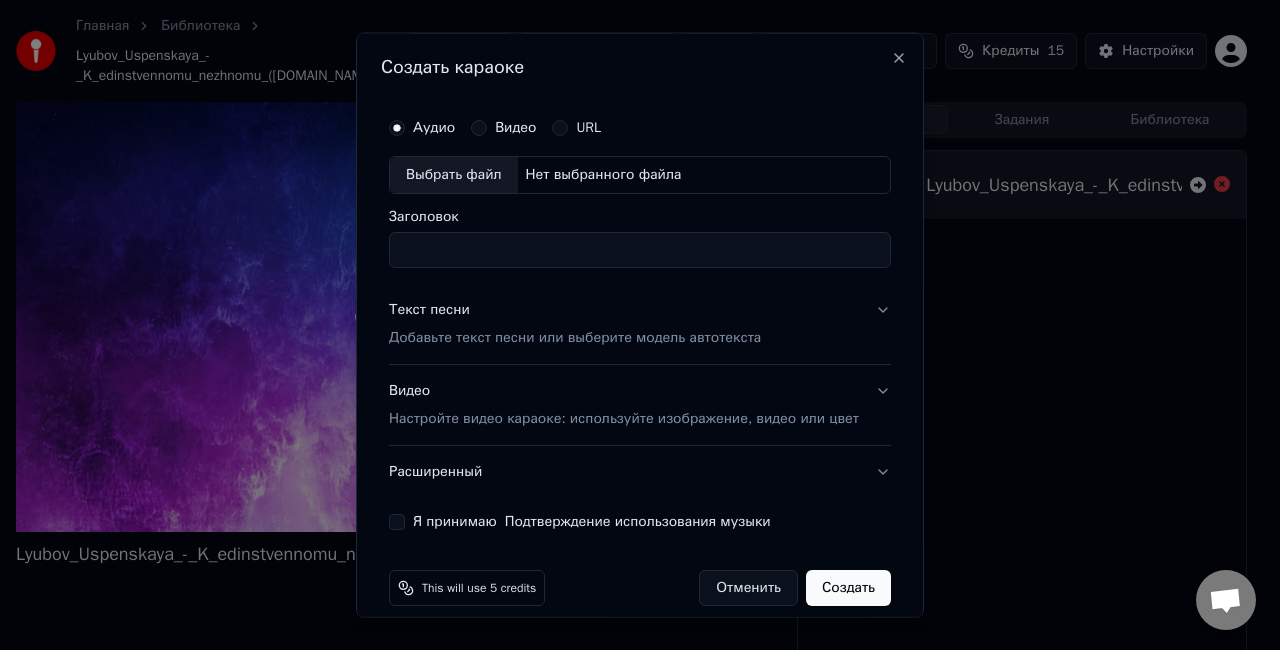 type on "**********" 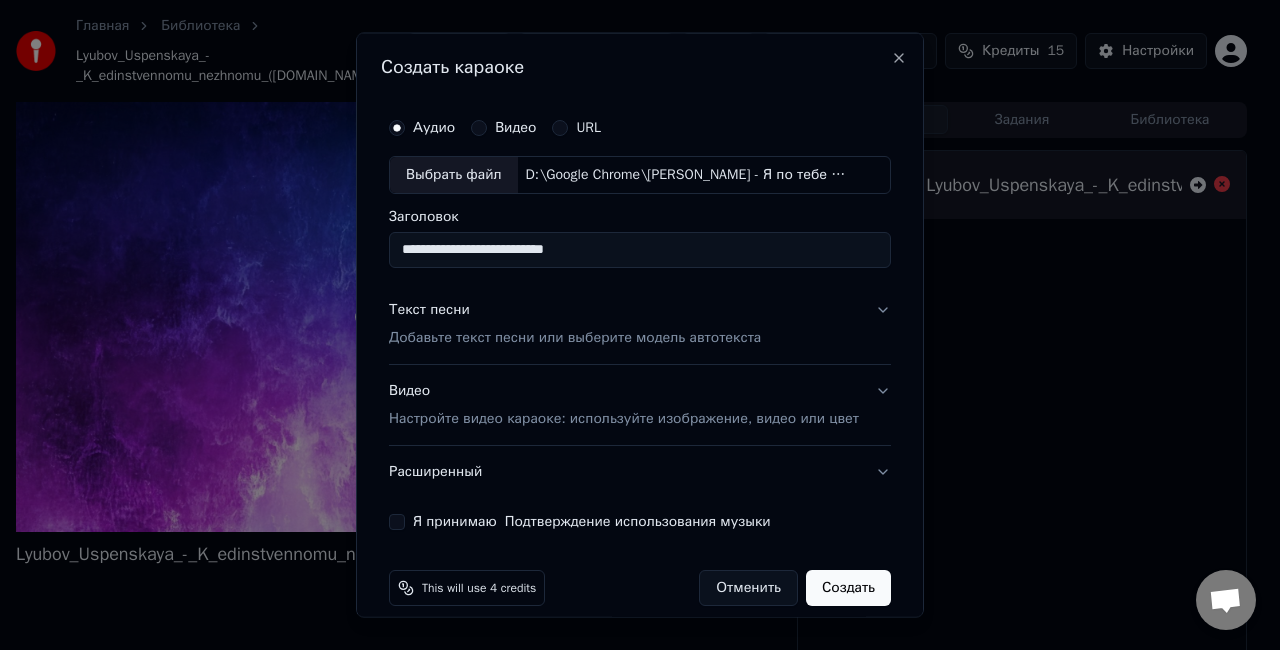 click on "Я принимаю   Подтверждение использования музыки" at bounding box center (592, 521) 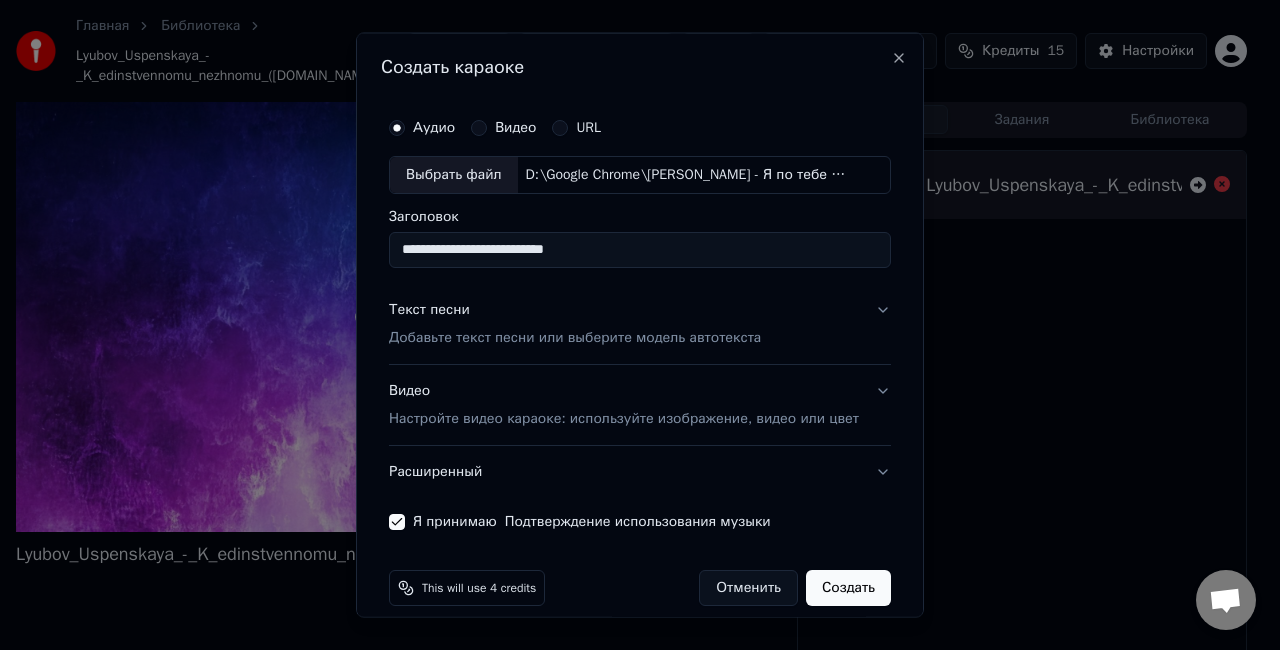 click on "Создать" at bounding box center [848, 587] 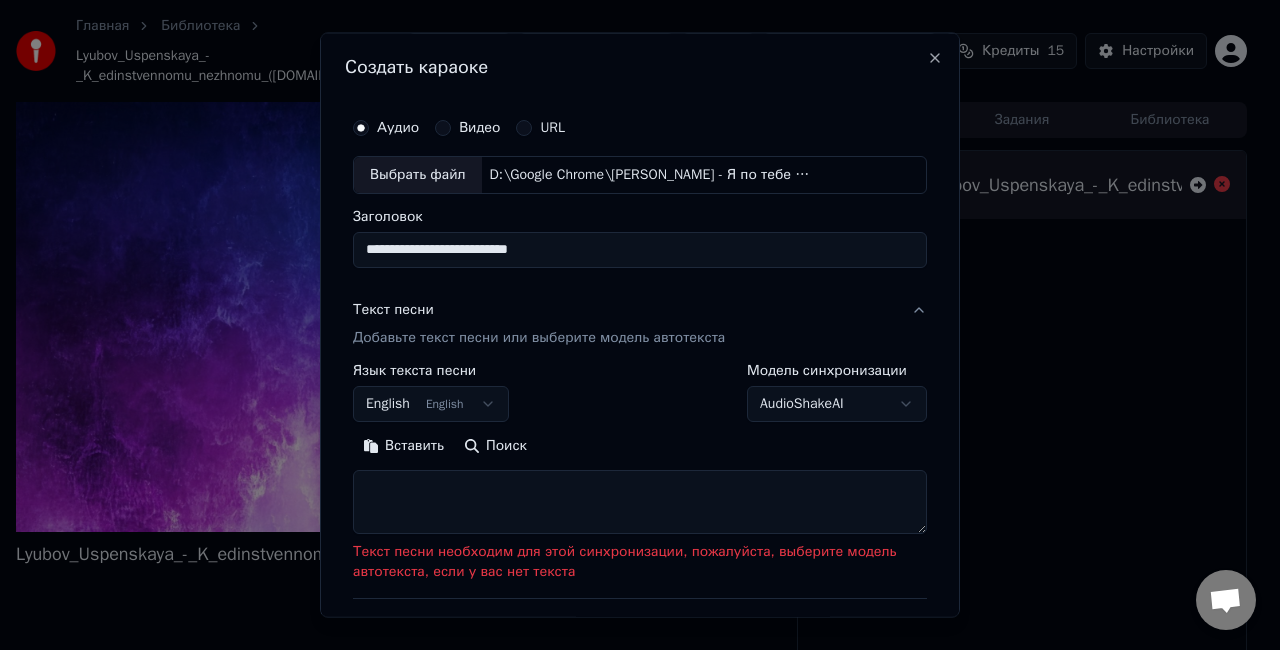 click at bounding box center (640, 501) 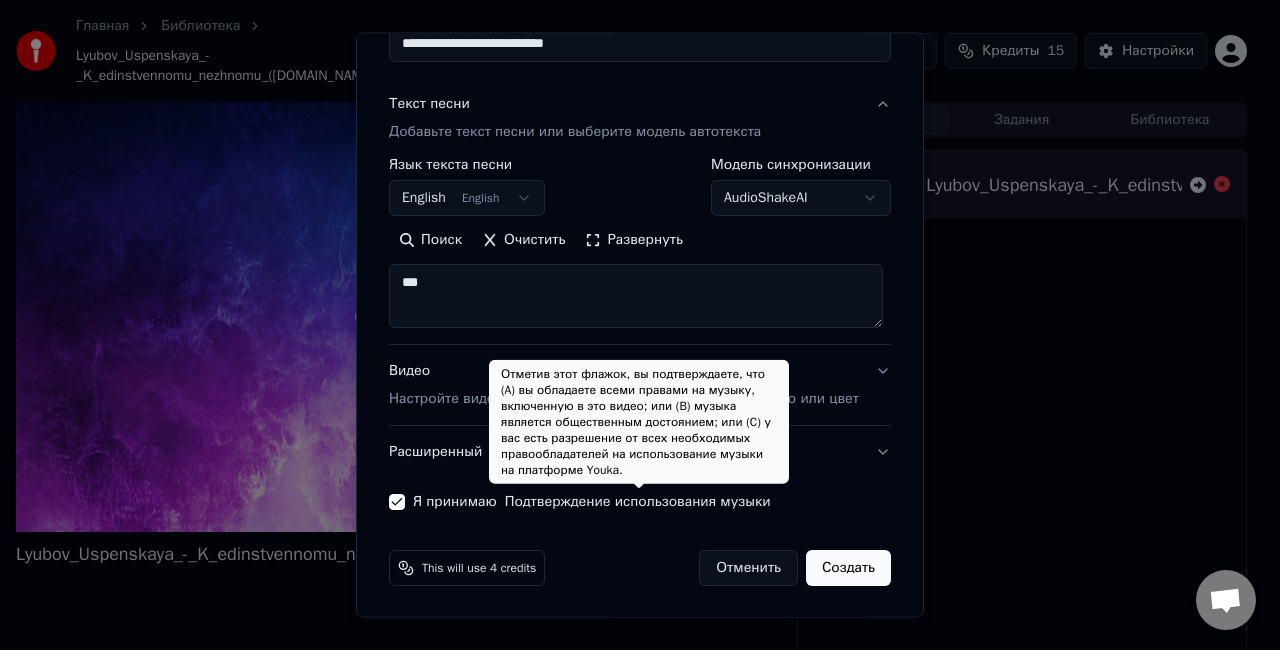 scroll, scrollTop: 207, scrollLeft: 0, axis: vertical 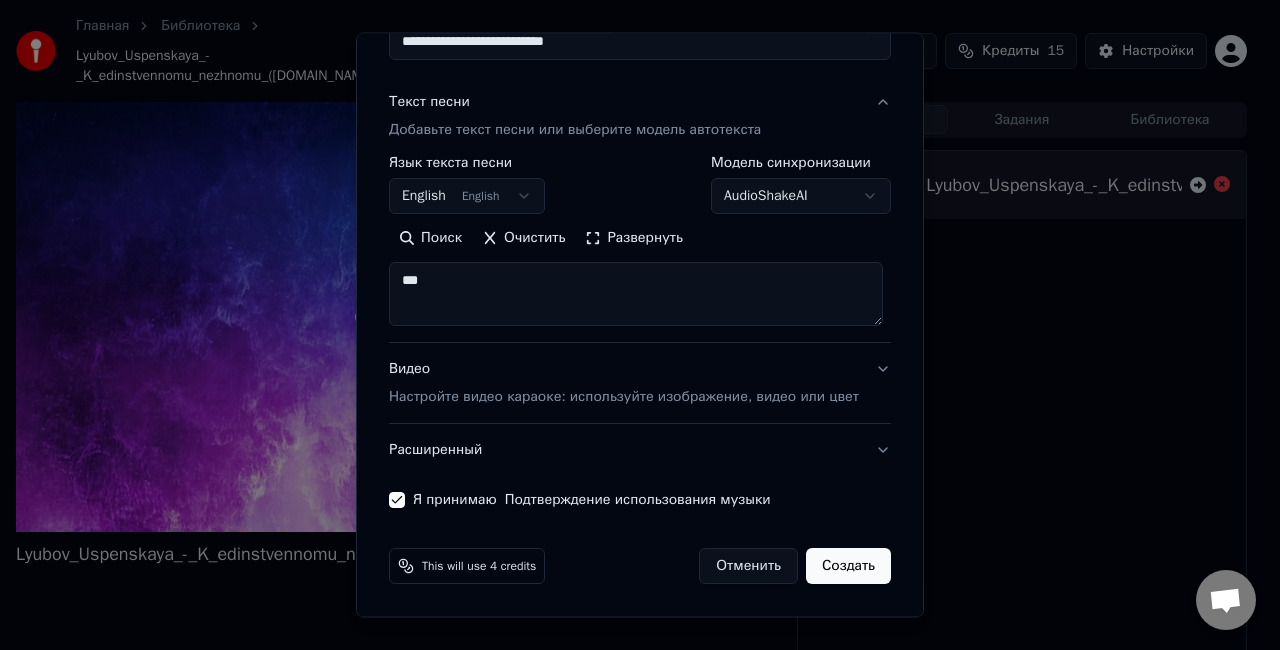 type on "***" 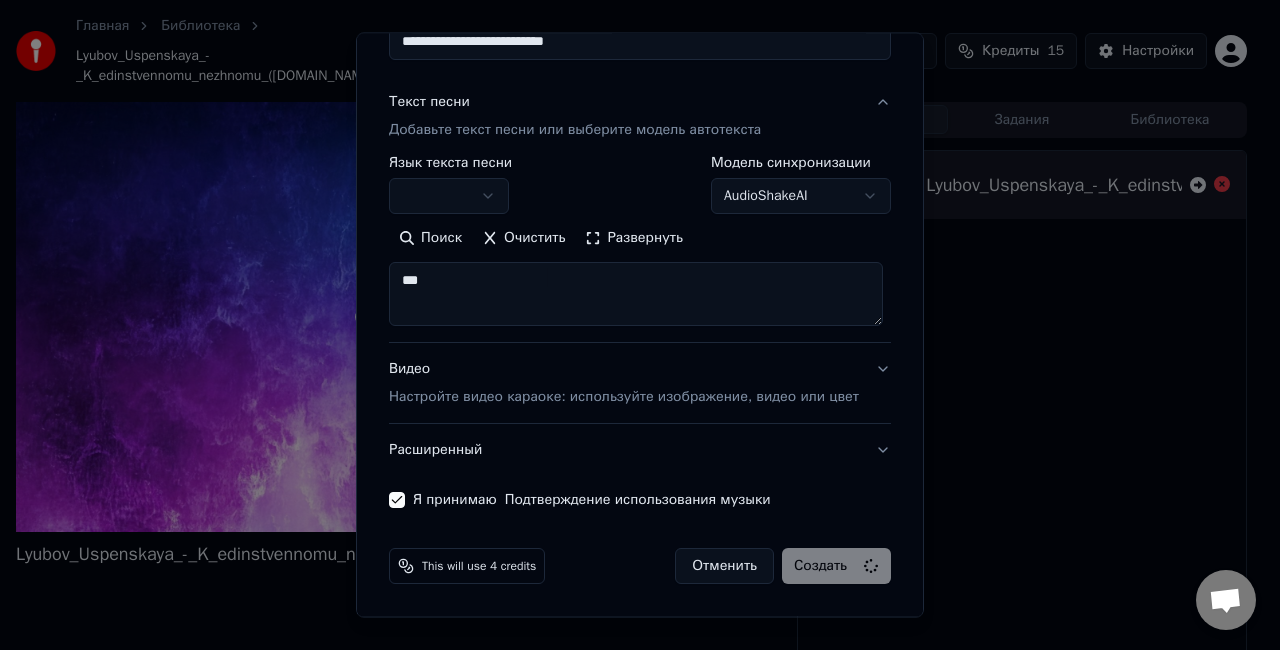 select on "**" 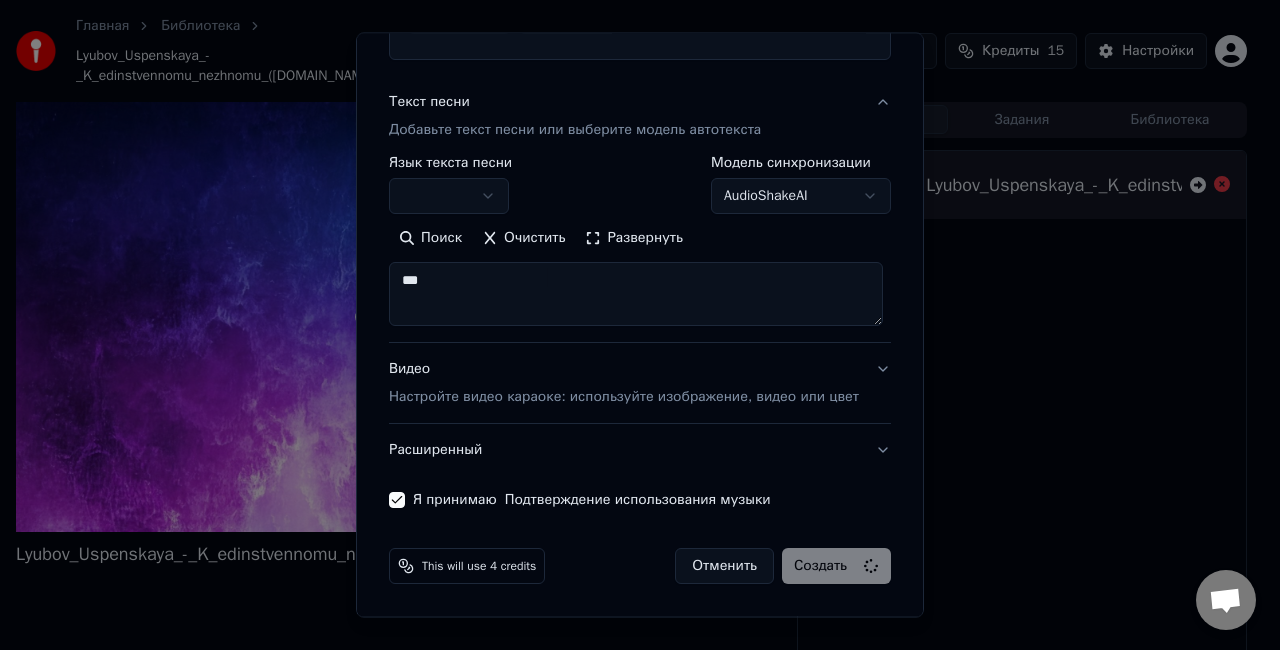 type 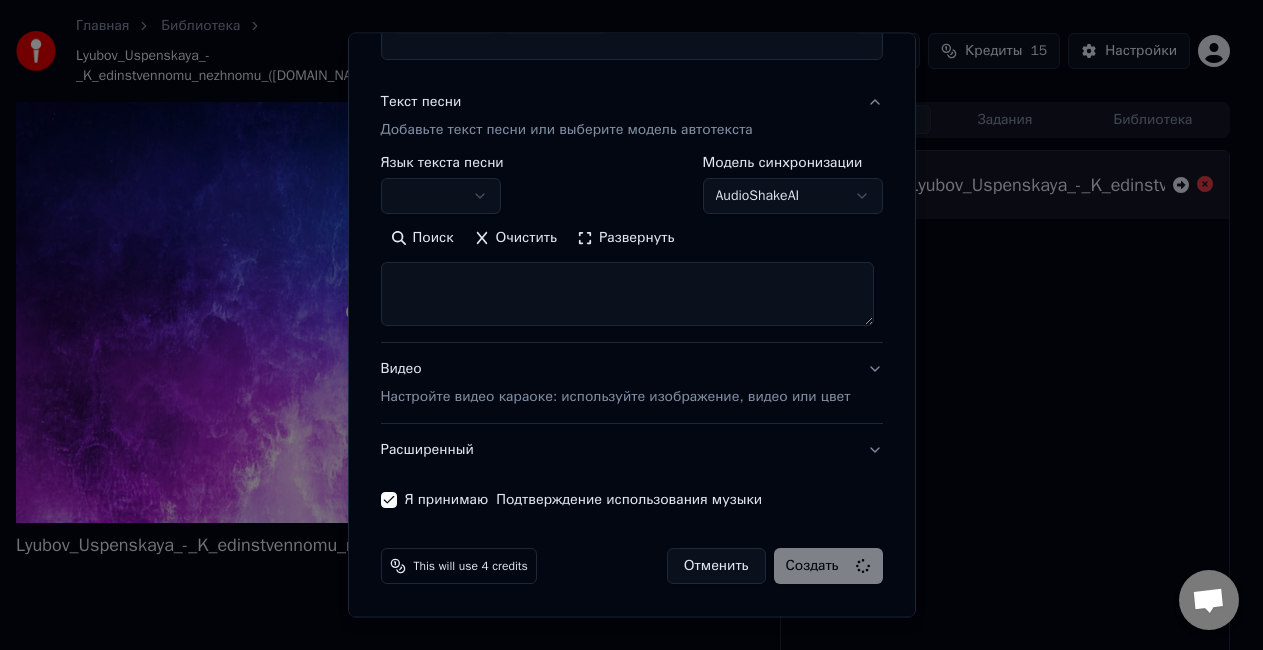 select 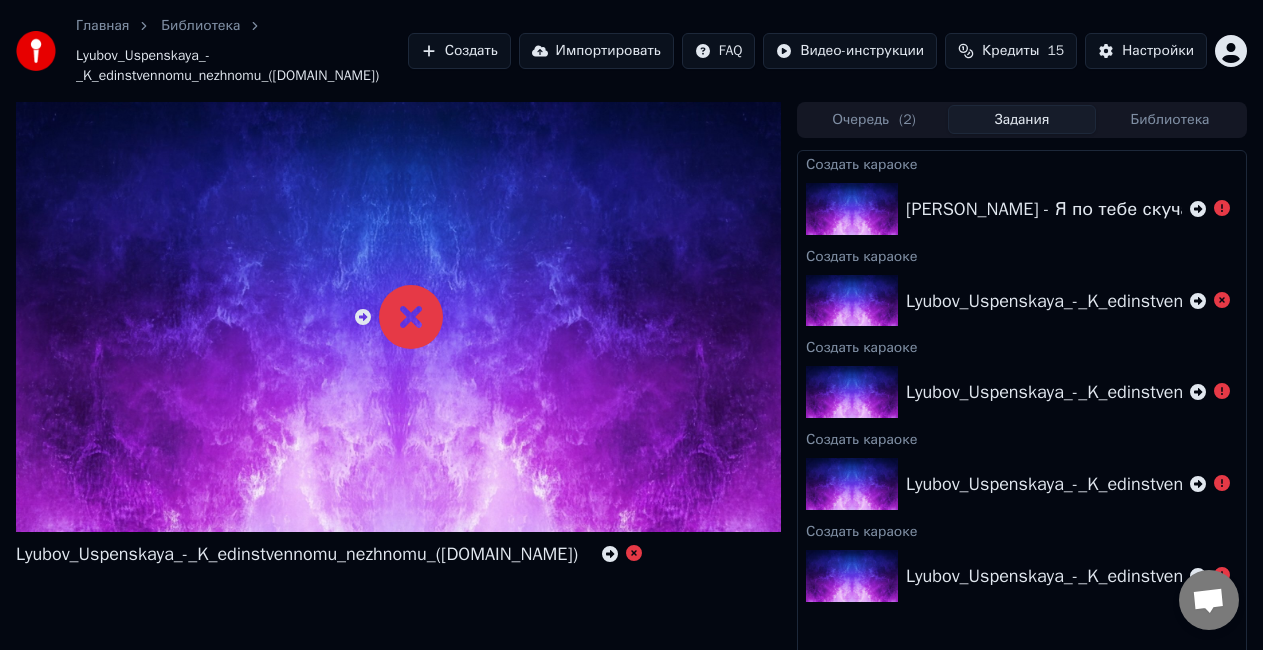 click on "Кредиты 15" at bounding box center (1011, 51) 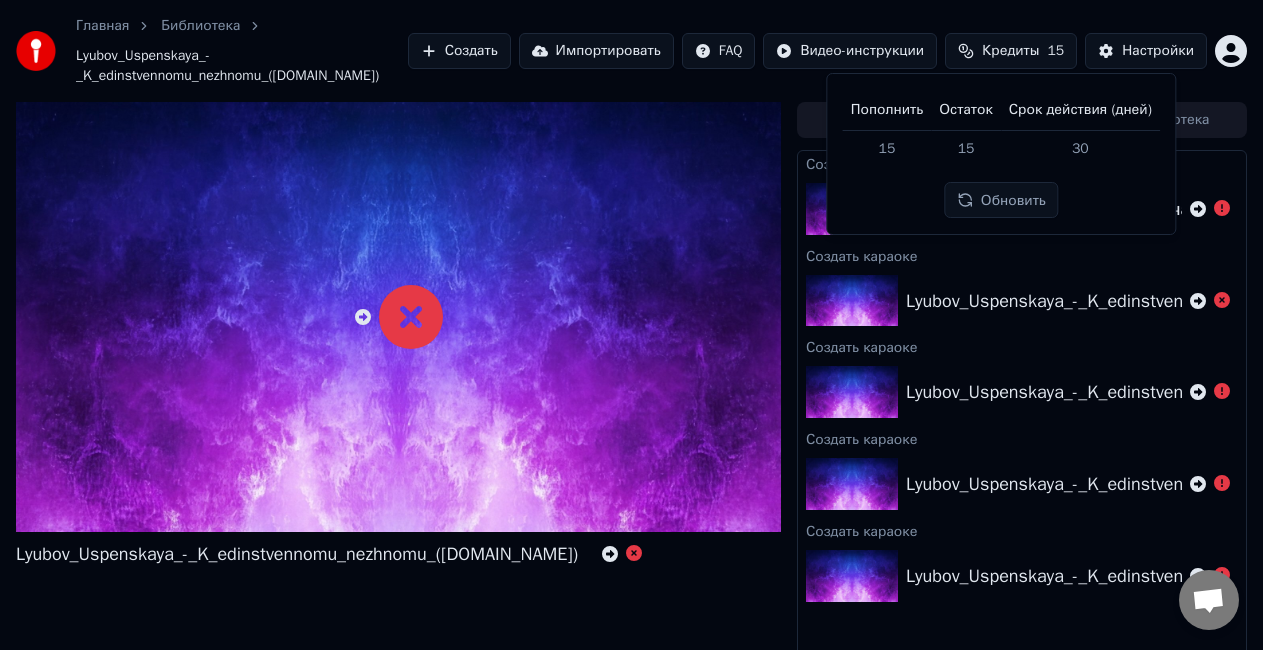 click on "Кредиты 15" at bounding box center (1011, 51) 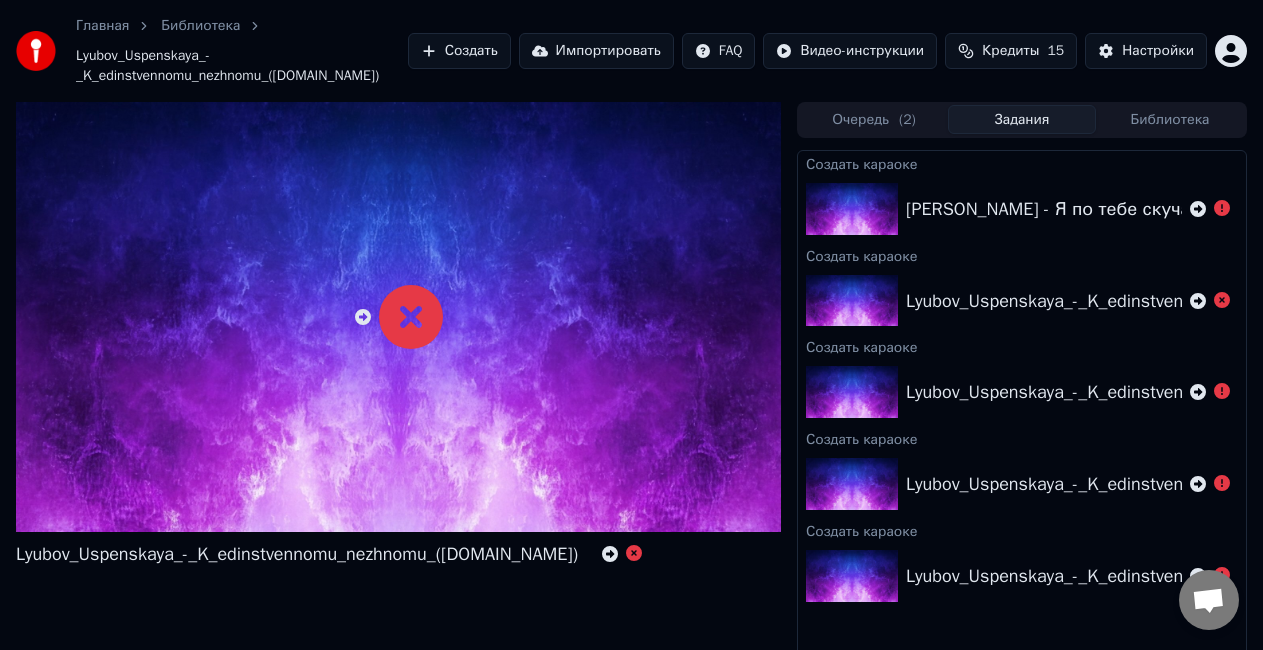 click 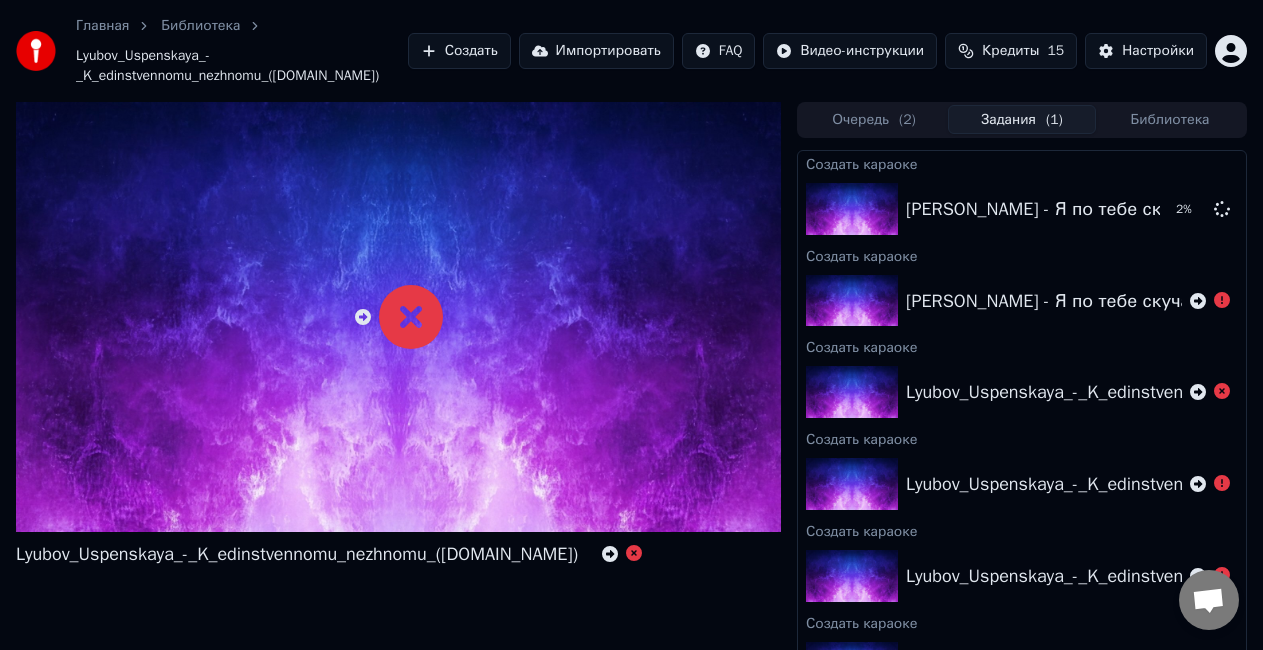 click on "Создать" at bounding box center (459, 51) 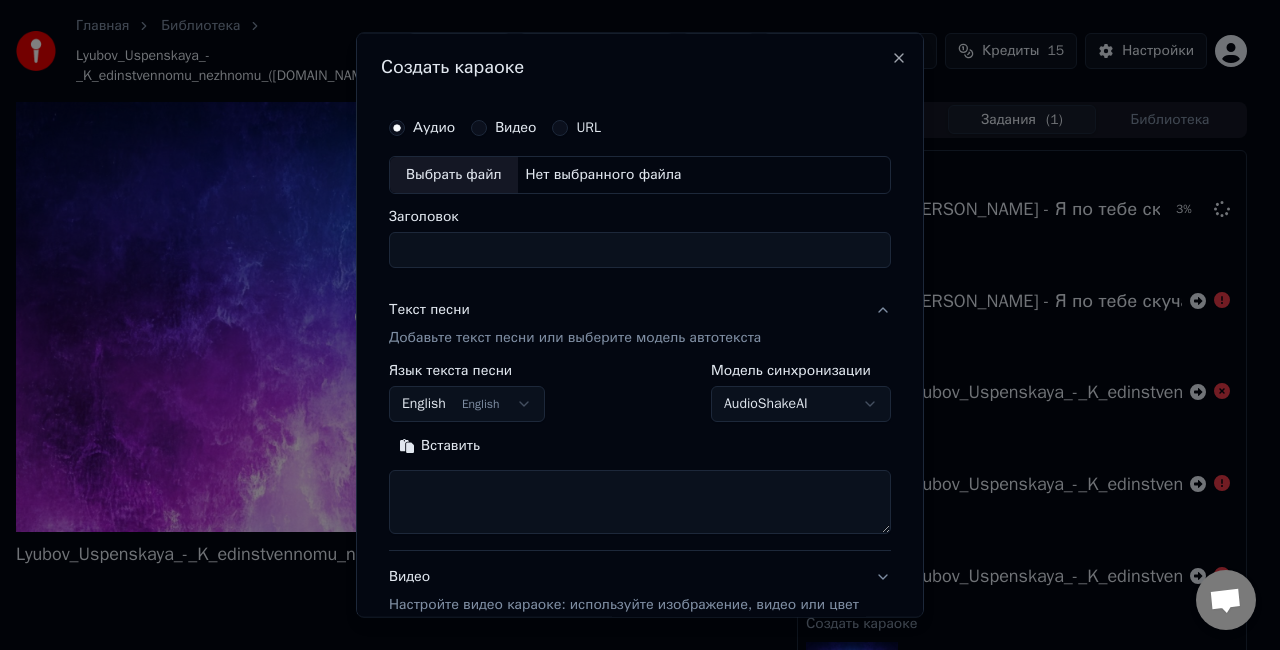 click on "Главная Библиотека Lyubov_Uspenskaya_-_K_edinstvennomu_nezhnomu_(SkySound.cc) Создать Импортировать FAQ Видео-инструкции Кредиты 15 Настройки Lyubov_Uspenskaya_-_K_edinstvennomu_nezhnomu_(SkySound.cc) Очередь ( 2 ) Задания ( 1 ) Библиотека Создать караоке Катя Лель - Я по тебе скучаю 3 % Создать караоке Катя Лель - Я по тебе скучаю Создать караоке Lyubov_Uspenskaya_-_K_edinstvennomu_nezhnomu_(SkySound.cc) Создать караоке Lyubov_Uspenskaya_-_K_edinstvennomu_nezhnomu_(SkySound.cc) Создать караоке Lyubov_Uspenskaya_-_K_edinstvennomu_nezhnomu_(SkySound.cc) Создать караоке Lyubov_Uspenskaya_-_K_edinstvennomu_nezhnomu_(SkySound.cc) Создать караоке Аудио Видео URL Выбрать файл Нет выбранного файла Заголовок Текст песни English ***" at bounding box center [631, 325] 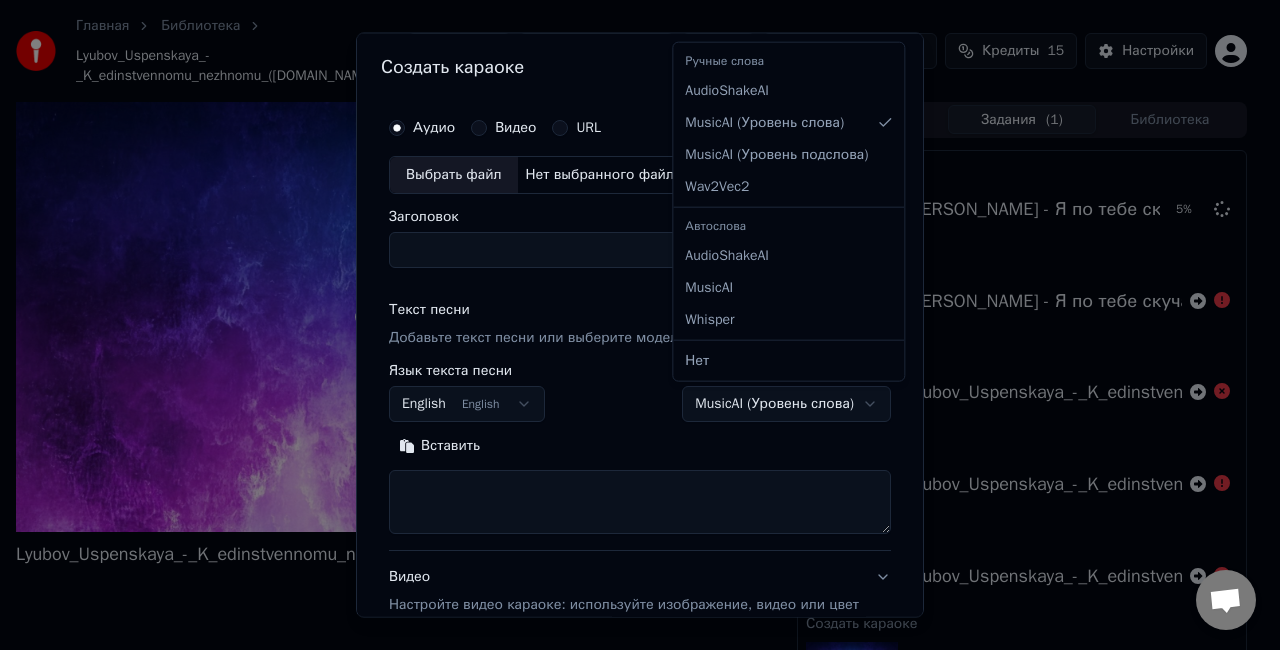 click on "Главная Библиотека Lyubov_Uspenskaya_-_K_edinstvennomu_nezhnomu_(SkySound.cc) Создать Импортировать FAQ Видео-инструкции Кредиты 15 Настройки Lyubov_Uspenskaya_-_K_edinstvennomu_nezhnomu_(SkySound.cc) Очередь ( 2 ) Задания ( 1 ) Библиотека Создать караоке Катя Лель - Я по тебе скучаю 5 % Создать караоке Катя Лель - Я по тебе скучаю Создать караоке Lyubov_Uspenskaya_-_K_edinstvennomu_nezhnomu_(SkySound.cc) Создать караоке Lyubov_Uspenskaya_-_K_edinstvennomu_nezhnomu_(SkySound.cc) Создать караоке Lyubov_Uspenskaya_-_K_edinstvennomu_nezhnomu_(SkySound.cc) Создать караоке Lyubov_Uspenskaya_-_K_edinstvennomu_nezhnomu_(SkySound.cc) Создать караоке Аудио Видео URL Выбрать файл Нет выбранного файла Заголовок Текст песни English )" at bounding box center [631, 325] 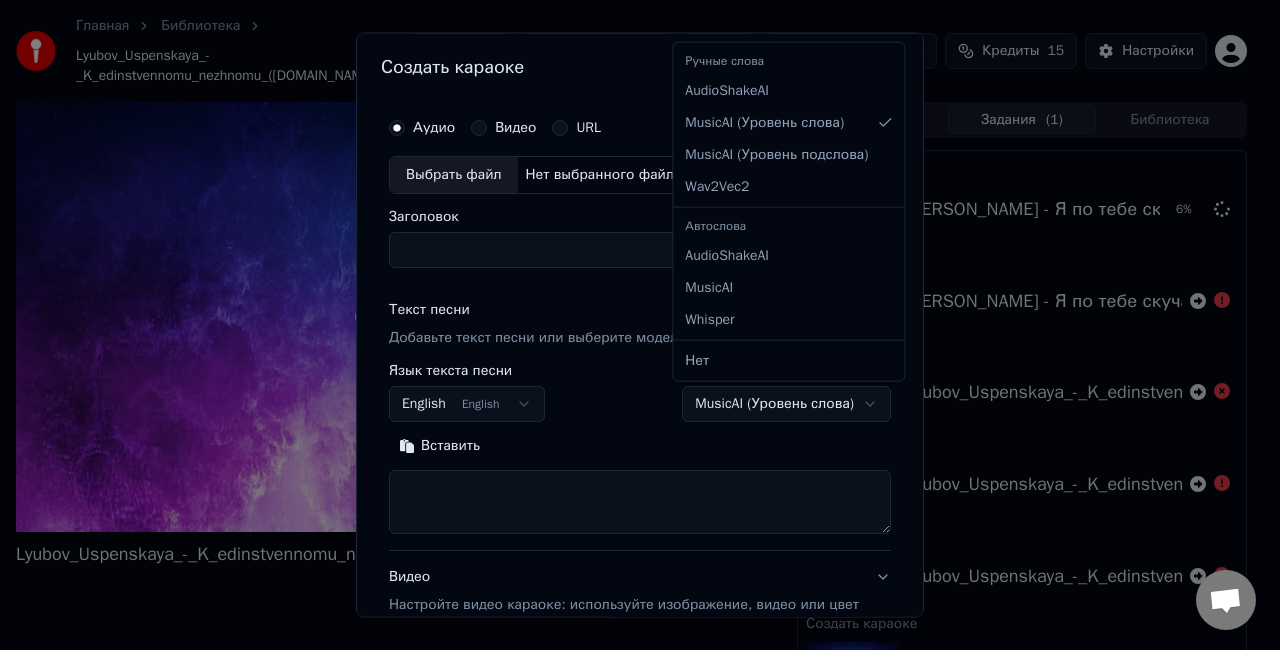 click on "Ручные слова" at bounding box center [788, 61] 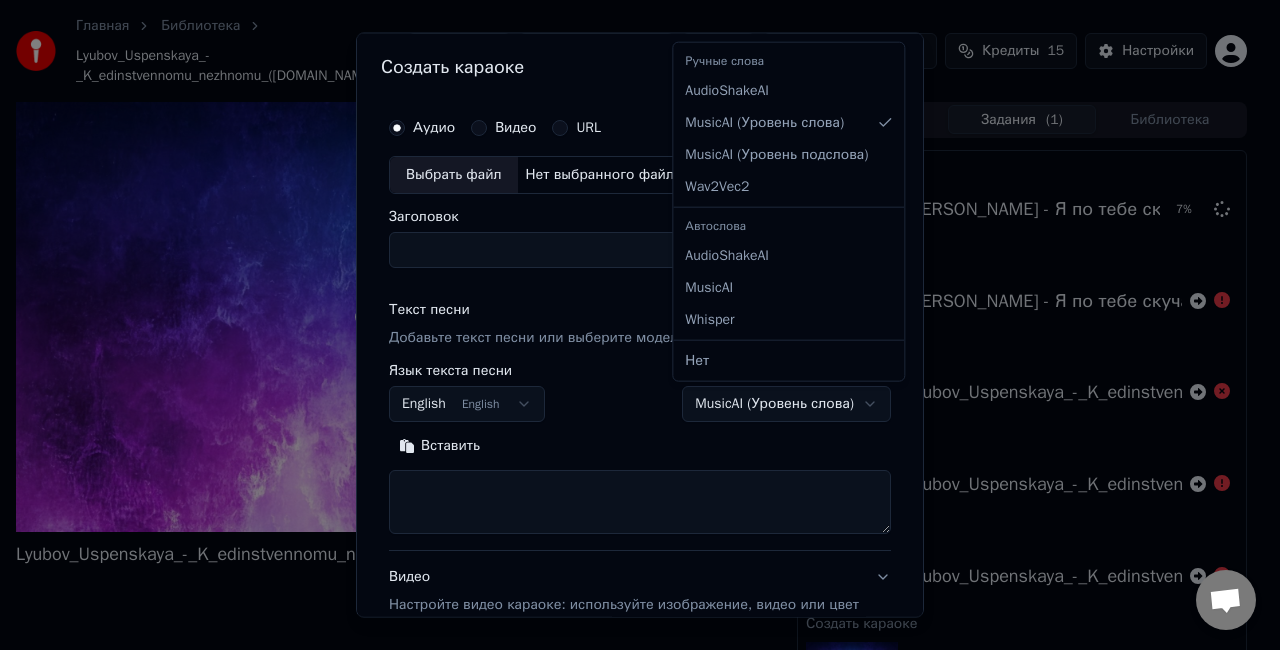 select on "********" 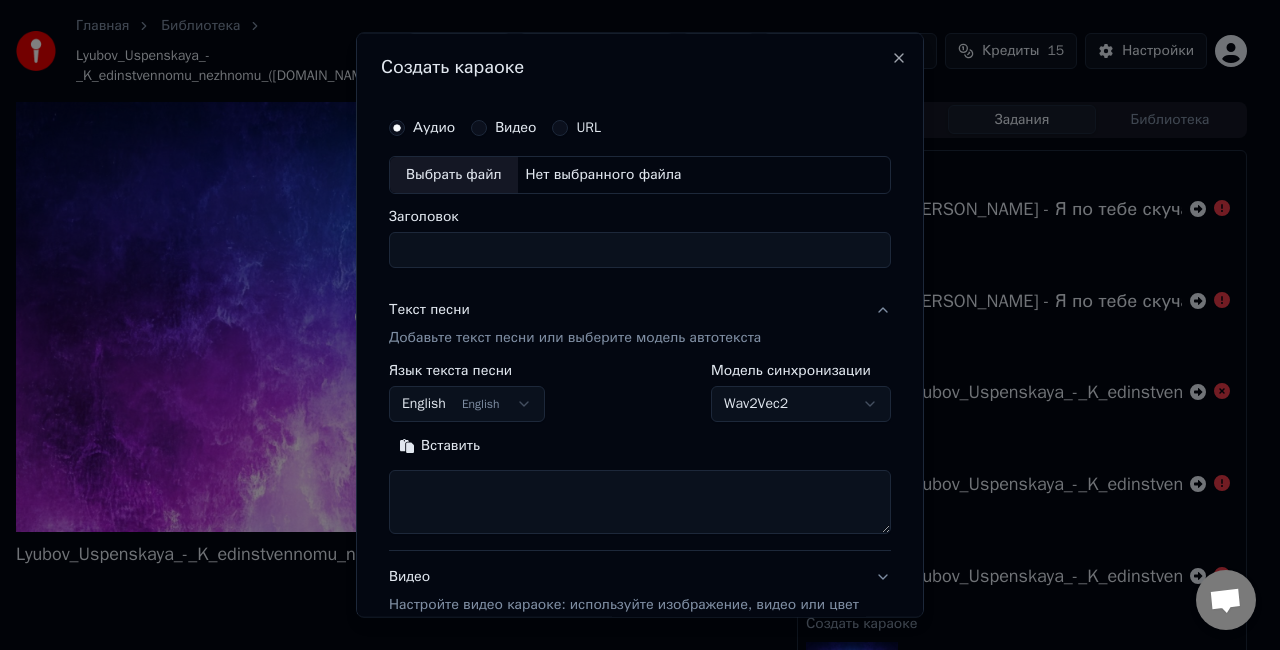click on "Главная Библиотека Lyubov_Uspenskaya_-_K_edinstvennomu_nezhnomu_(SkySound.cc) Создать Импортировать FAQ Видео-инструкции Кредиты 15 Настройки Lyubov_Uspenskaya_-_K_edinstvennomu_nezhnomu_(SkySound.cc) Очередь ( 2 ) Задания Библиотека Создать караоке Катя Лель - Я по тебе скучаю Создать караоке Катя Лель - Я по тебе скучаю Создать караоке Lyubov_Uspenskaya_-_K_edinstvennomu_nezhnomu_(SkySound.cc) Создать караоке Lyubov_Uspenskaya_-_K_edinstvennomu_nezhnomu_(SkySound.cc) Создать караоке Lyubov_Uspenskaya_-_K_edinstvennomu_nezhnomu_(SkySound.cc) Создать караоке Lyubov_Uspenskaya_-_K_edinstvennomu_nezhnomu_(SkySound.cc) Создать караоке Аудио Видео URL Выбрать файл Нет выбранного файла Заголовок Текст песни English English ***" at bounding box center [631, 325] 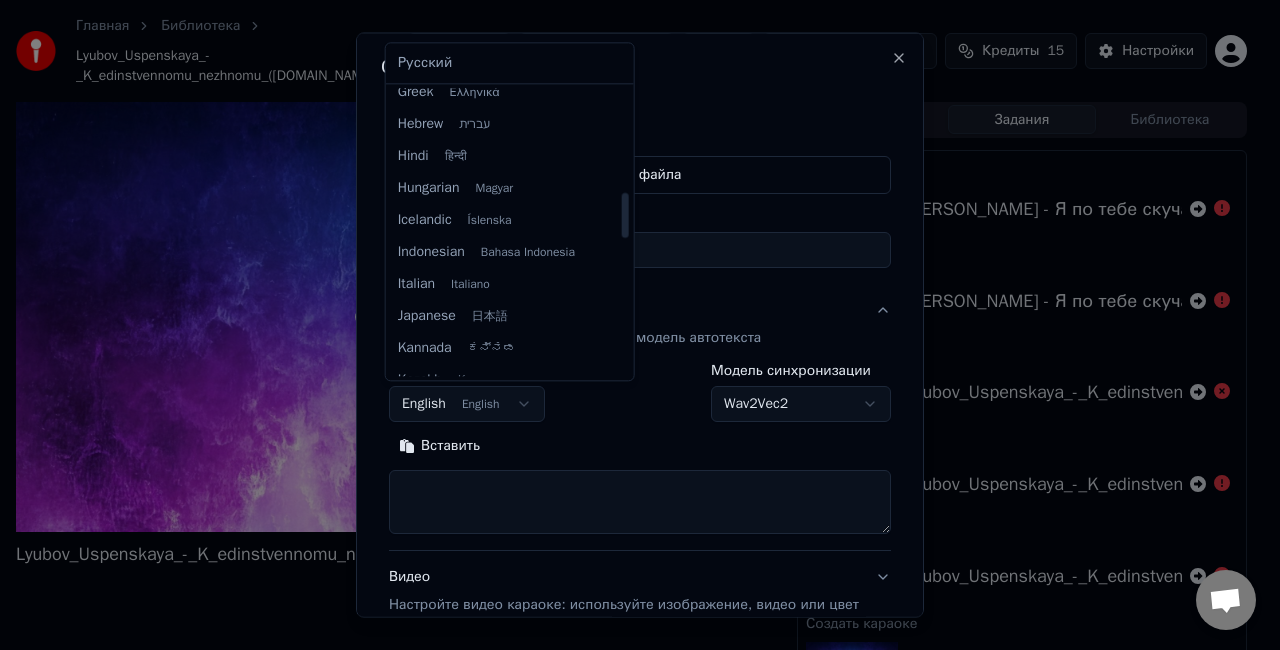 scroll, scrollTop: 660, scrollLeft: 0, axis: vertical 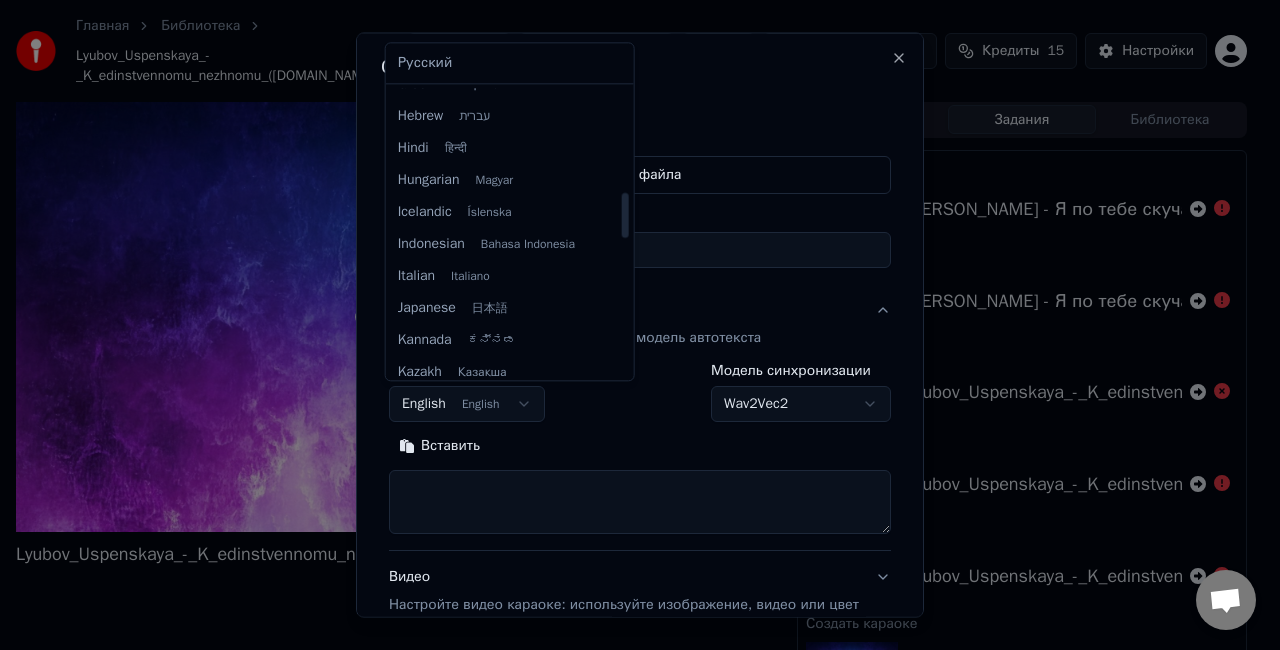 select on "**" 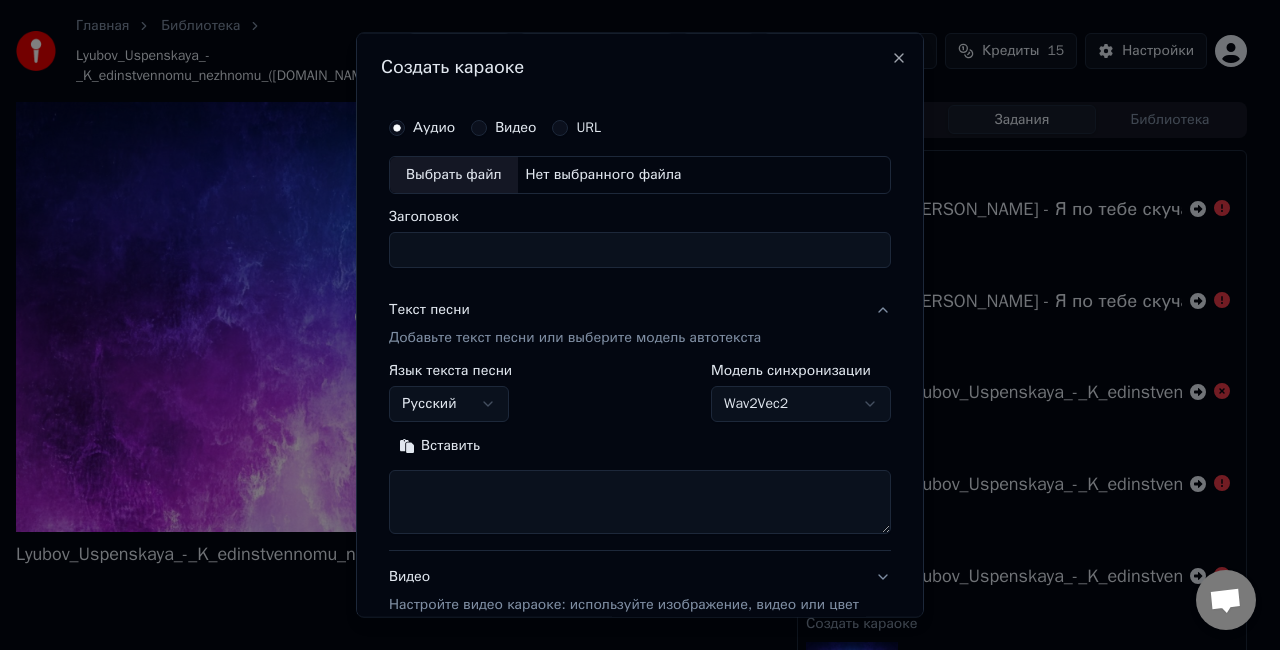click on "Выбрать файл" at bounding box center (454, 175) 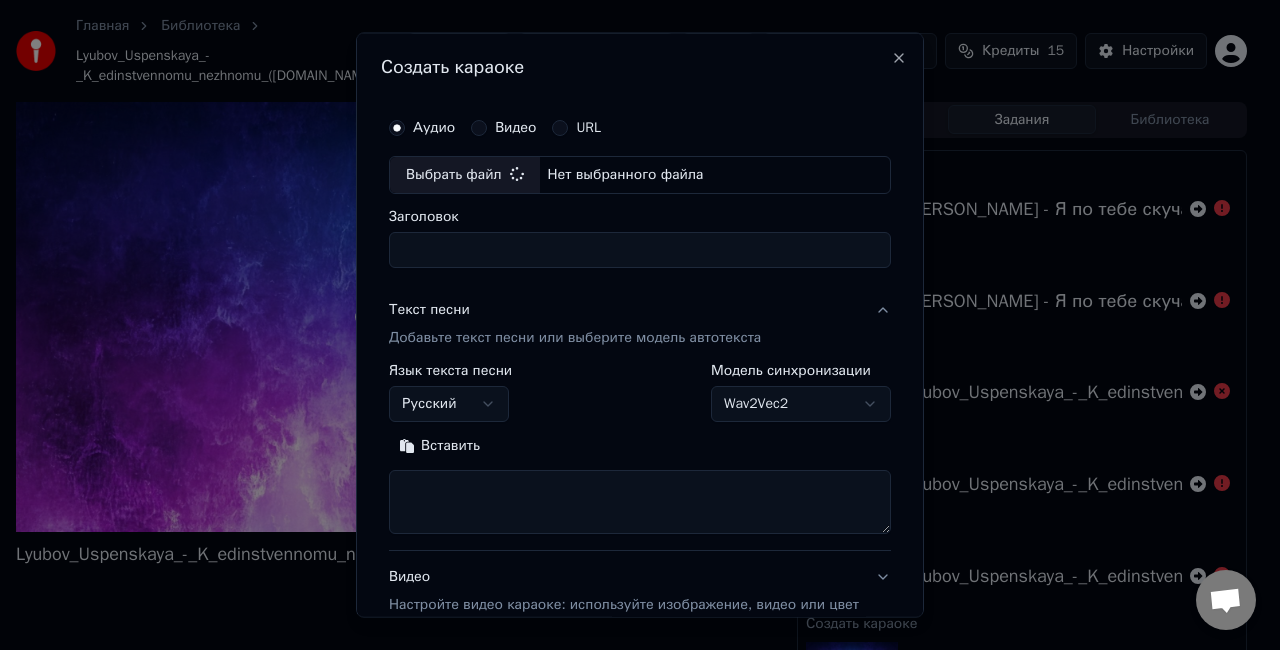 type on "**********" 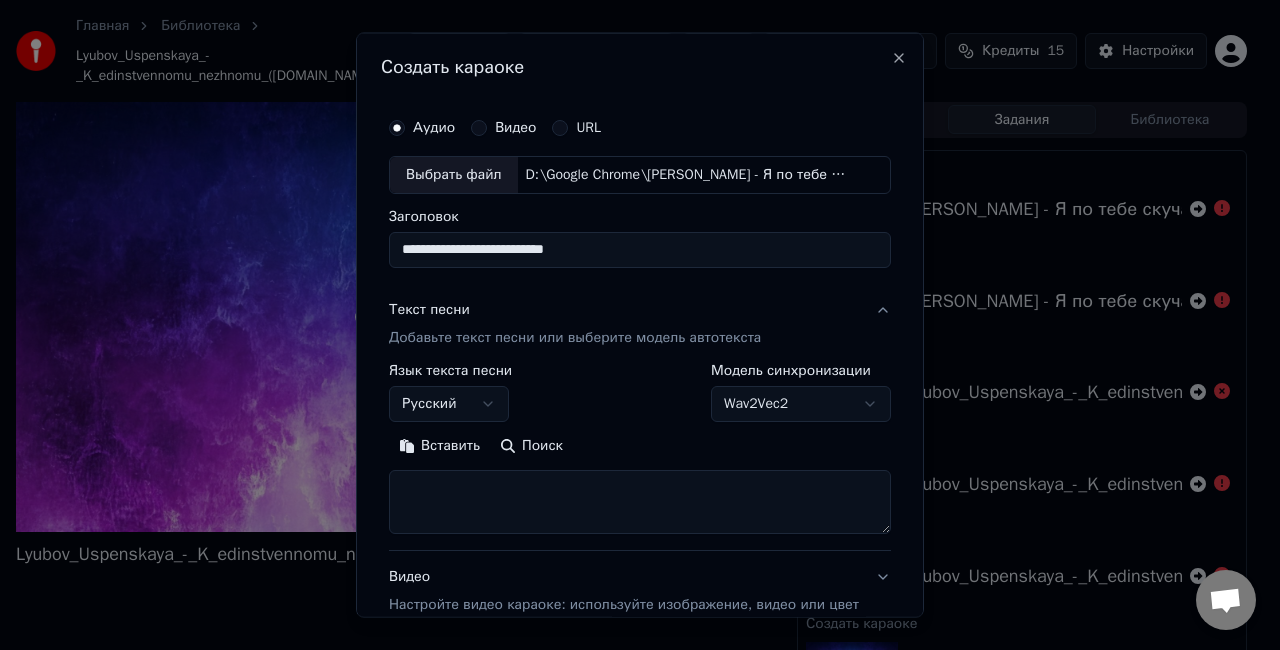 scroll, scrollTop: 207, scrollLeft: 0, axis: vertical 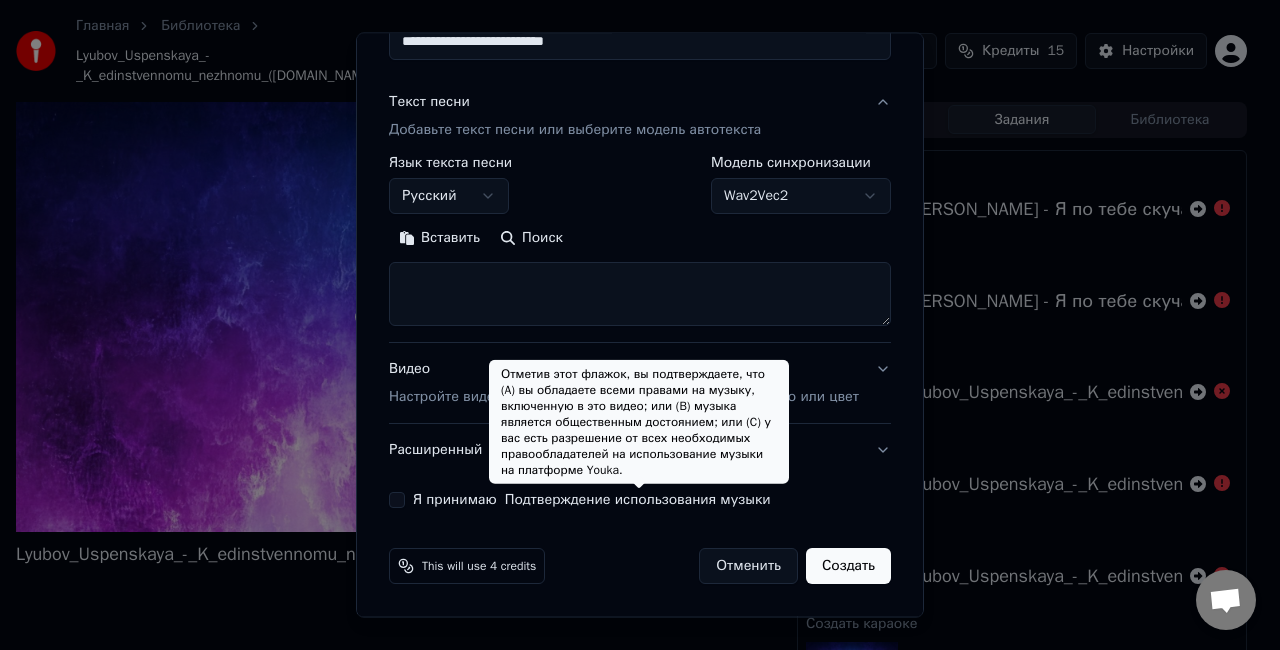 click on "Подтверждение использования музыки" at bounding box center [638, 500] 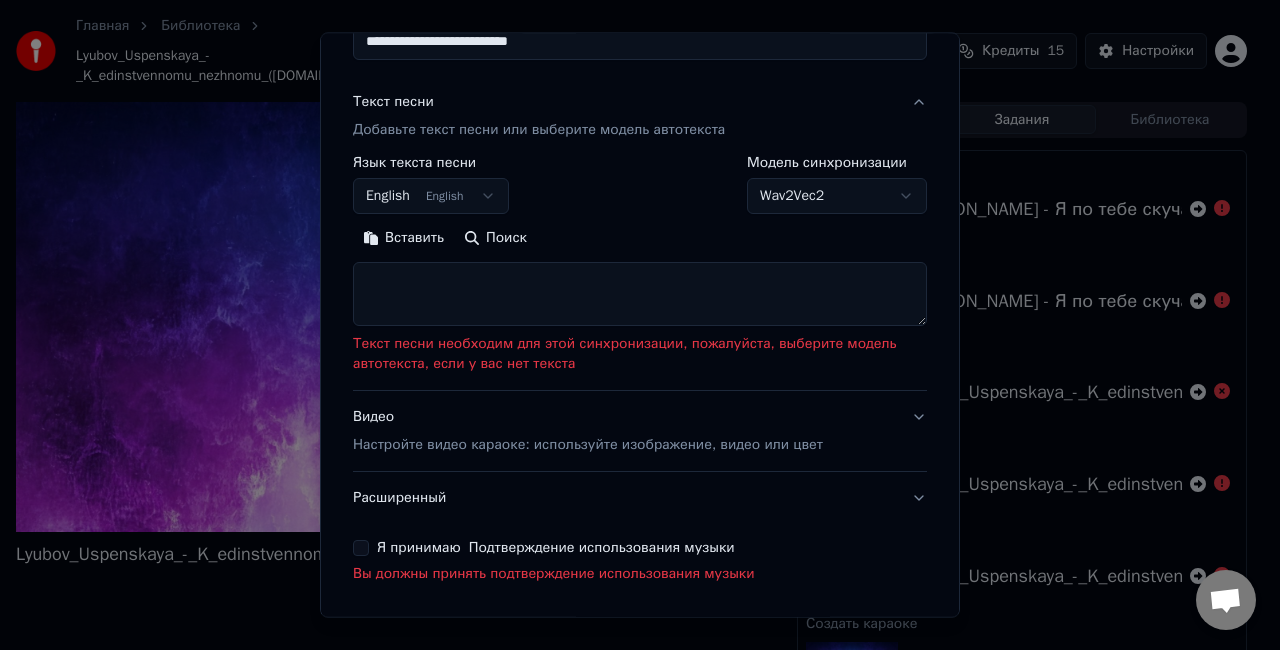 click at bounding box center [640, 294] 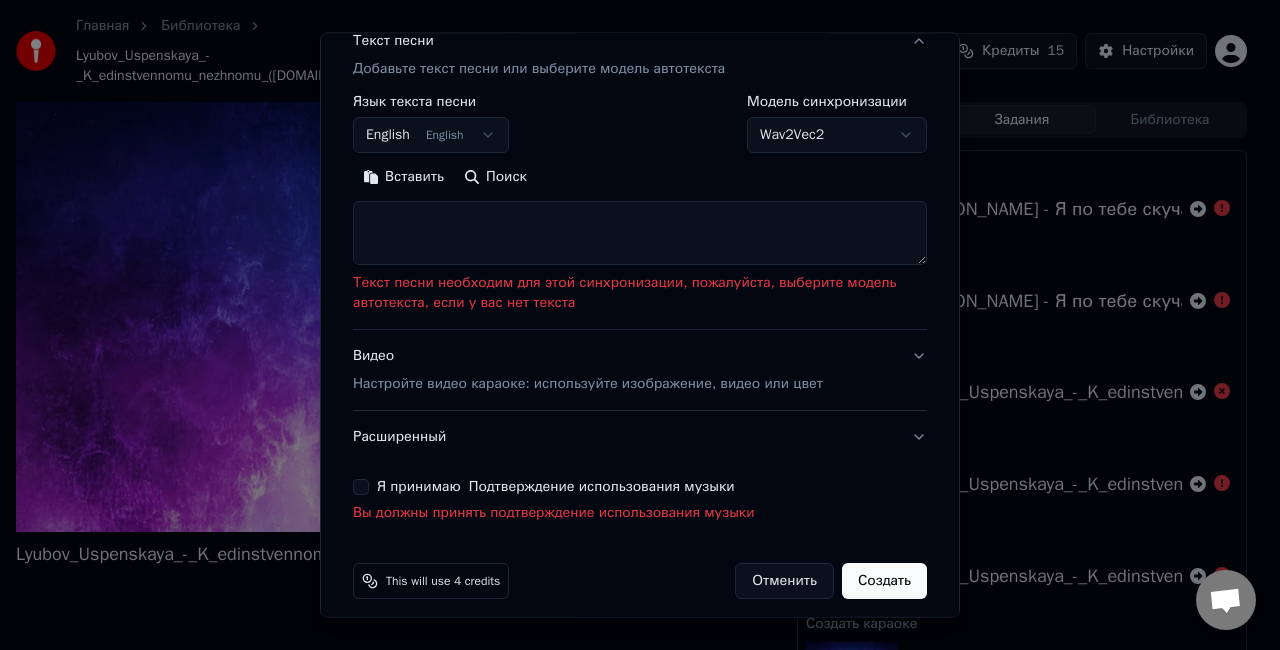 scroll, scrollTop: 283, scrollLeft: 0, axis: vertical 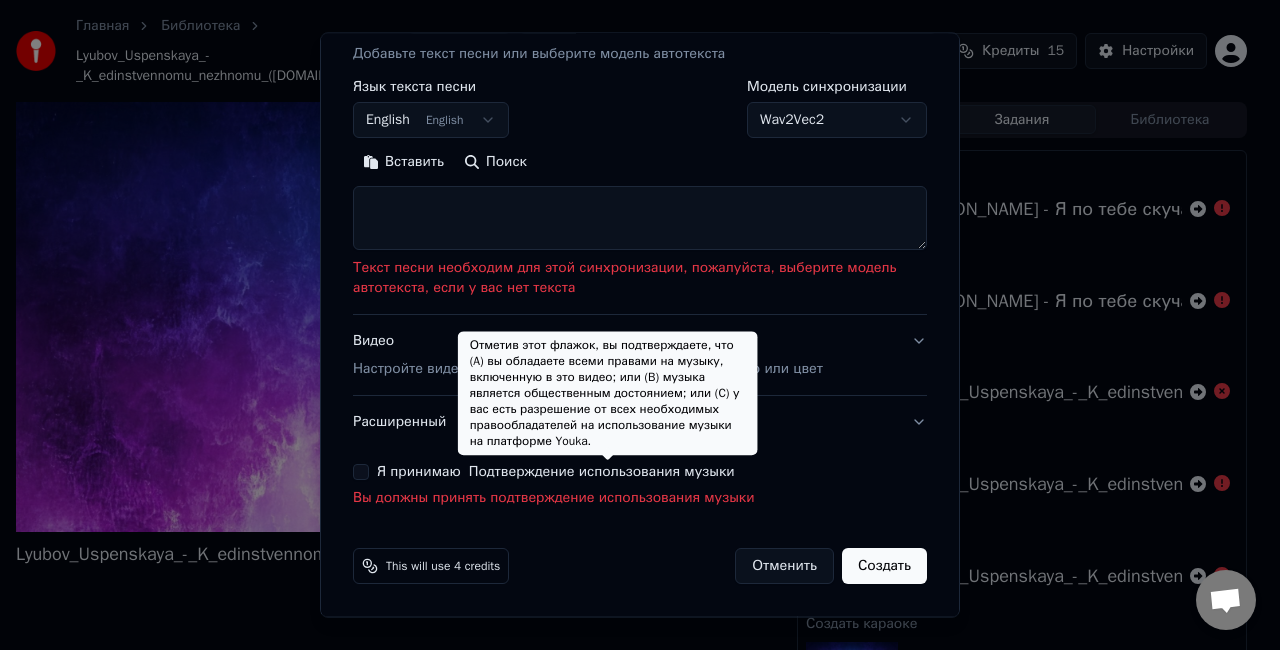 click on "Подтверждение использования музыки" at bounding box center (602, 472) 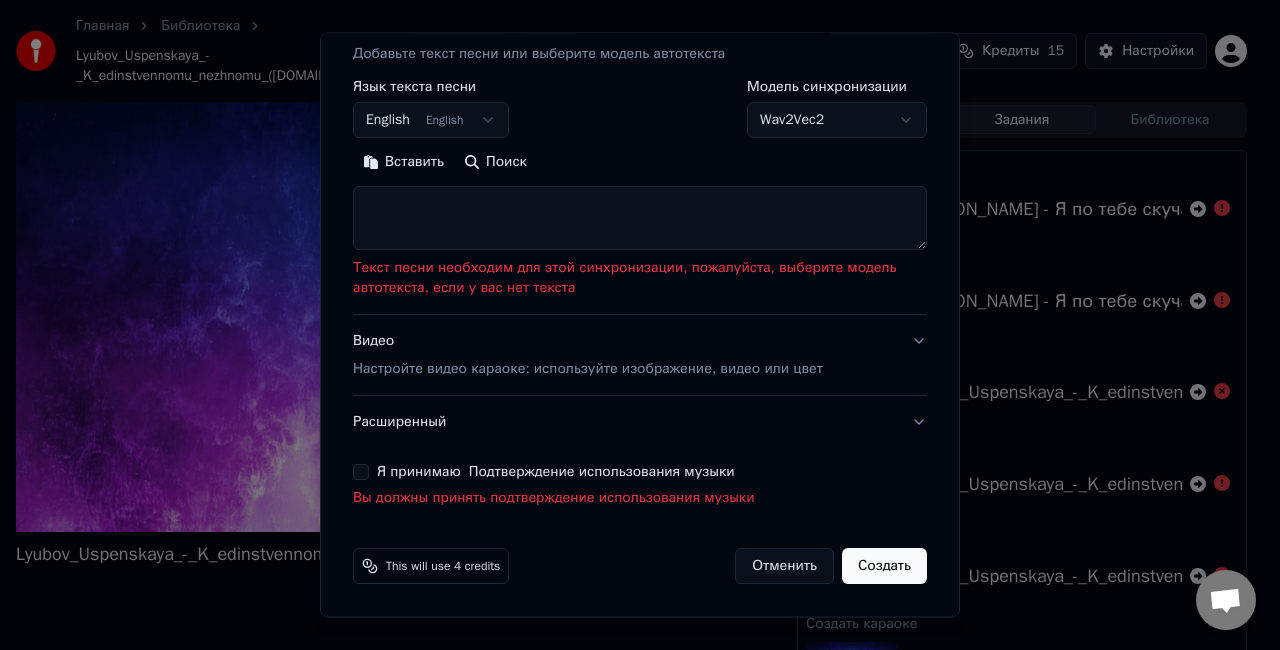 click on "Подтверждение использования музыки" at bounding box center (602, 472) 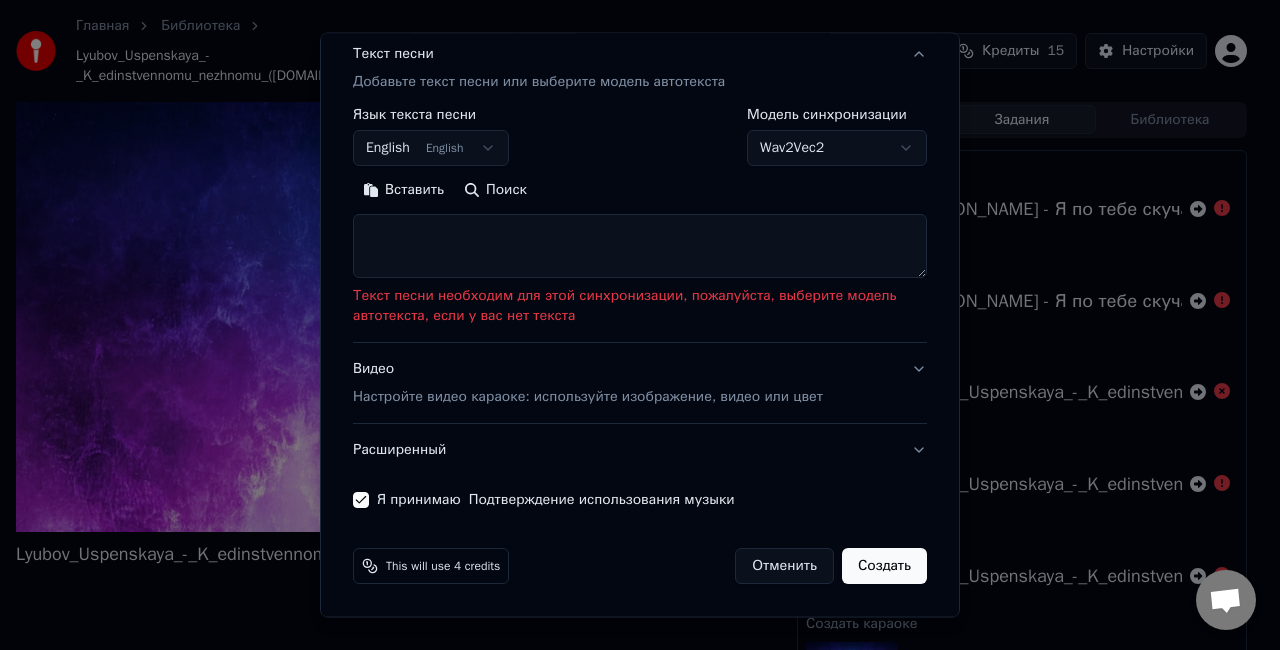 scroll, scrollTop: 255, scrollLeft: 0, axis: vertical 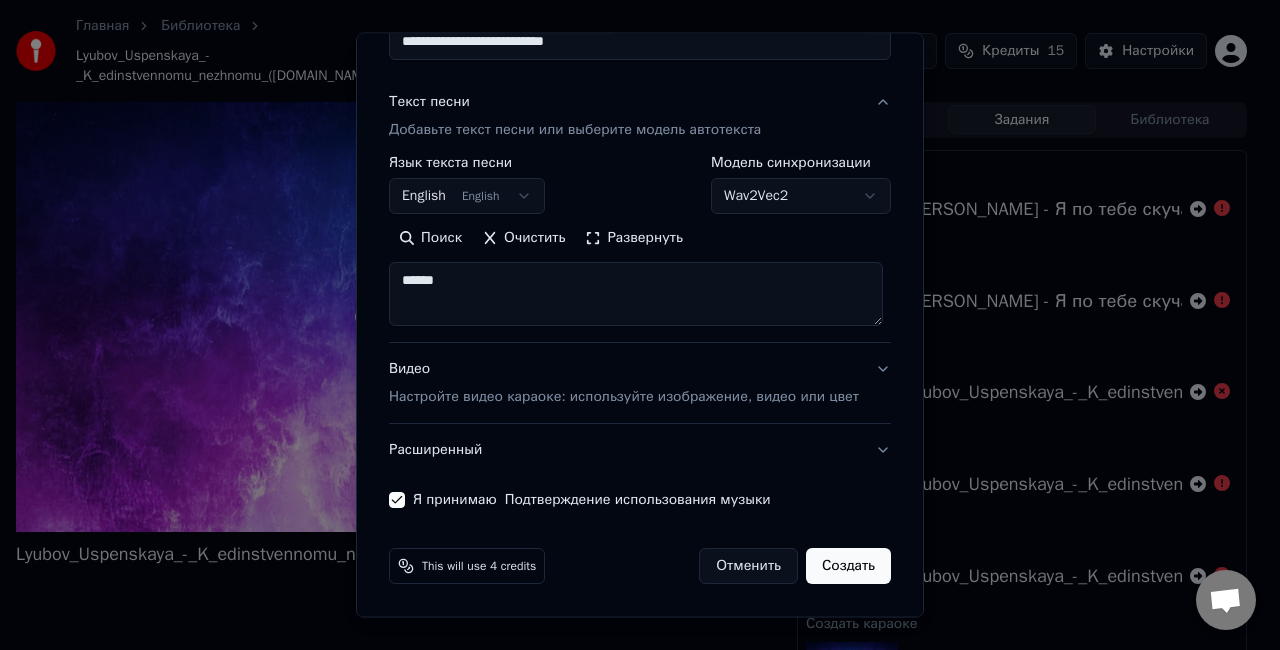 click on "Главная Библиотека Lyubov_Uspenskaya_-_K_edinstvennomu_nezhnomu_(SkySound.cc) Создать Импортировать FAQ Видео-инструкции Кредиты 15 Настройки Lyubov_Uspenskaya_-_K_edinstvennomu_nezhnomu_(SkySound.cc) Очередь ( 2 ) Задания Библиотека Создать караоке Катя Лель - Я по тебе скучаю Создать караоке Катя Лель - Я по тебе скучаю Создать караоке Lyubov_Uspenskaya_-_K_edinstvennomu_nezhnomu_(SkySound.cc) Создать караоке Lyubov_Uspenskaya_-_K_edinstvennomu_nezhnomu_(SkySound.cc) Создать караоке Lyubov_Uspenskaya_-_K_edinstvennomu_nezhnomu_(SkySound.cc) Создать караоке Lyubov_Uspenskaya_-_K_edinstvennomu_nezhnomu_(SkySound.cc) Создать караоке Аудио Видео URL Выбрать файл D:\Google Chrome\Катя Лель - Я по тебе скучаю.mp3 Заголовок English ***" at bounding box center [631, 325] 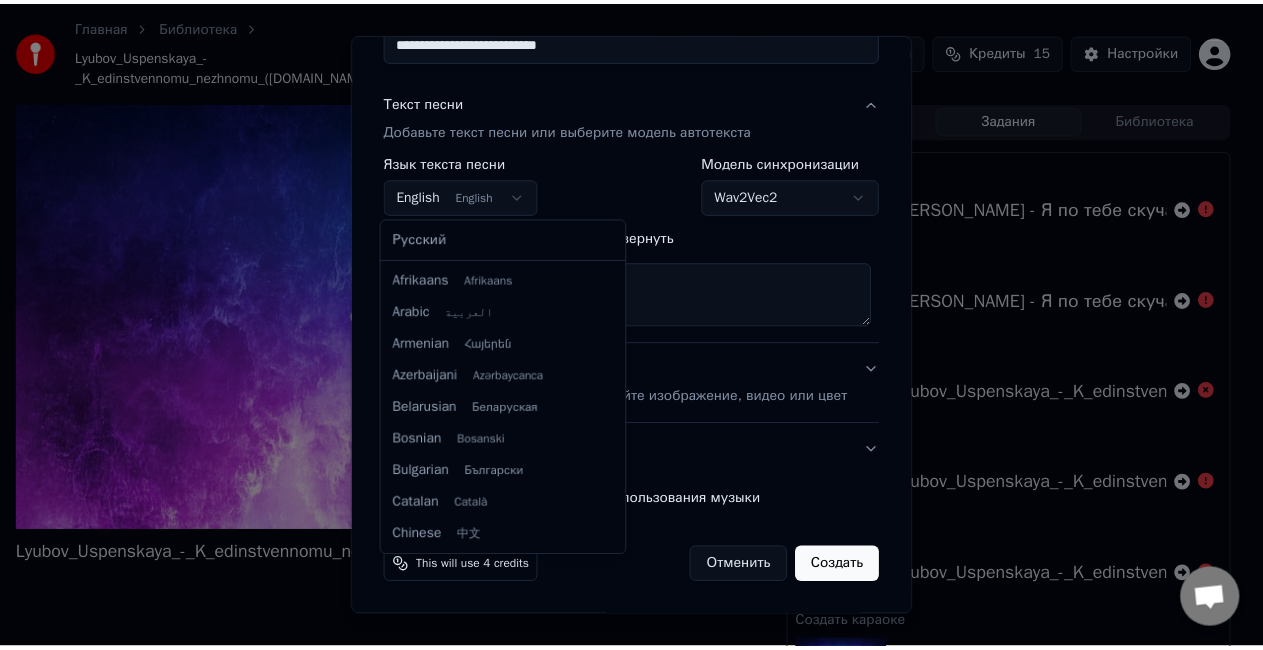 scroll, scrollTop: 160, scrollLeft: 0, axis: vertical 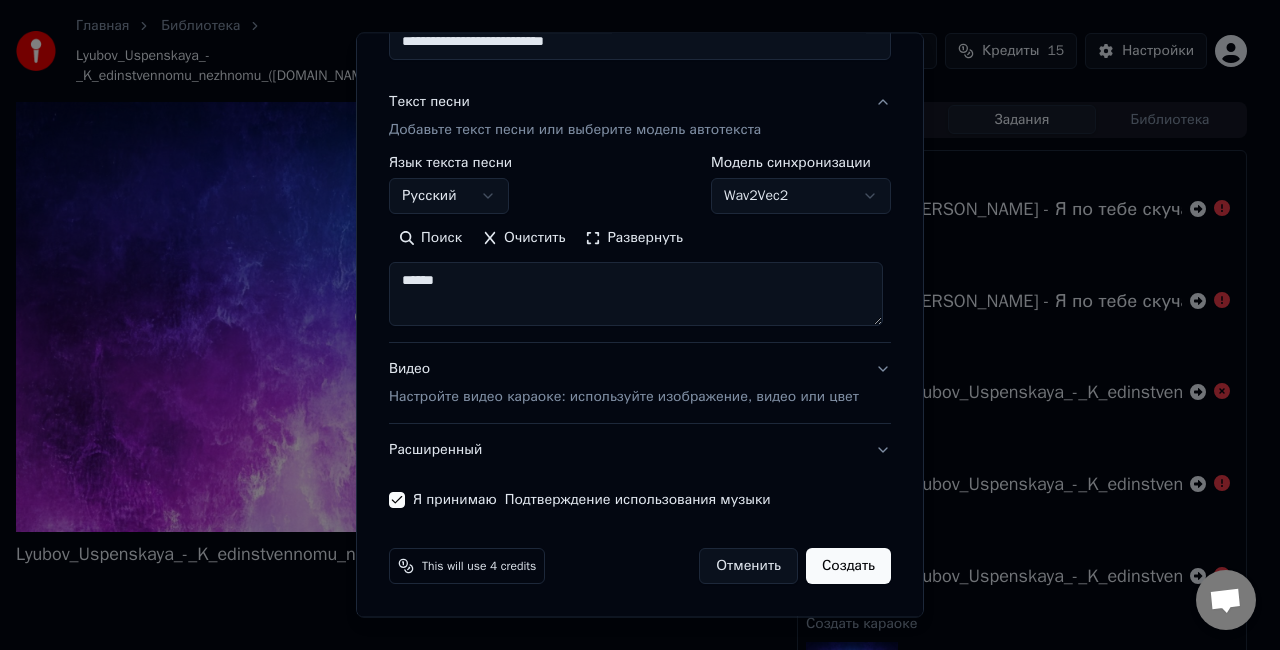click on "Создать" at bounding box center [848, 566] 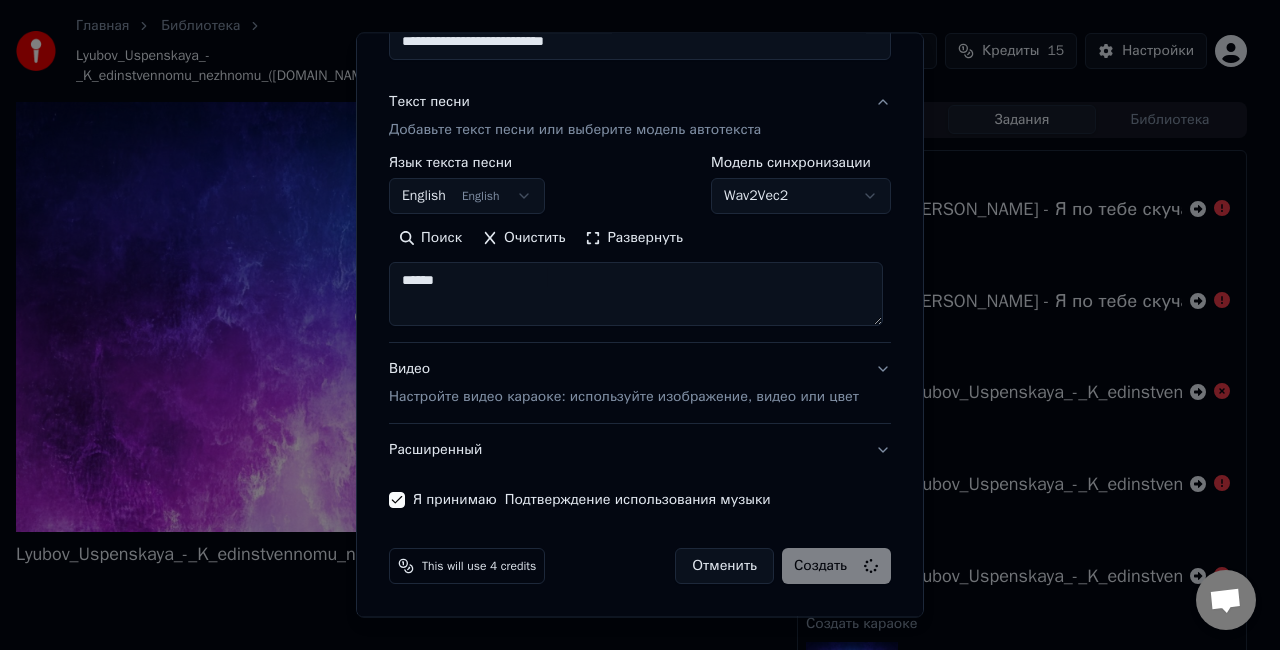 select on "**********" 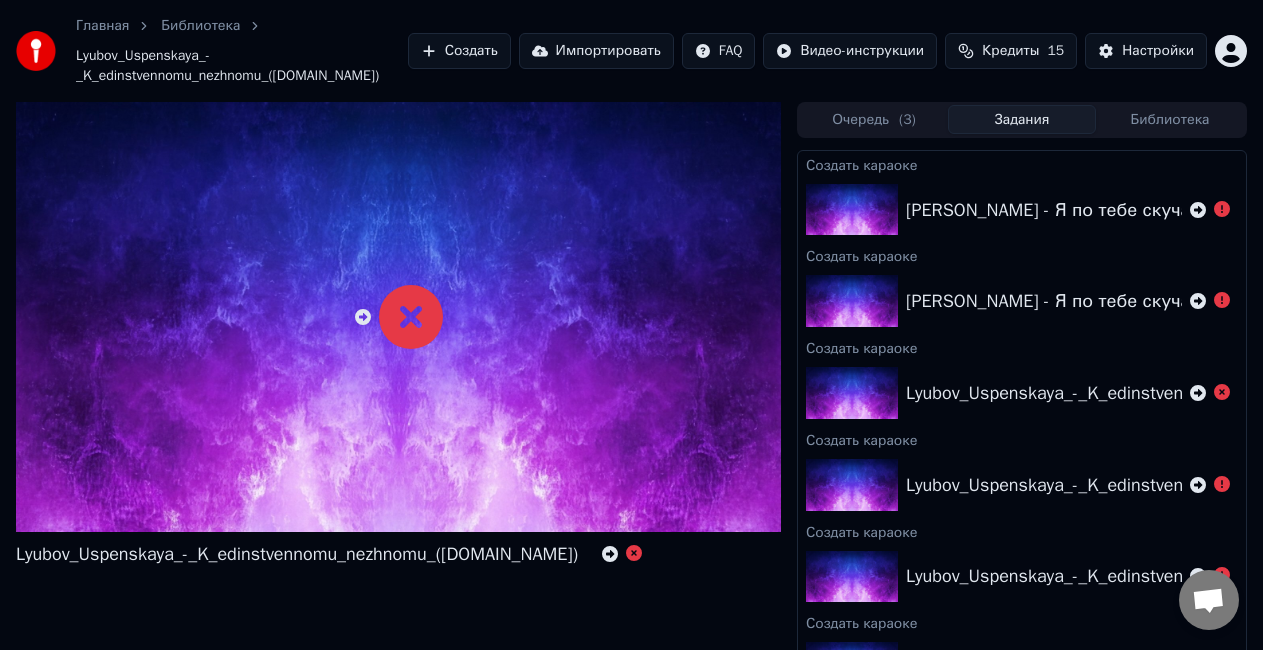 scroll, scrollTop: 0, scrollLeft: 0, axis: both 